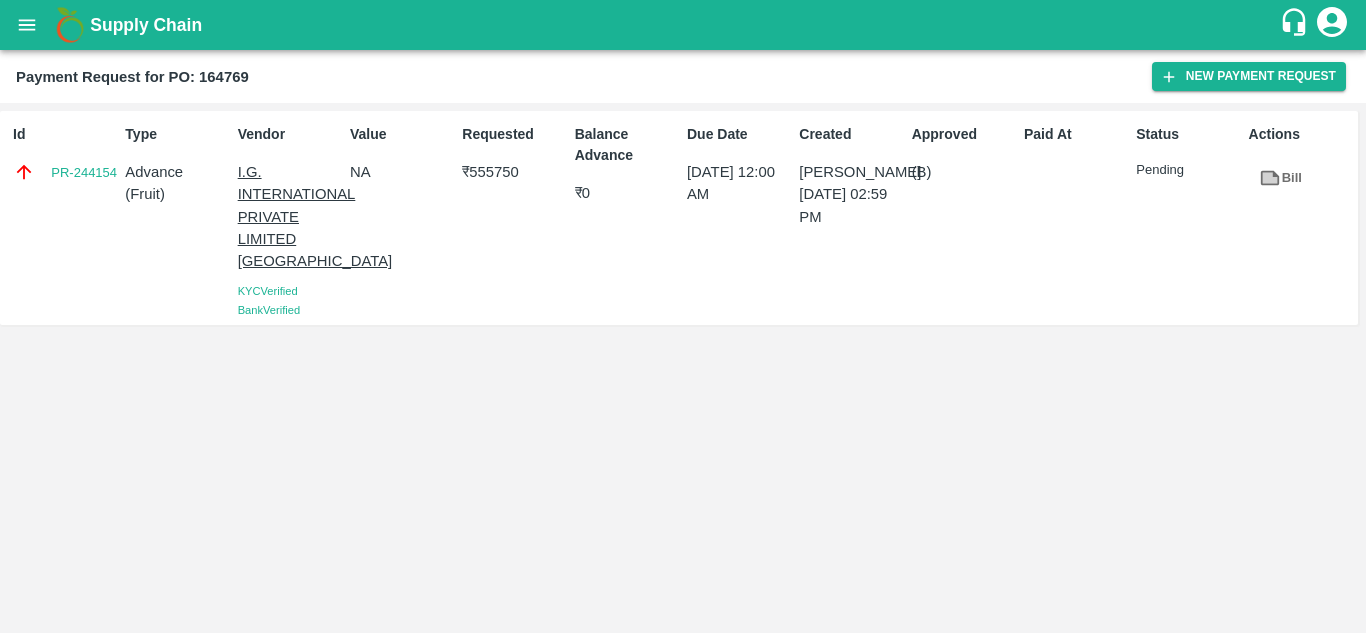 scroll, scrollTop: 0, scrollLeft: 0, axis: both 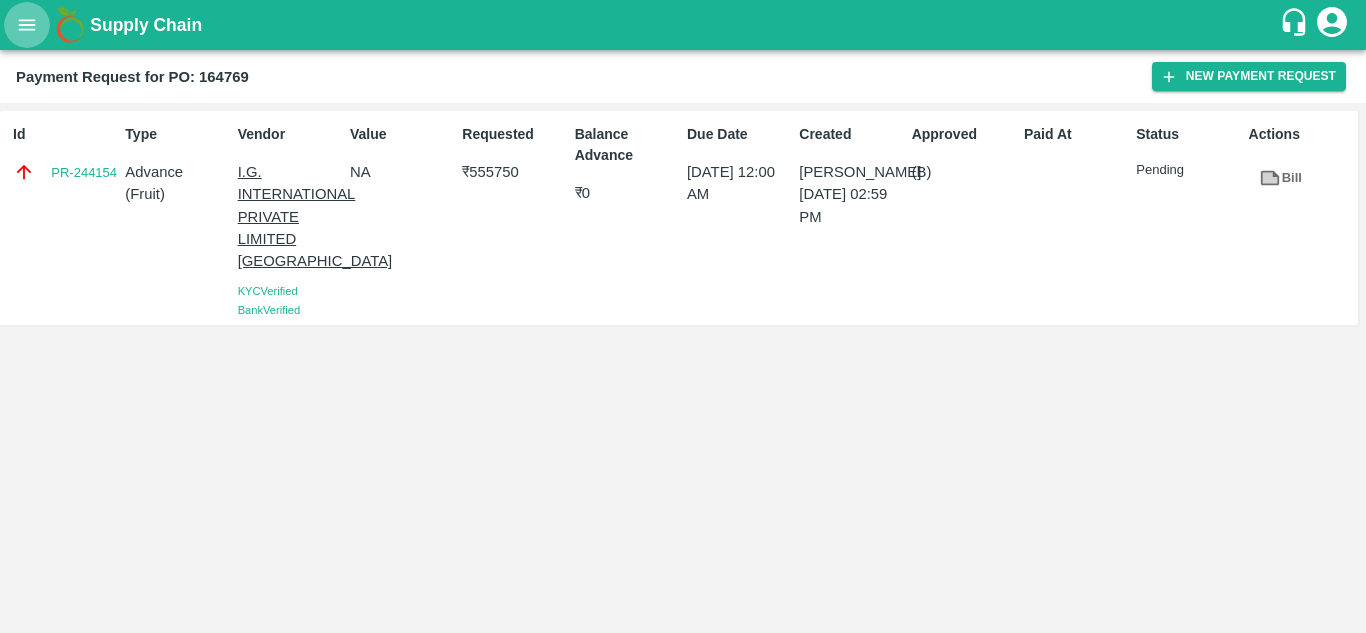 click at bounding box center [27, 25] 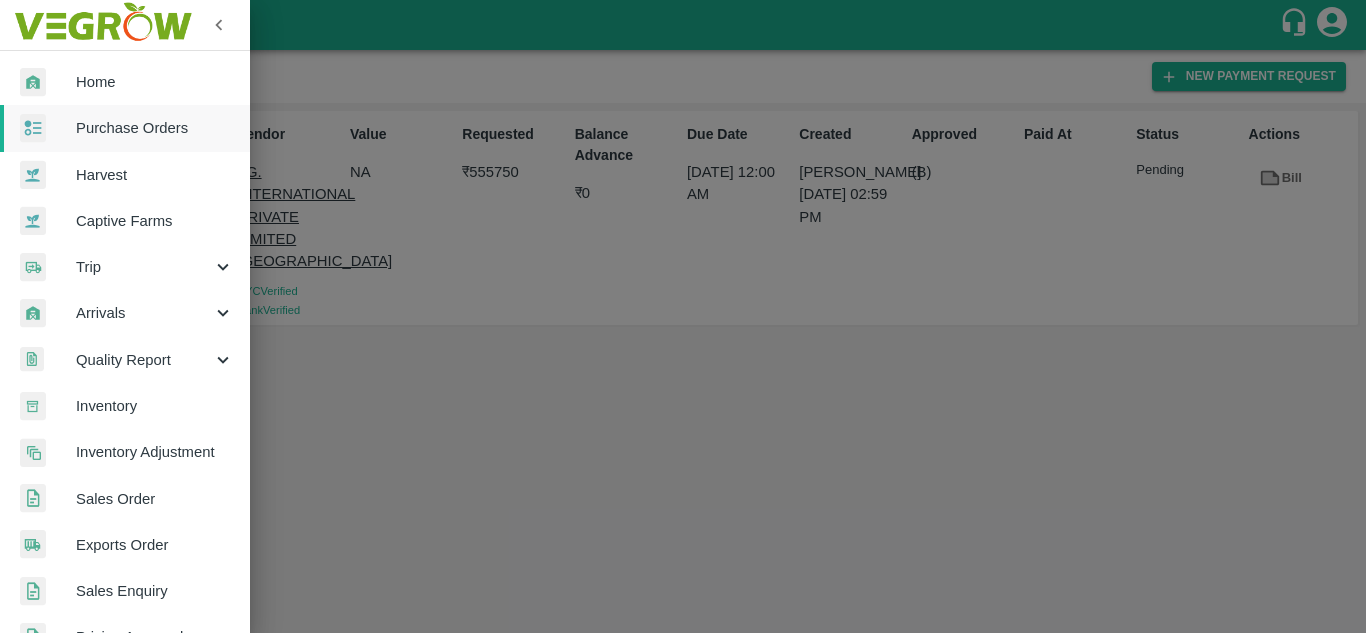 scroll, scrollTop: 506, scrollLeft: 0, axis: vertical 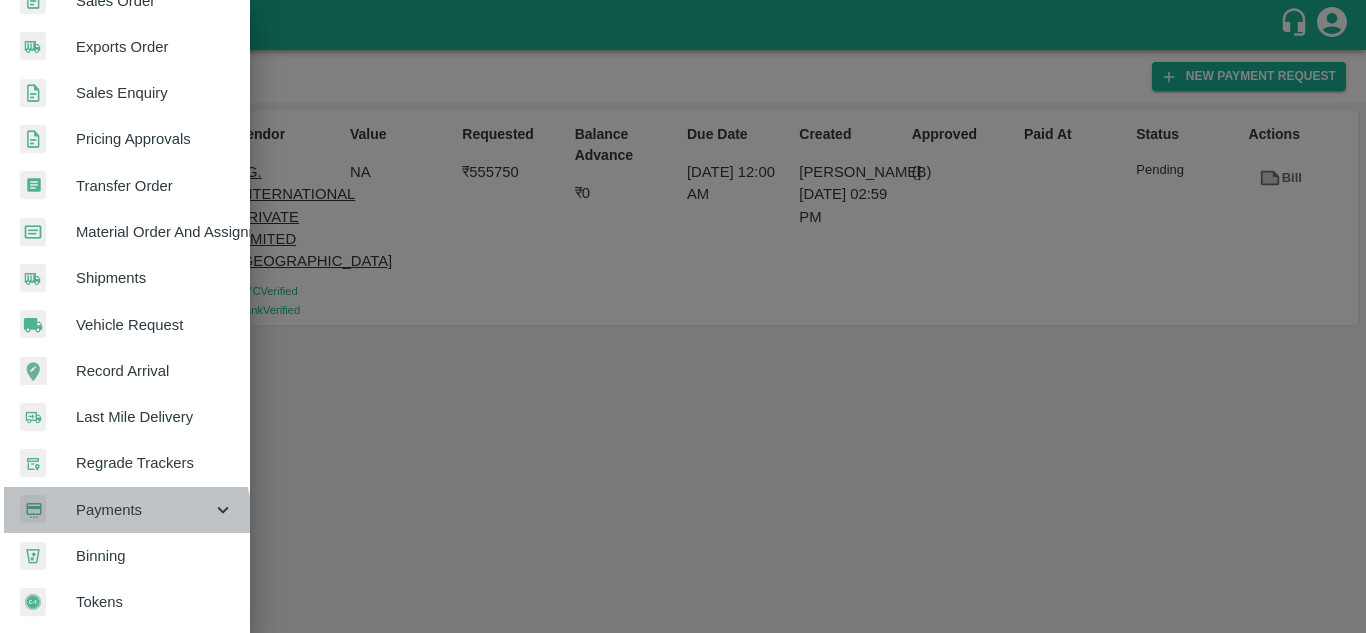 click on "Payments" at bounding box center [125, 510] 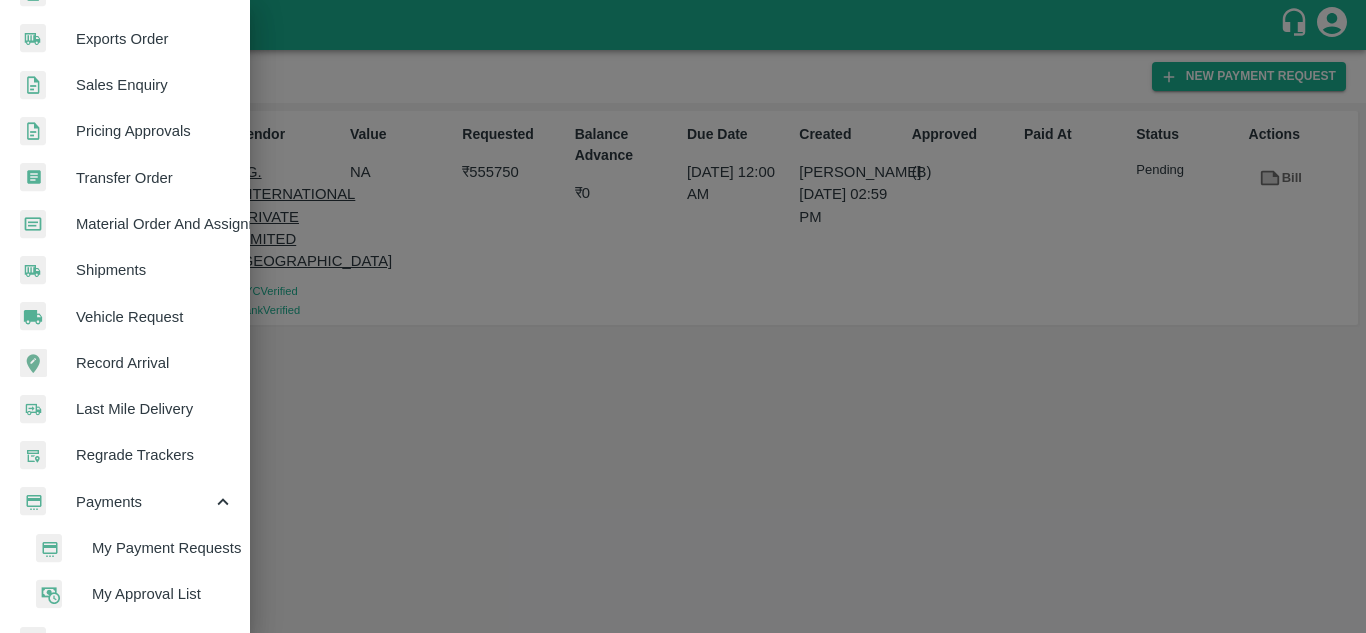 click on "My Payment Requests" at bounding box center [163, 548] 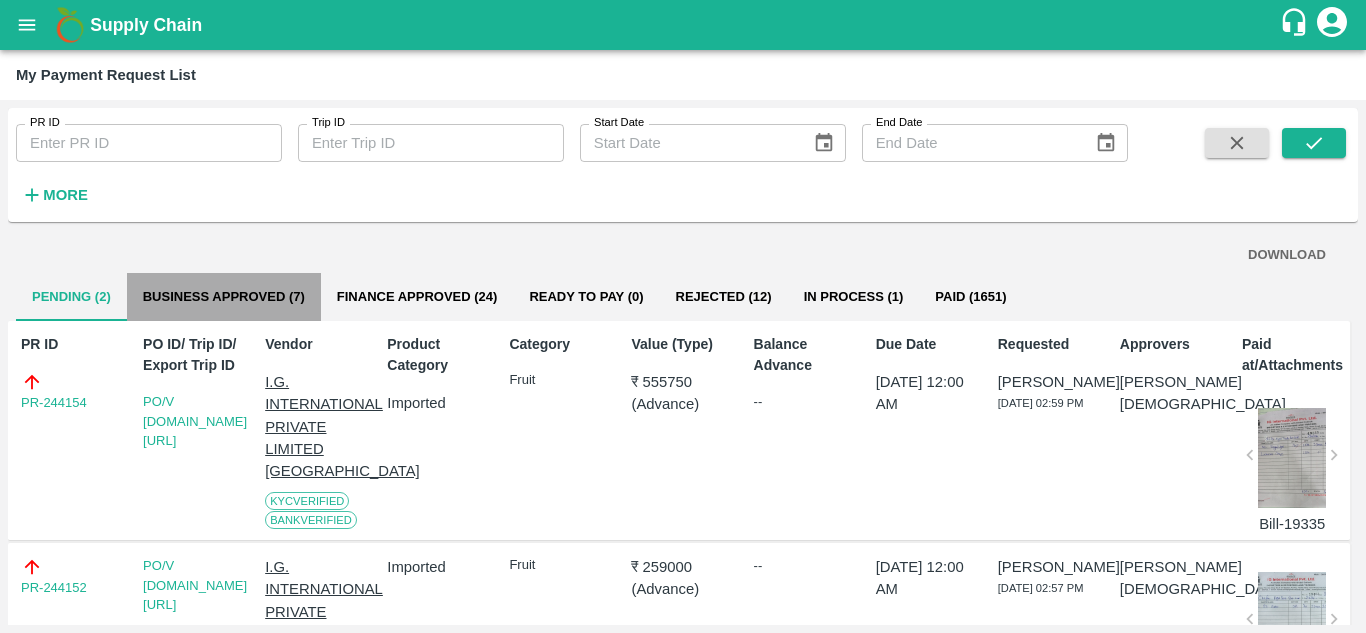 click on "Business Approved (7)" at bounding box center [224, 297] 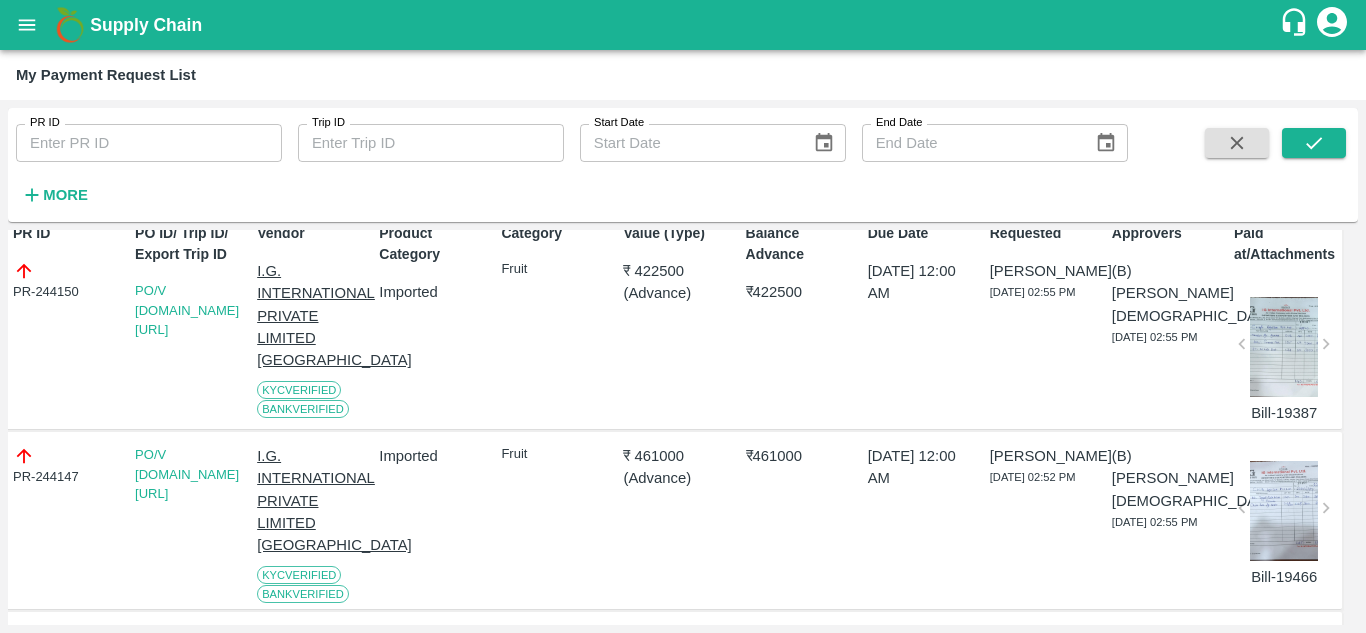 scroll, scrollTop: 355, scrollLeft: 9, axis: both 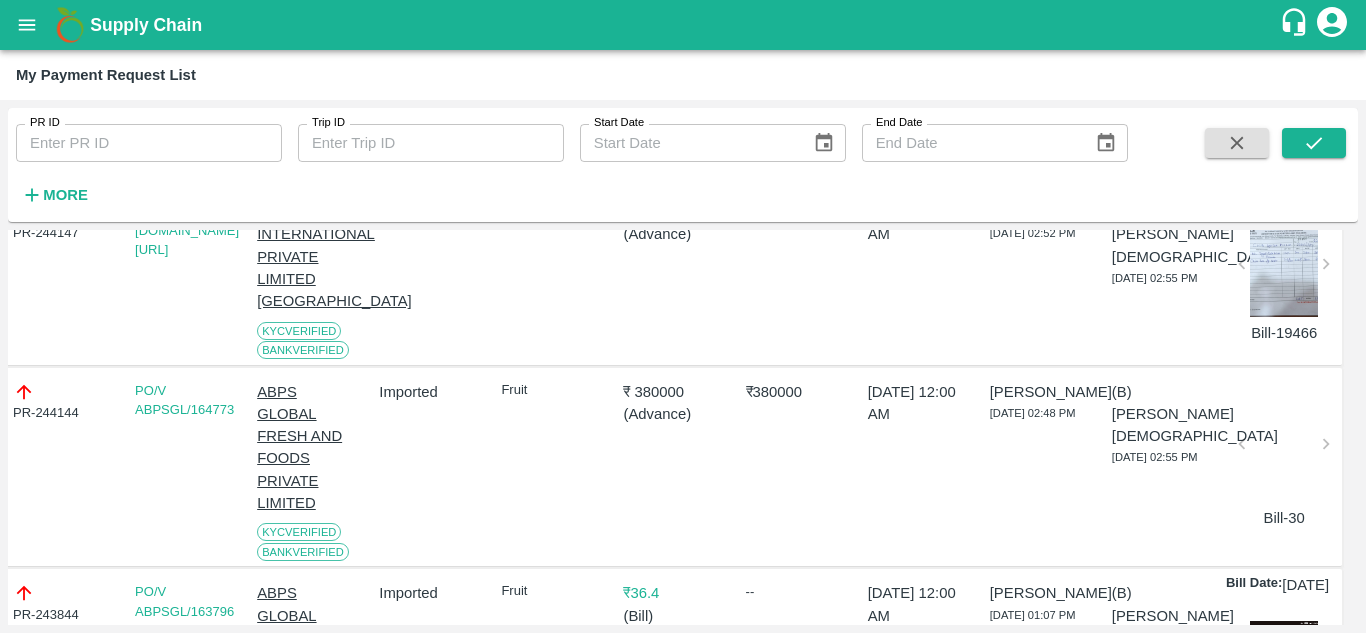 click on "ABPS GLOBAL FRESH AND FOODS PRIVATE LIMITED" at bounding box center [308, 448] 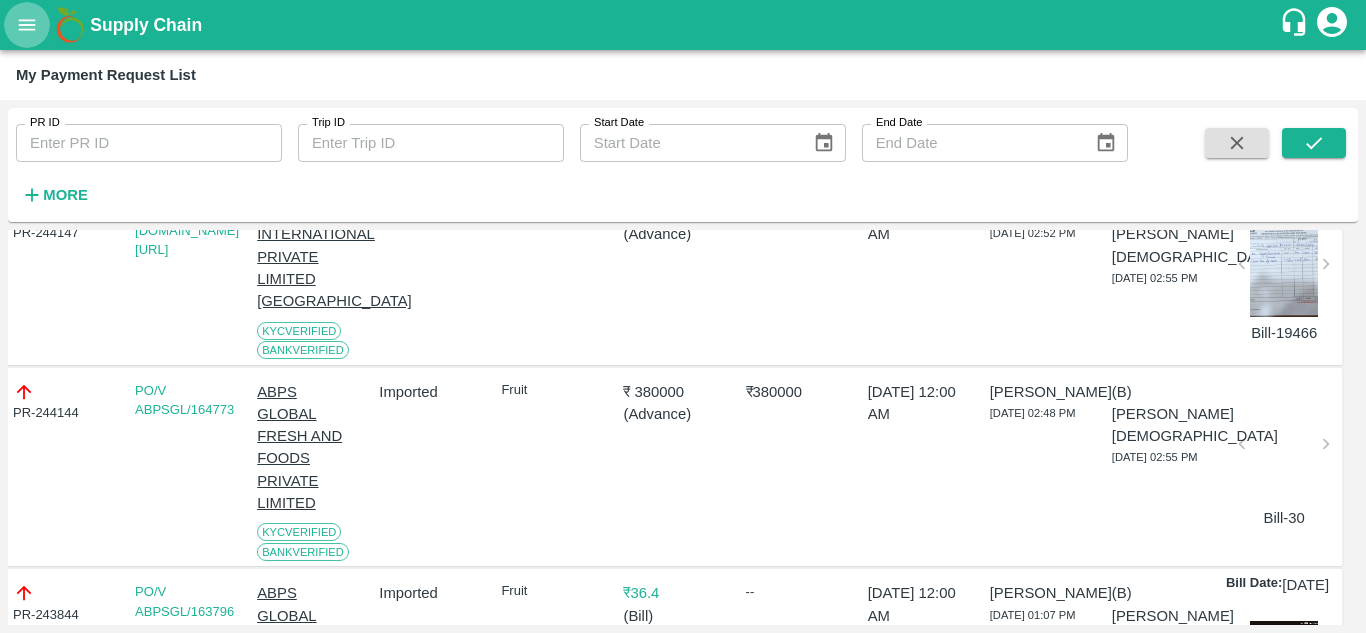 click 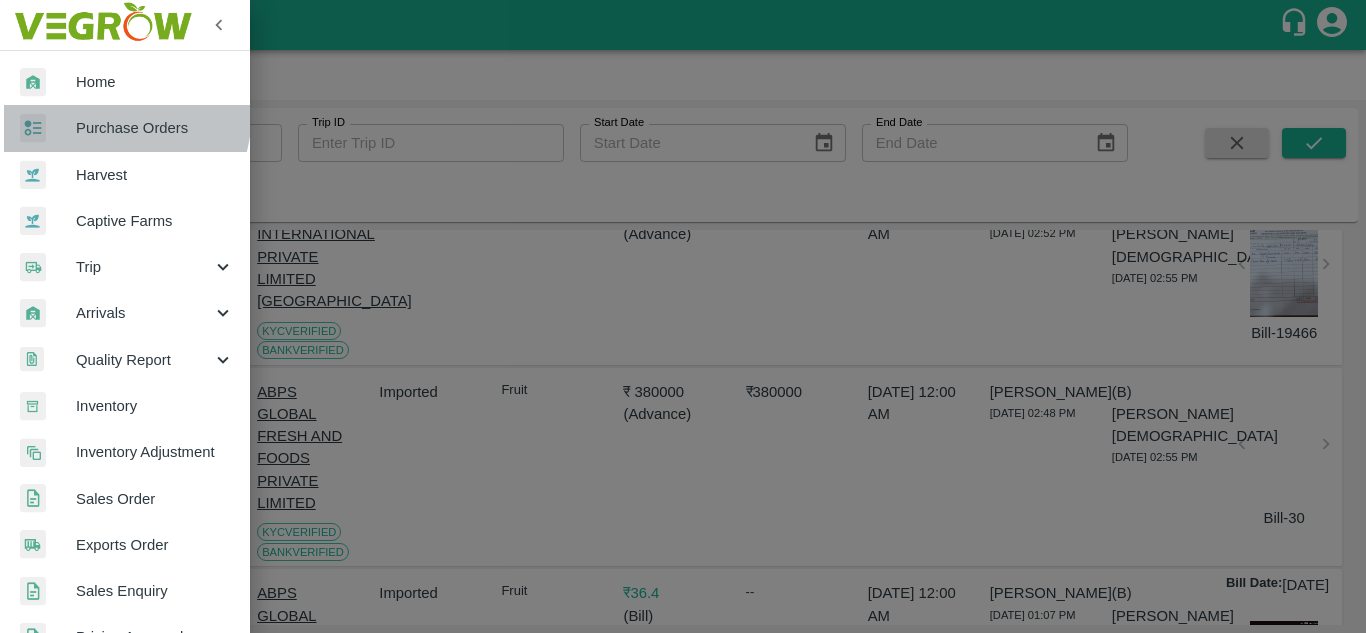 click on "Purchase Orders" at bounding box center (125, 128) 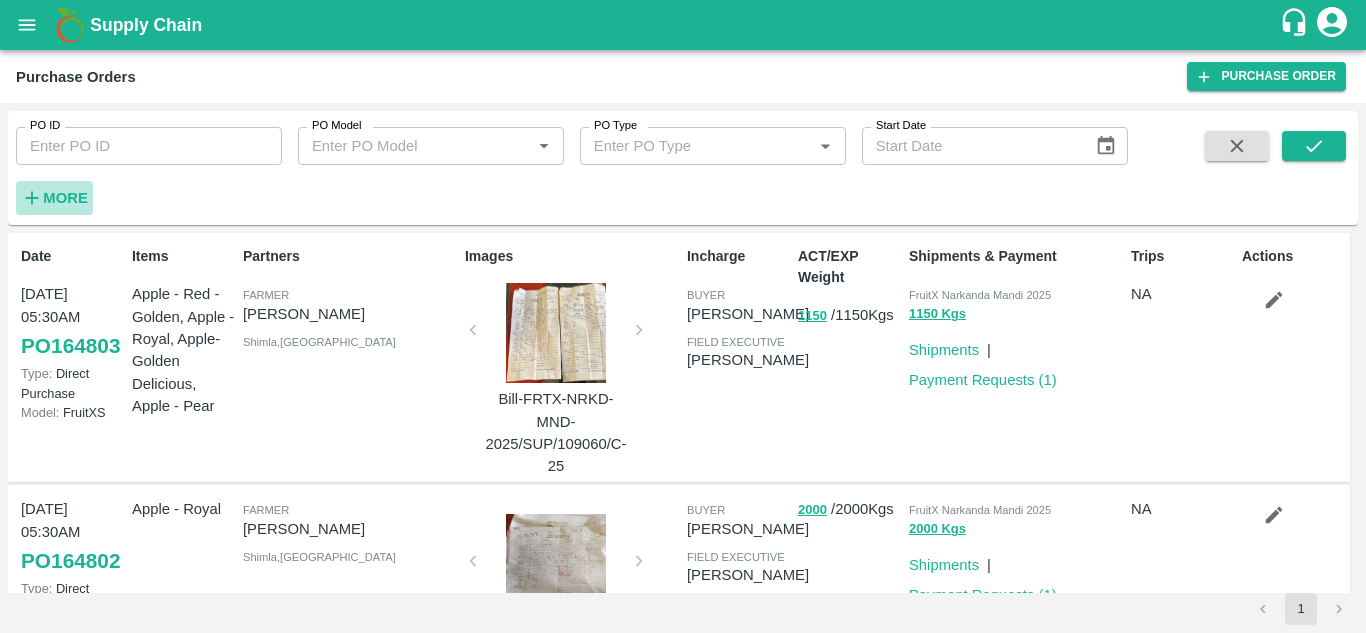 click on "More" at bounding box center (65, 198) 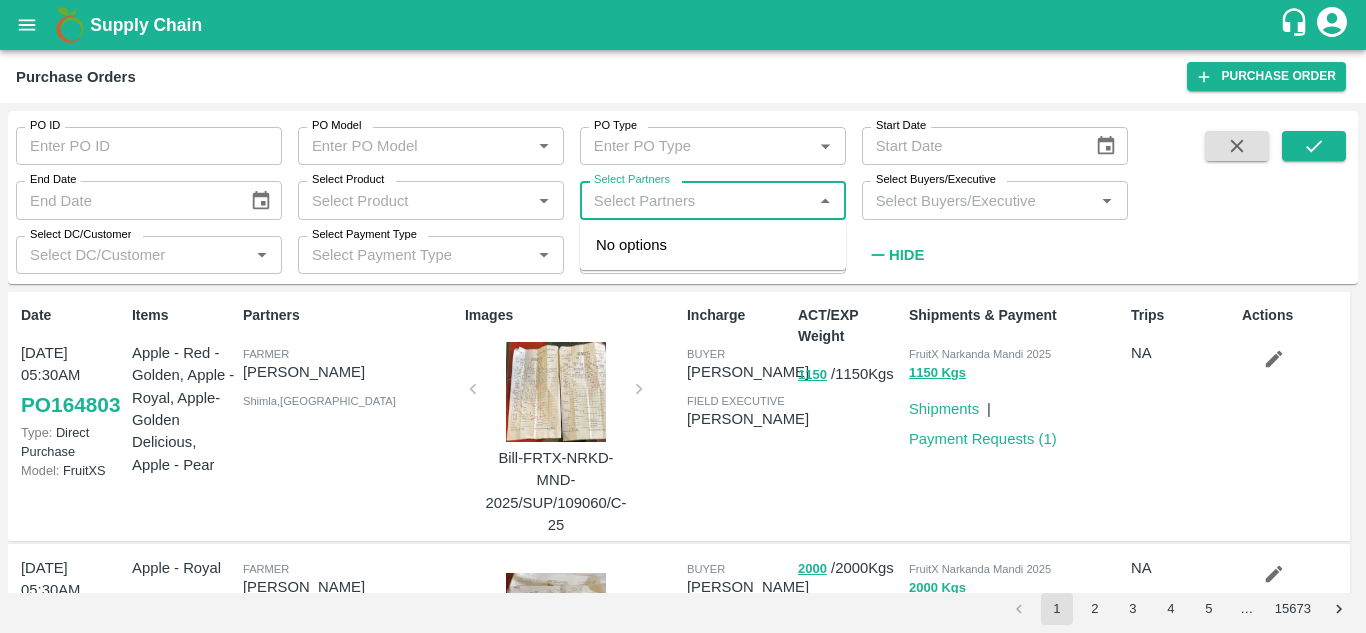 click on "Select Partners" at bounding box center [696, 200] 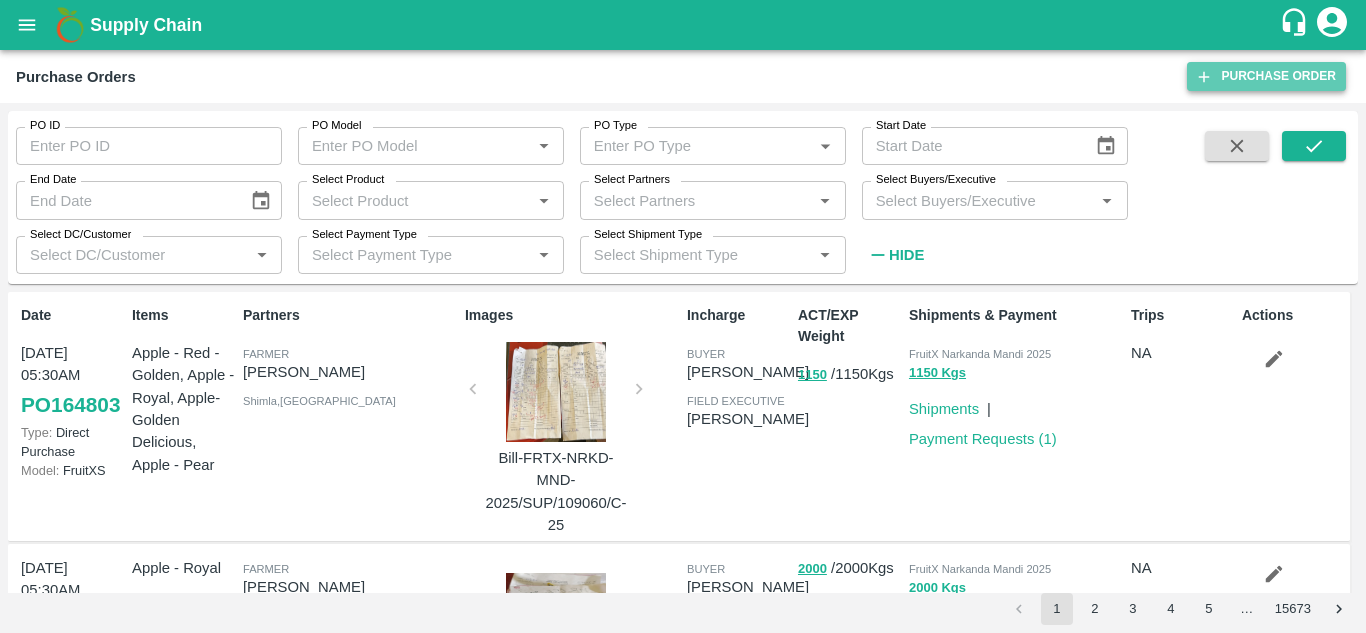 click on "Purchase Order" at bounding box center [1266, 76] 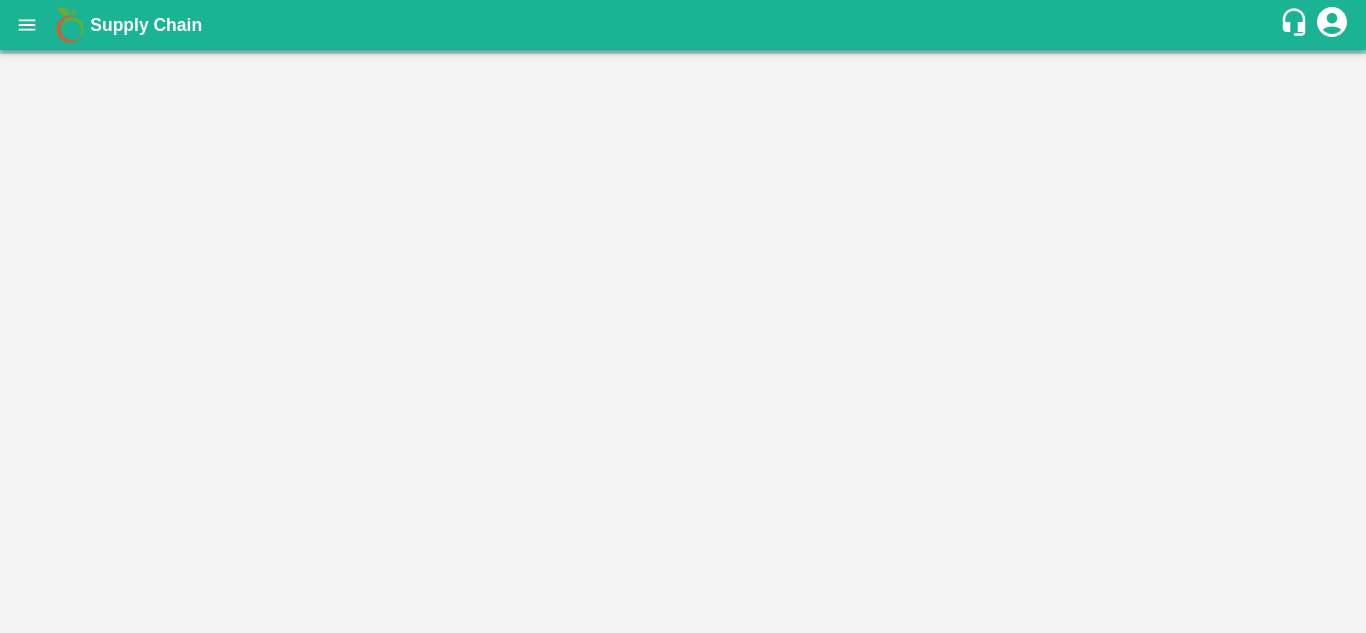 scroll, scrollTop: 0, scrollLeft: 0, axis: both 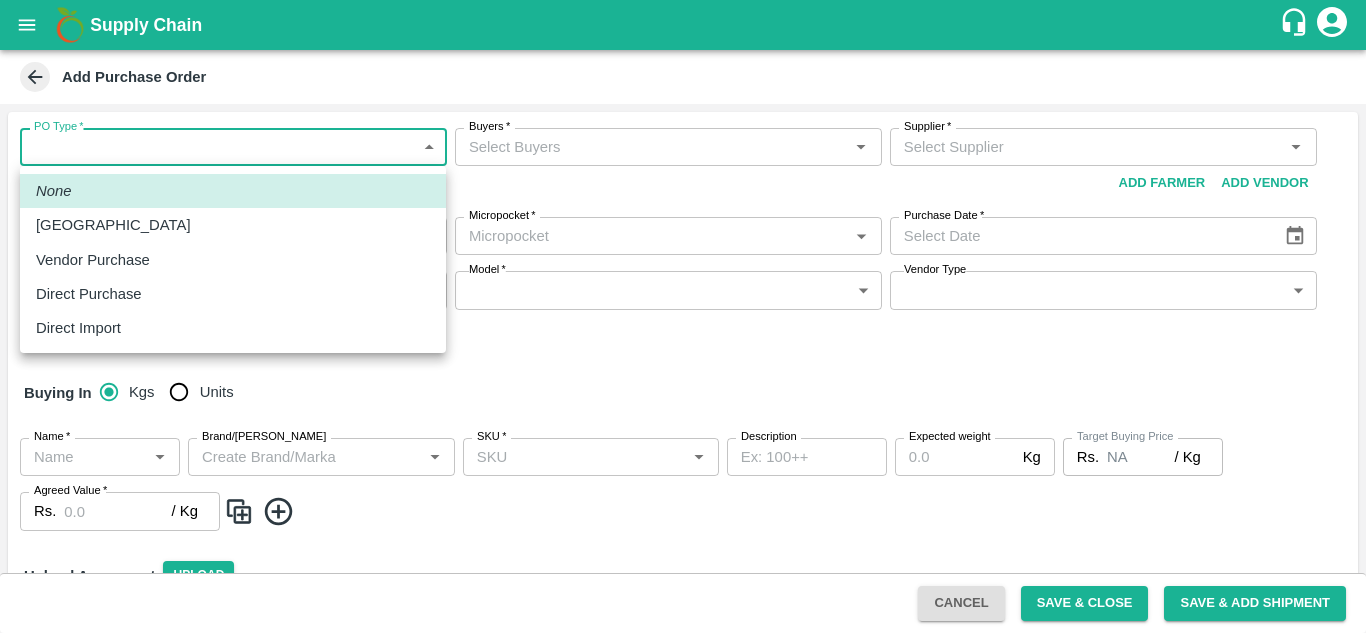 click on "Supply Chain Add Purchase Order PO Type   * ​ PO Type Buyers   * Buyers   * Supplier   * Supplier   * Add Vendor Add Farmer Address   * Address Micropocket   * Micropocket   * Purchase Date   * Purchase Date Incharge Field Executive   * Incharge Field Executive   * Model   * ​ Model Vendor Type ​ Vendor Type Expected Purchase Items Buying In Kgs Units Name   * Name   * Brand/Marka Brand/Marka SKU   * SKU   * Description x Description Expected weight Kg Expected weight Target Buying Price Rs. NA / Kg Target Buying Price Agreed Value   * Rs. / Kg Agreed Value Upload Agreement Upload Chute Percentage % Chute Percentage Cancel Save & Close Save & Add Shipment Mumbai Imported DC Bangalore Imported DC - Safal Market Delhi Imported DC MDC Bhubaneswar Bangalore DC MDC Cochin Modern Trade Bangalore DC Ahmedabad virtual imported DC Chennai DC Hyderabad DC B2R Bangalore  FruitX Delhi Direct Customer Hanshu Sharma Logout None Farm Gate Vendor Purchase Direct Purchase Direct Import" at bounding box center [683, 316] 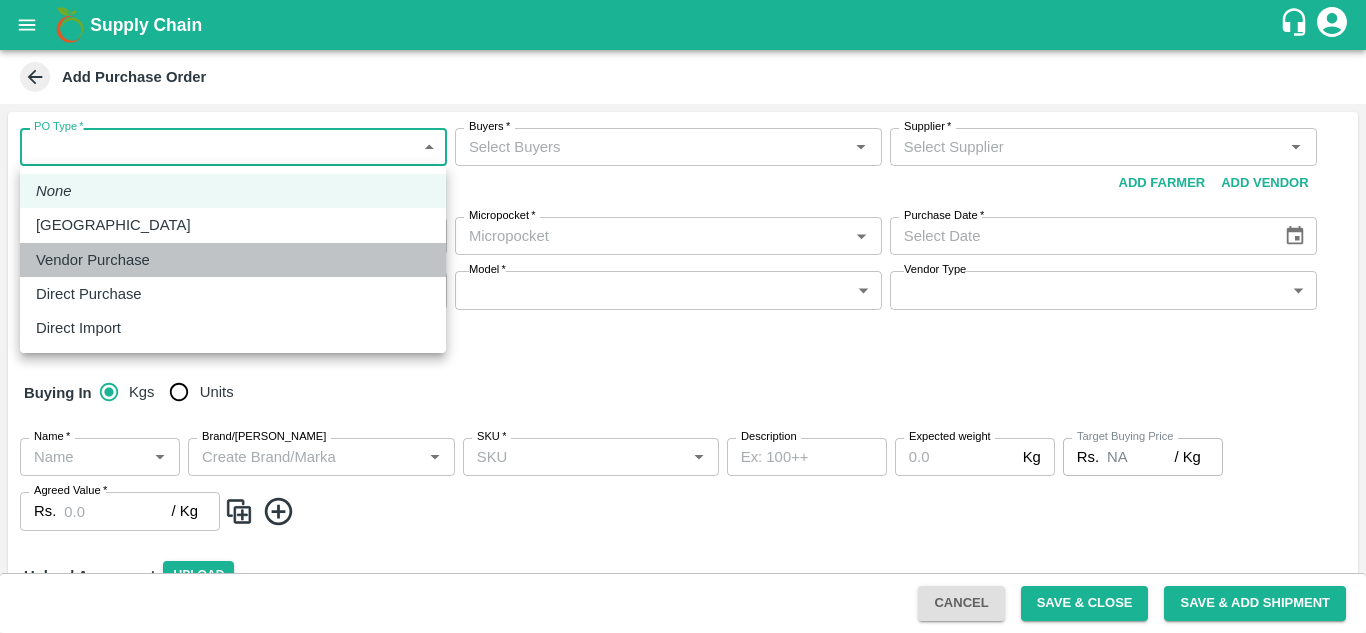 click on "Vendor Purchase" at bounding box center (233, 260) 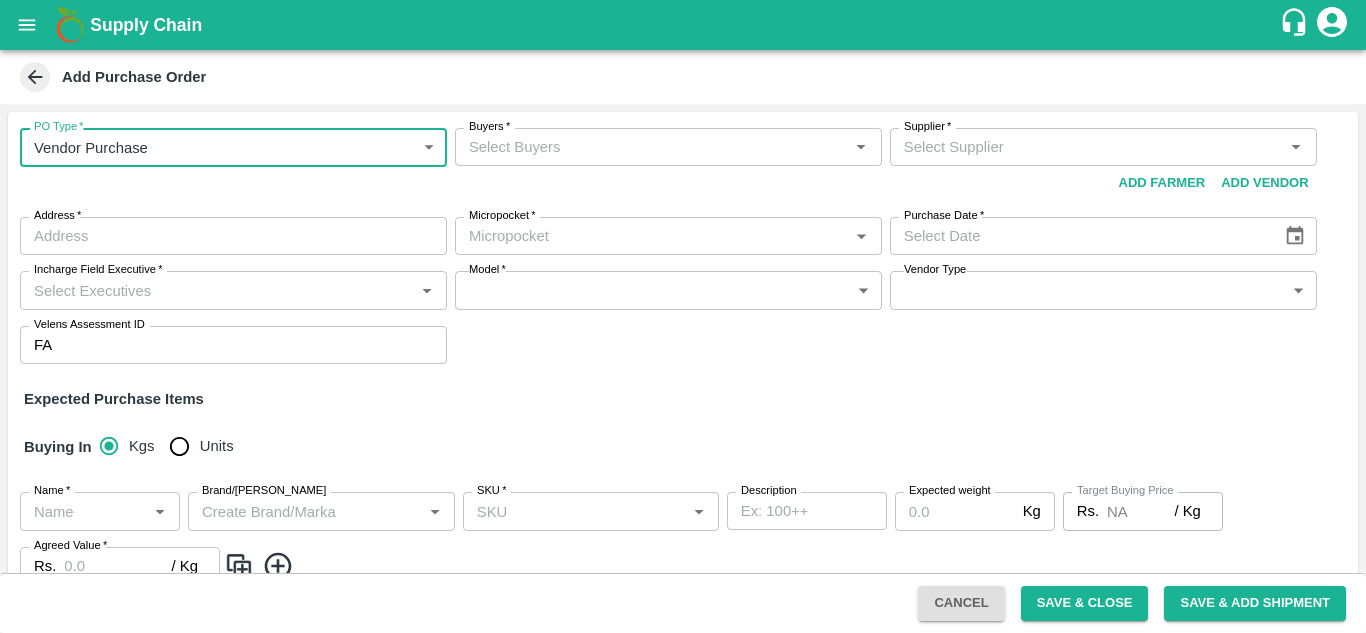 click on "Buyers   *" at bounding box center (652, 147) 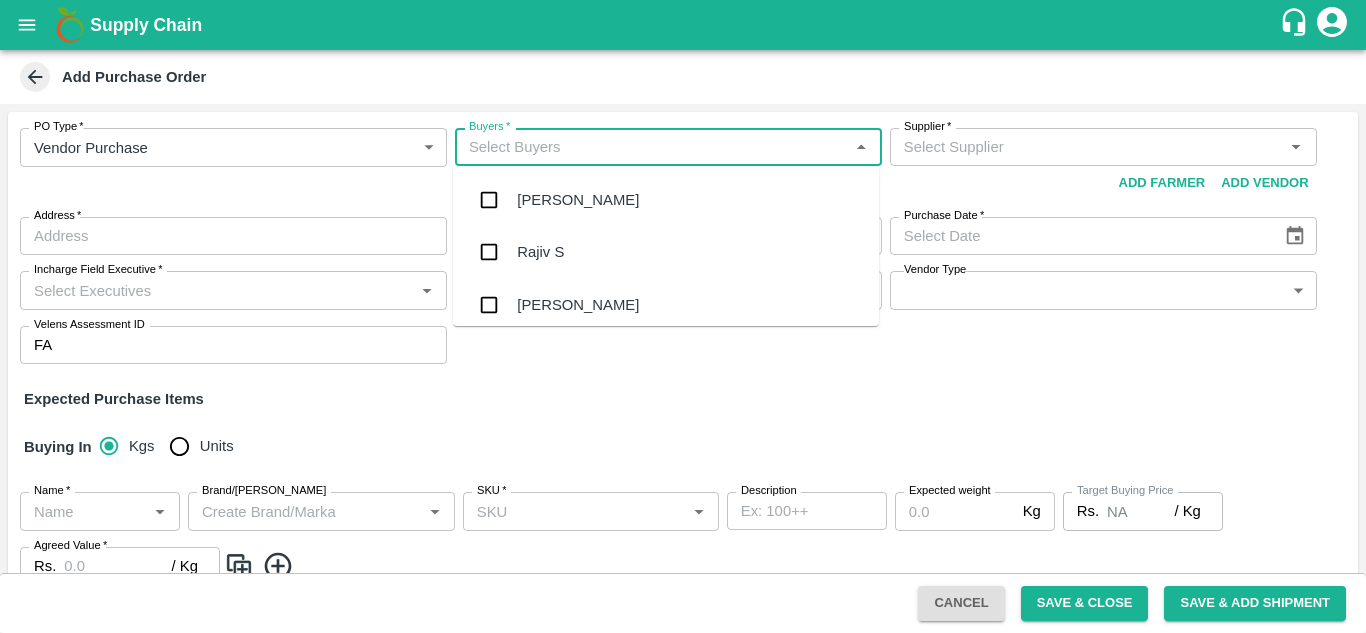 click on "Praneeth Kumar" at bounding box center (666, 200) 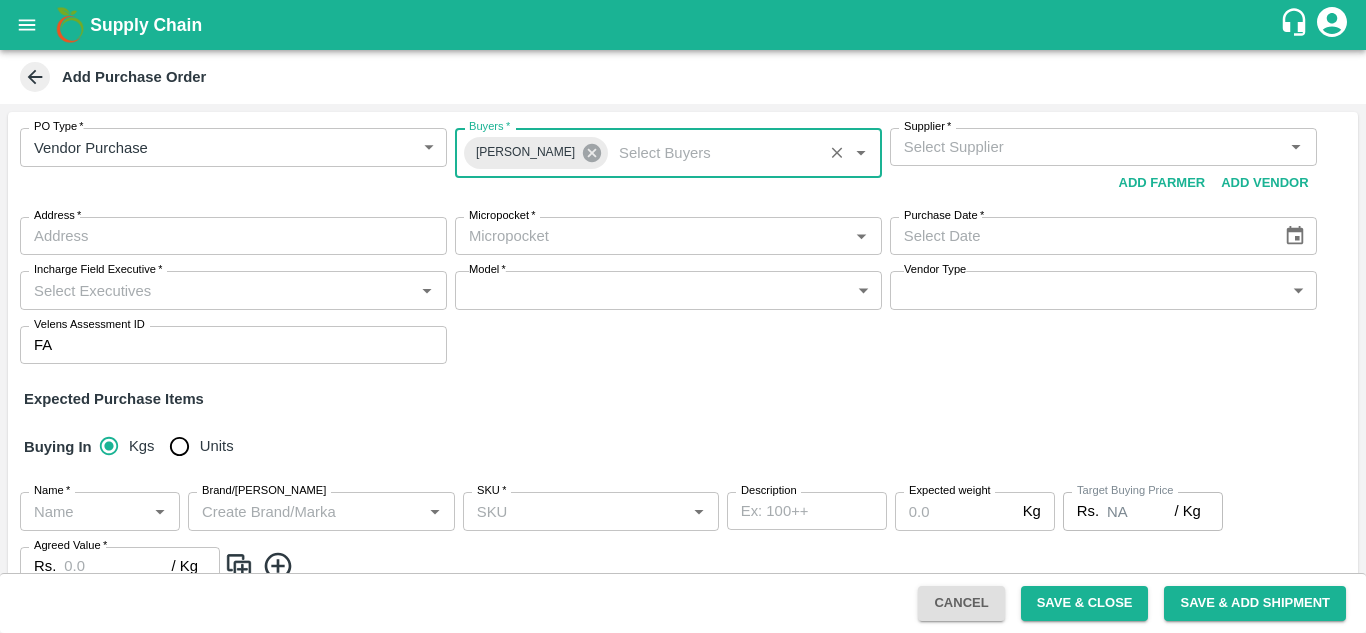 click 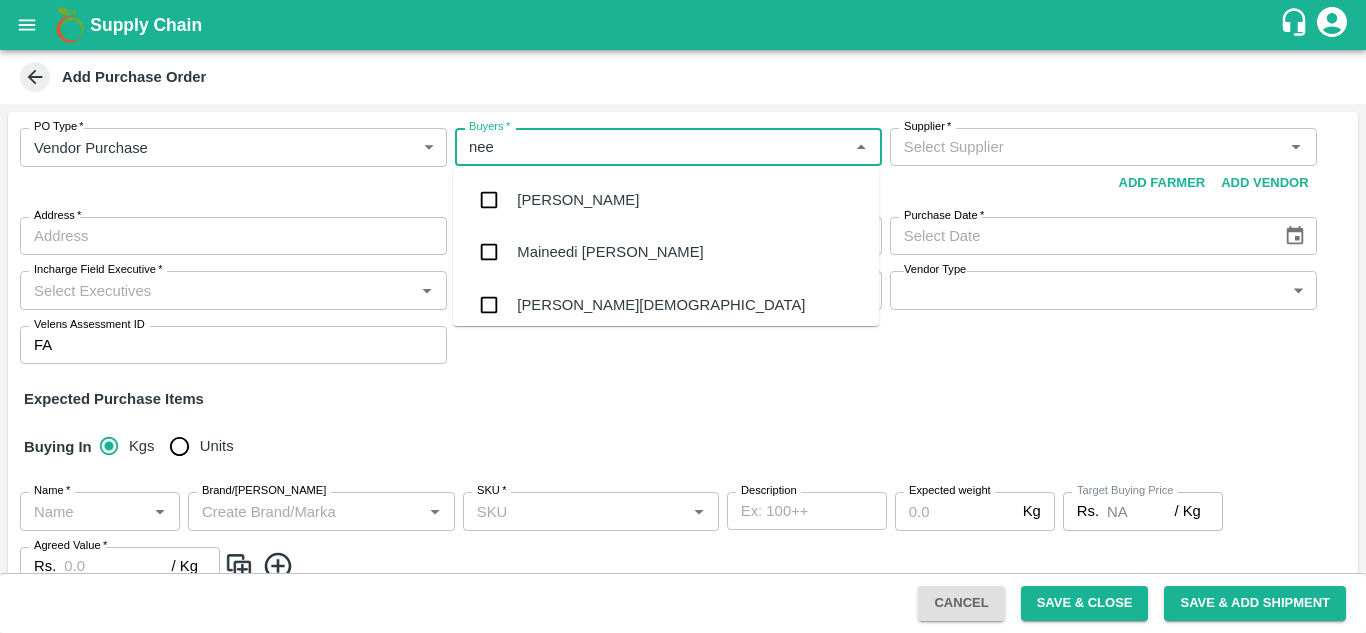 type on "neet" 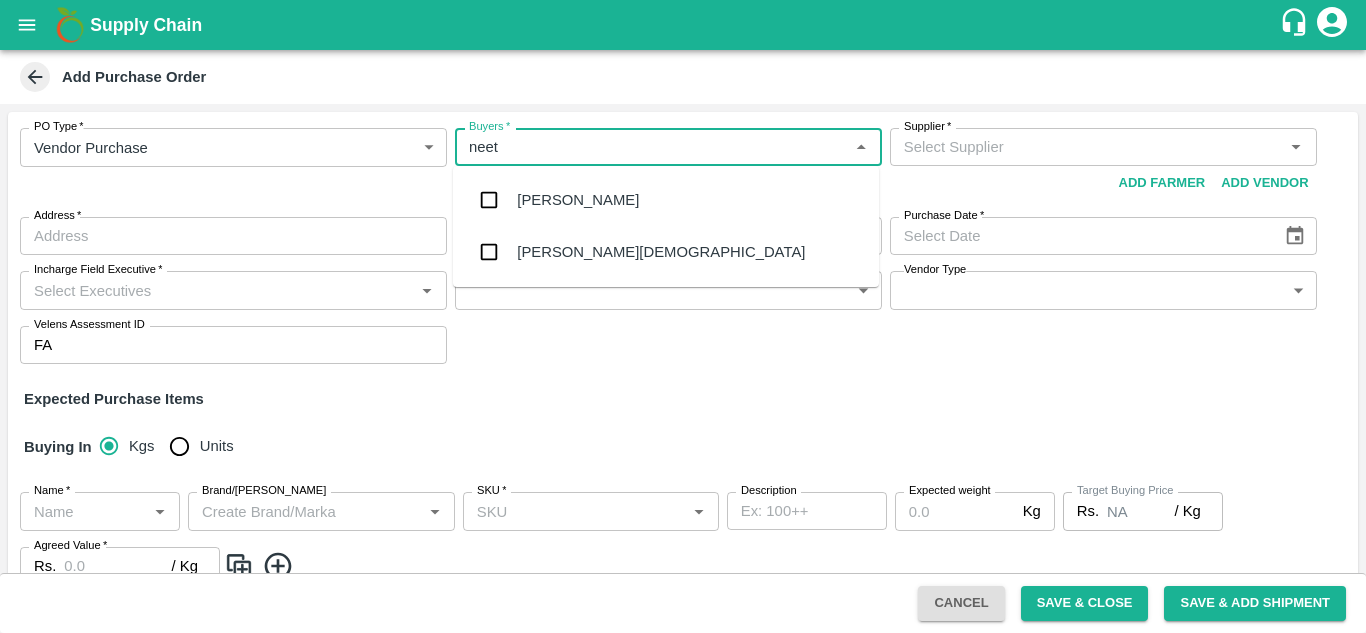 click on "[PERSON_NAME][DEMOGRAPHIC_DATA]" at bounding box center [661, 252] 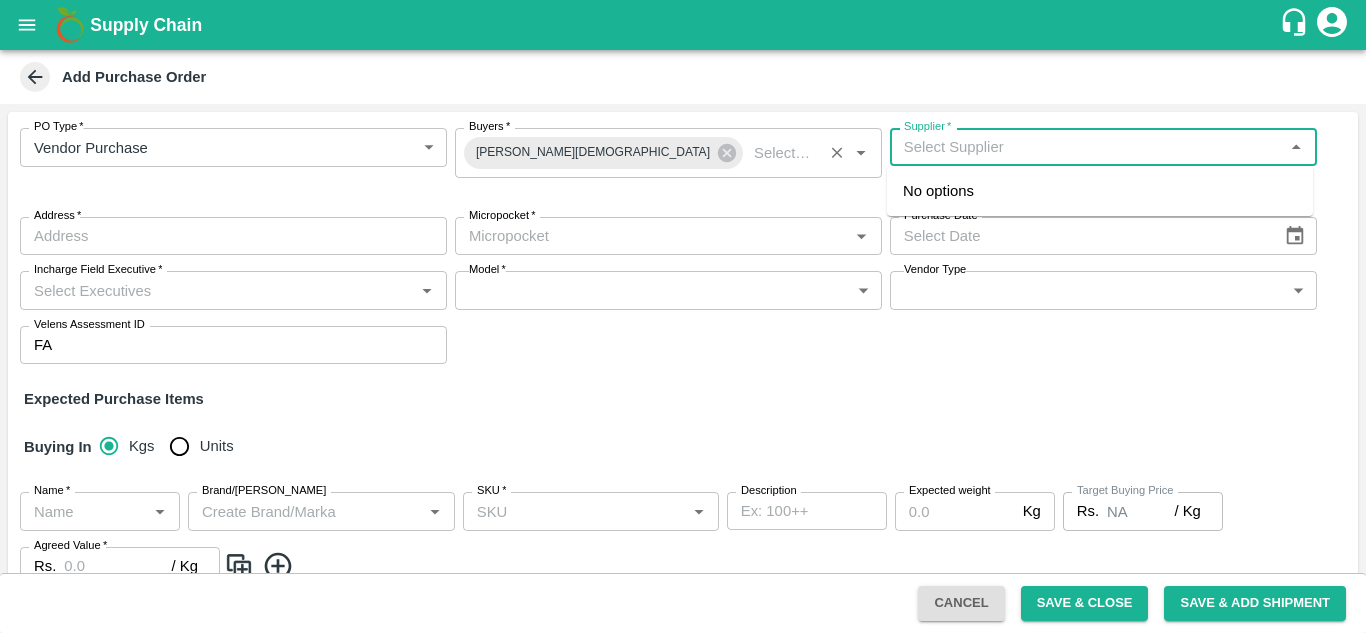 click on "Supplier   *" at bounding box center (1087, 147) 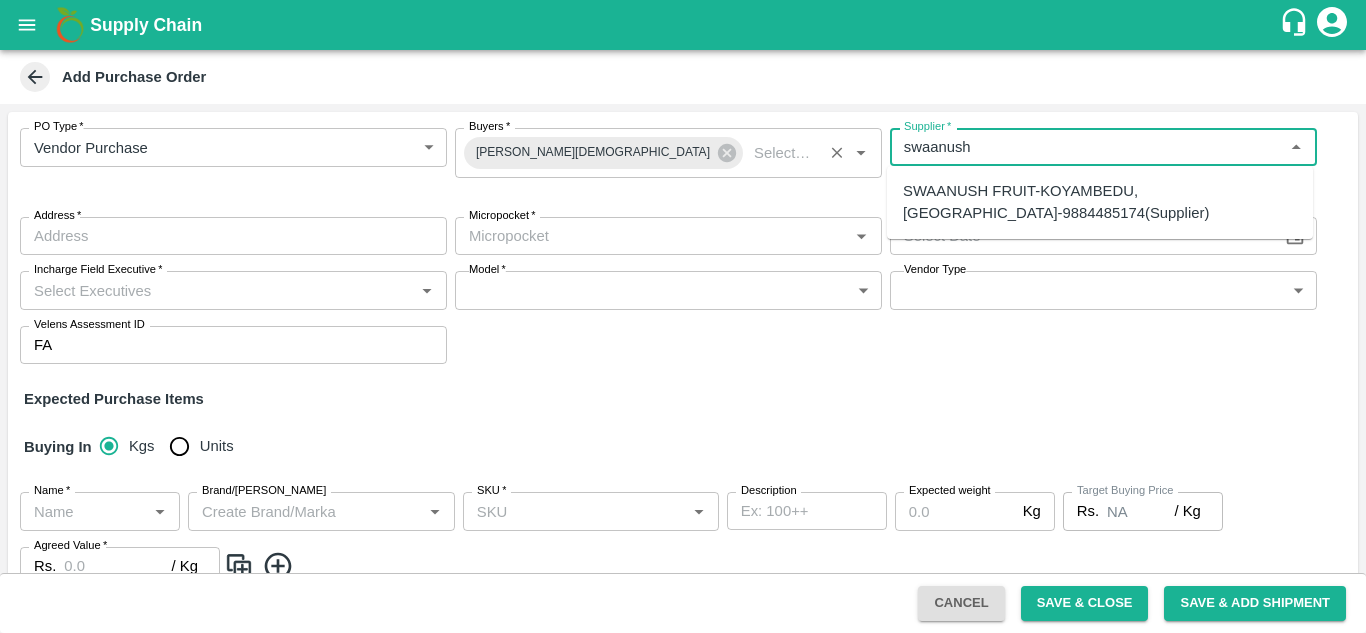 click on "SWAANUSH FRUIT-KOYAMBEDU, Chennai-9884485174(Supplier)" at bounding box center (1100, 202) 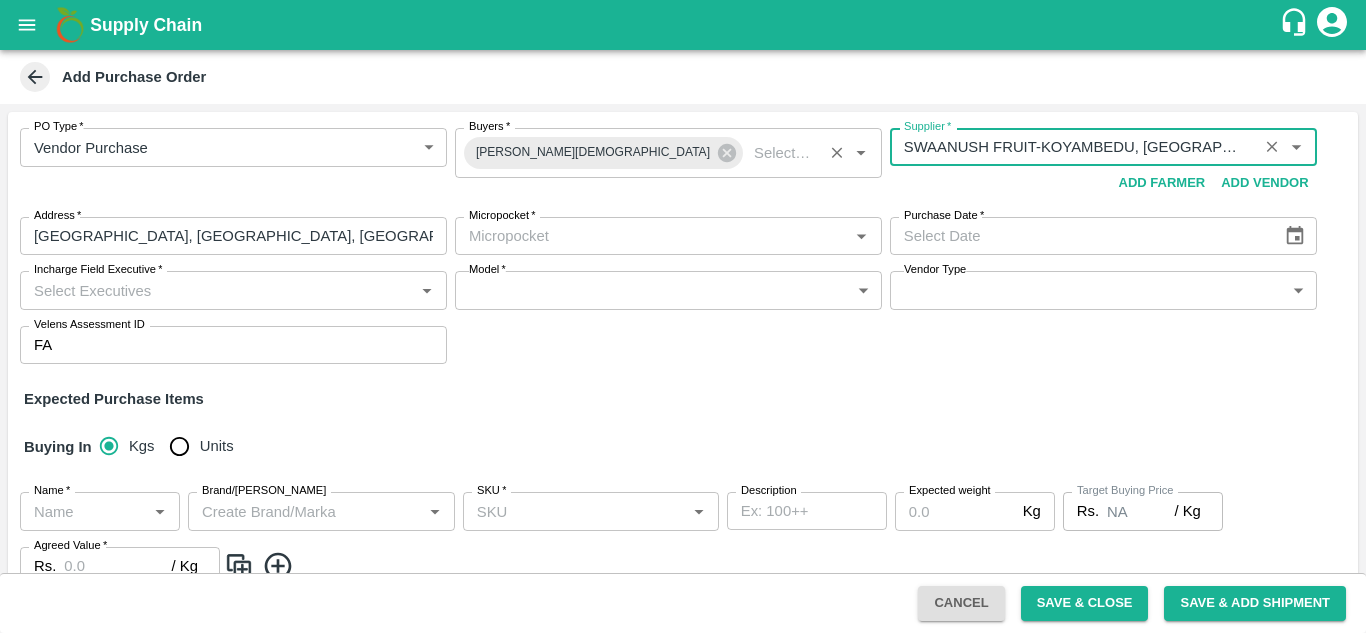 click on "Micropocket   *" at bounding box center (668, 236) 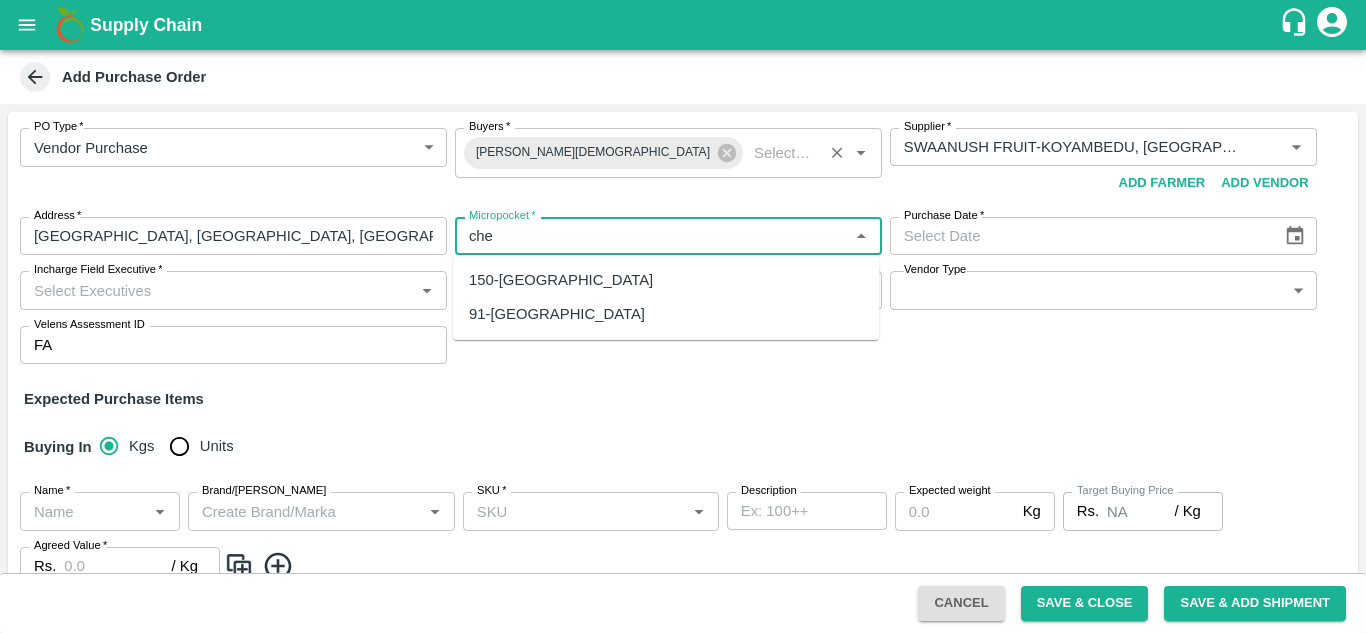 click on "91-Chennai" at bounding box center (557, 314) 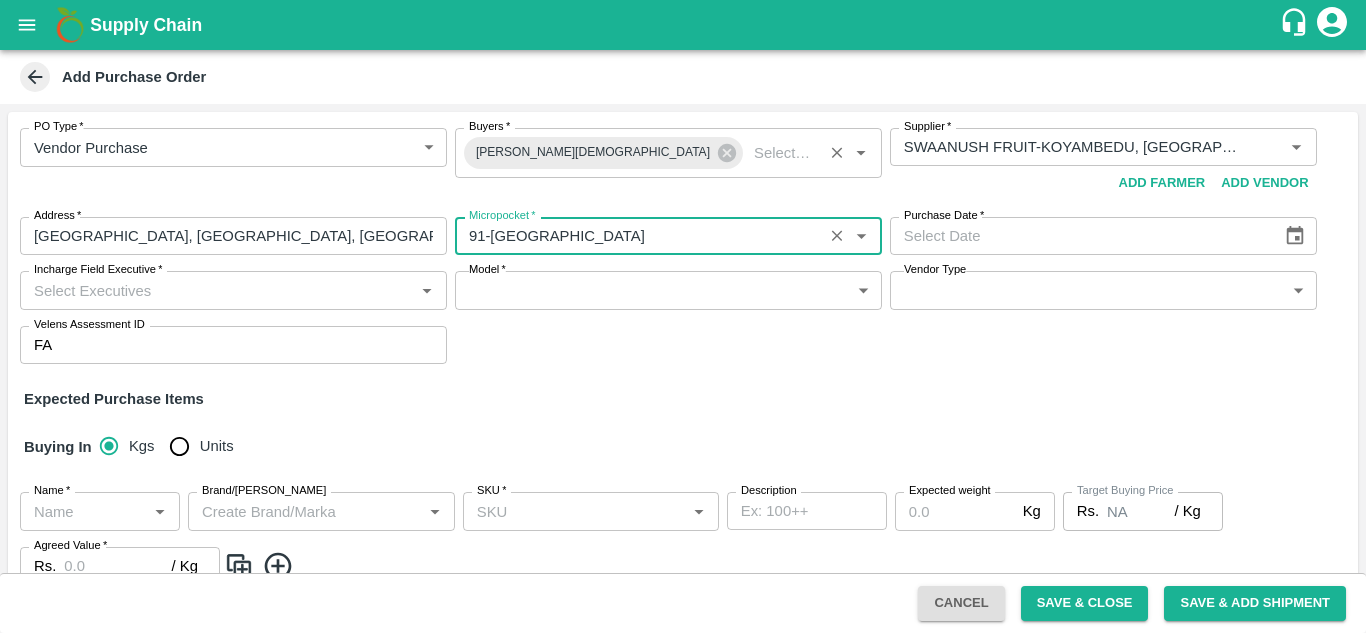 type on "91-Chennai" 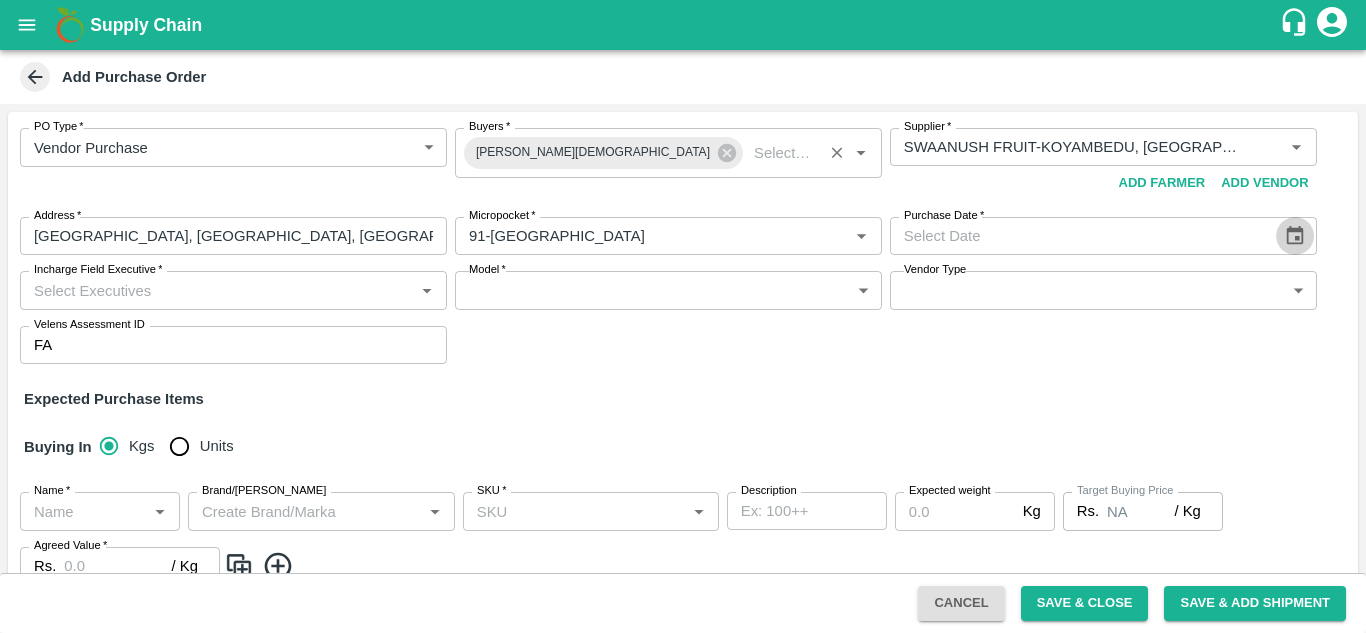 click at bounding box center [1295, 236] 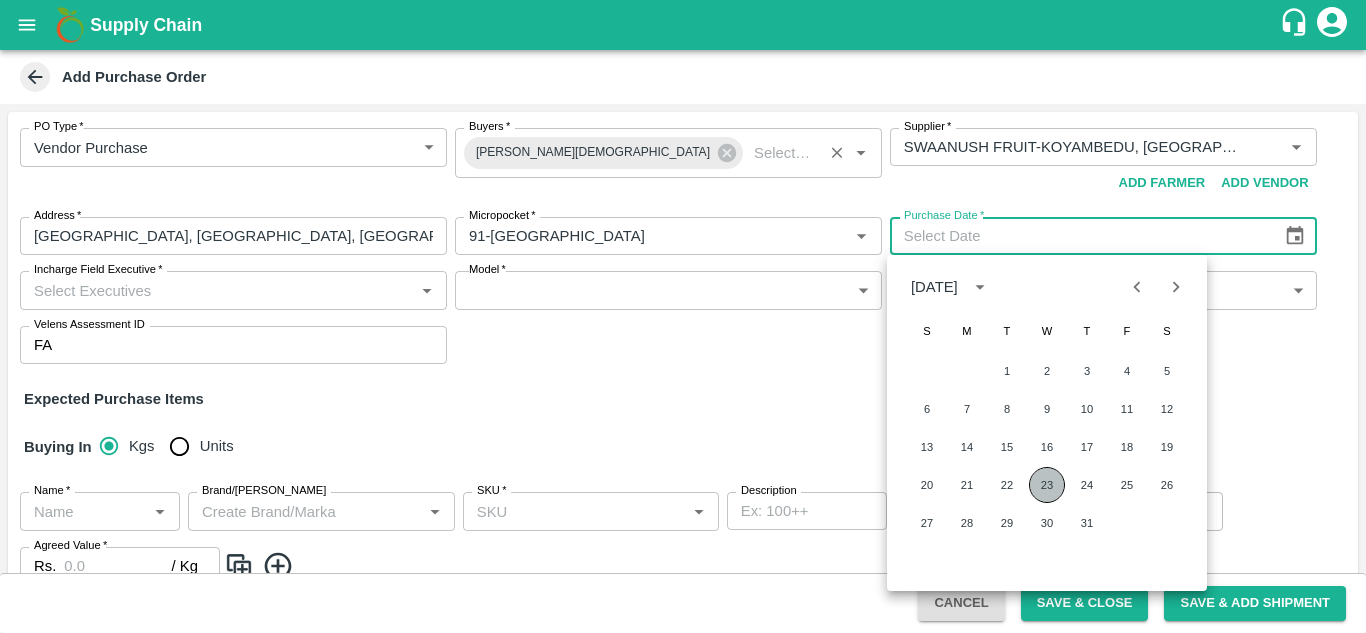 click on "23" at bounding box center [1047, 485] 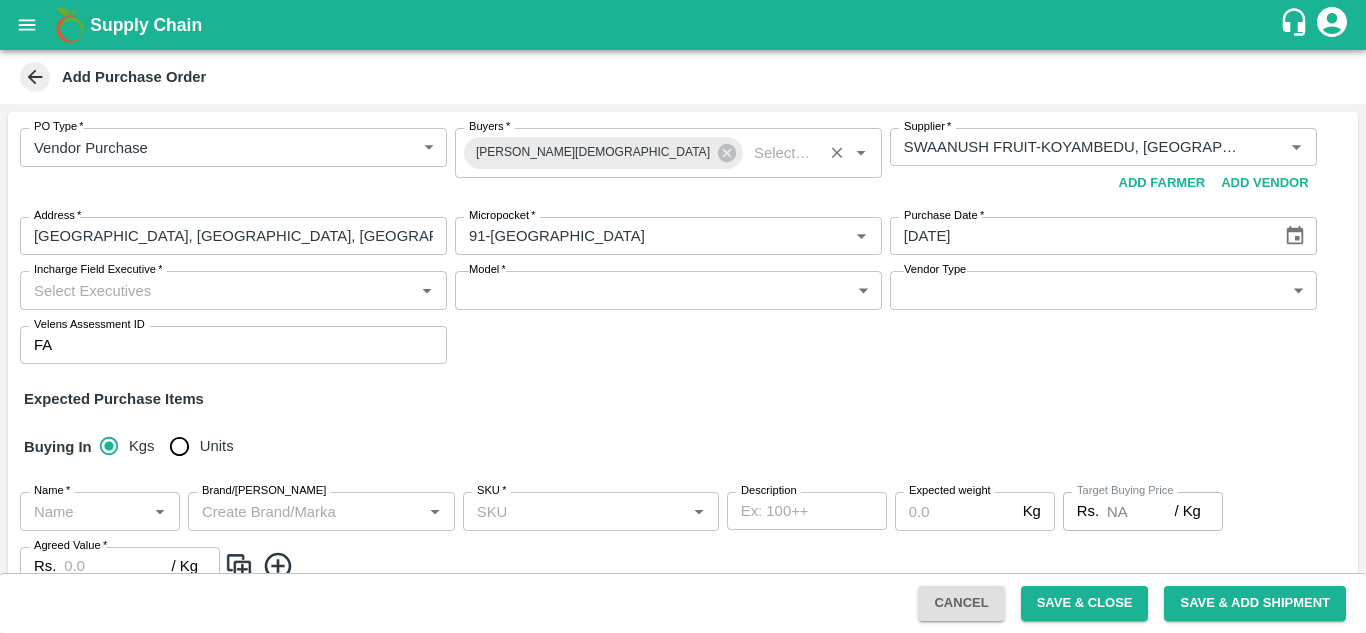 click on "Incharge Field Executive   *" at bounding box center (217, 290) 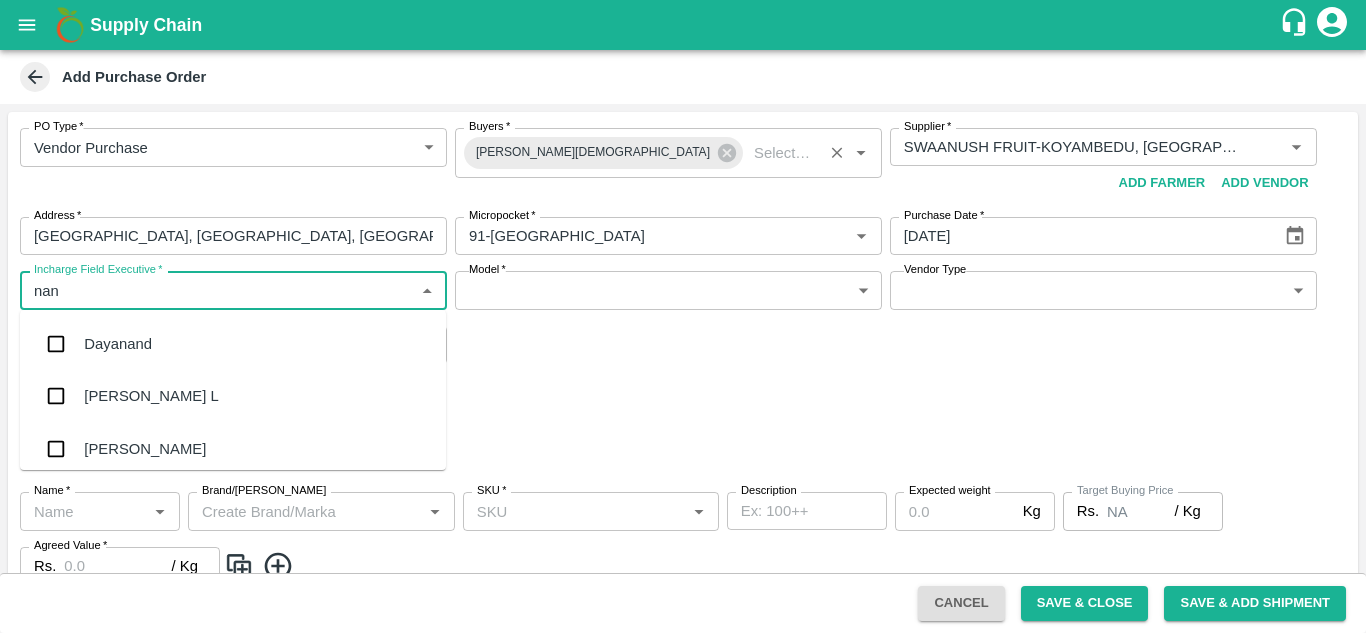 type on "nand" 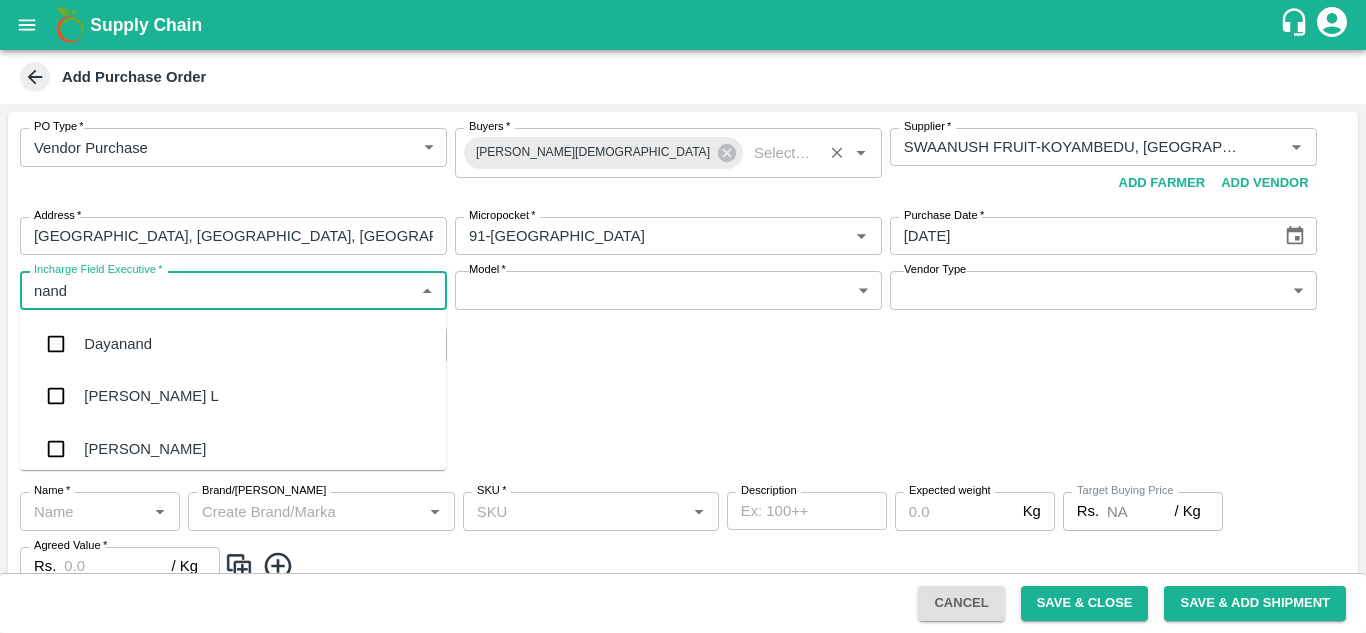 click on "Nanda Kumar L" at bounding box center [151, 396] 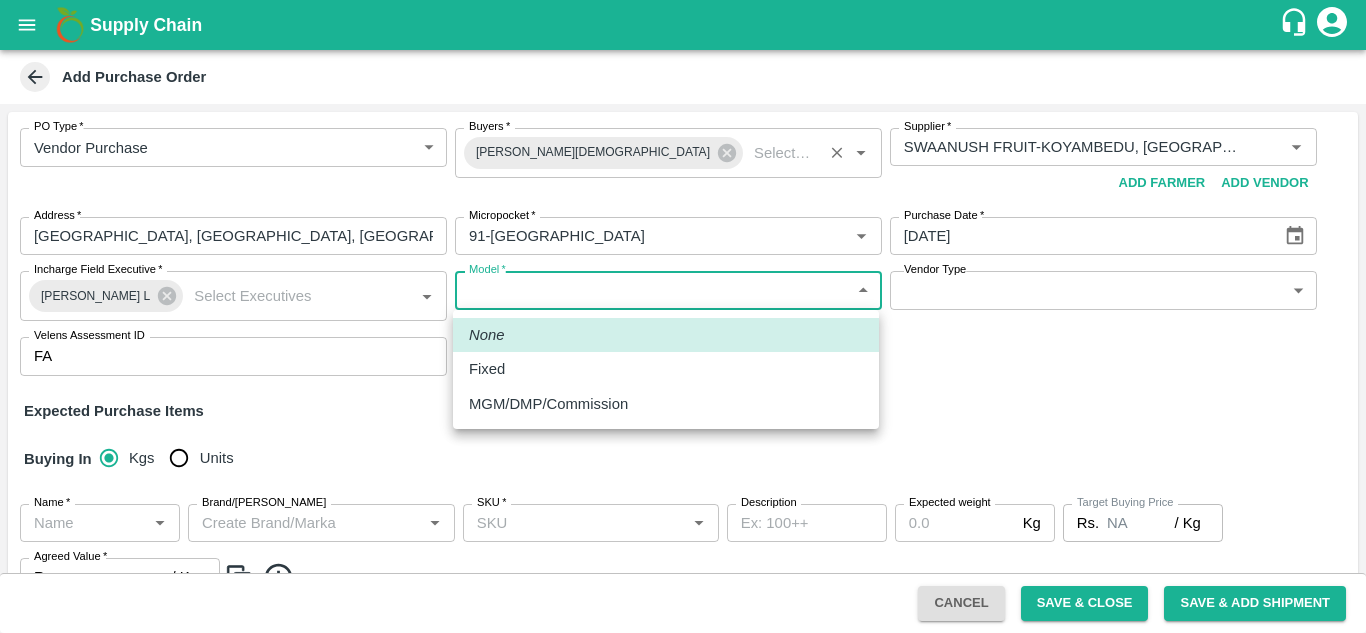click on "Supply Chain Add Purchase Order PO Type   * Vendor Purchase 2 PO Type Buyers   * Neeti Jain  Buyers   * Supplier   * Supplier   * Add Vendor Add Farmer Address   * KOYAMBEDU, Chennai, CHENNAI, Tamil Nadu Address Micropocket   * Micropocket   * Purchase Date   * 23/07/2025 Purchase Date Incharge Field Executive   * Nanda Kumar L Incharge Field Executive   * Model   * ​ Model Vendor Type ​ Vendor Type Velens Assessment ID FA Velens Assessment ID Expected Purchase Items Buying In Kgs Units Name   * Name   * Brand/Marka Brand/Marka SKU   * SKU   * Description x Description Expected weight Kg Expected weight Target Buying Price Rs. NA / Kg Target Buying Price Agreed Value   * Rs. / Kg Agreed Value Upload Agreement Upload Chute Percentage % Chute Percentage Cancel Save & Close Save & Add Shipment Mumbai Imported DC Bangalore Imported DC - Safal Market Delhi Imported DC MDC Bhubaneswar Bangalore DC MDC Cochin Modern Trade Bangalore DC Ahmedabad virtual imported DC Chennai DC" at bounding box center (683, 316) 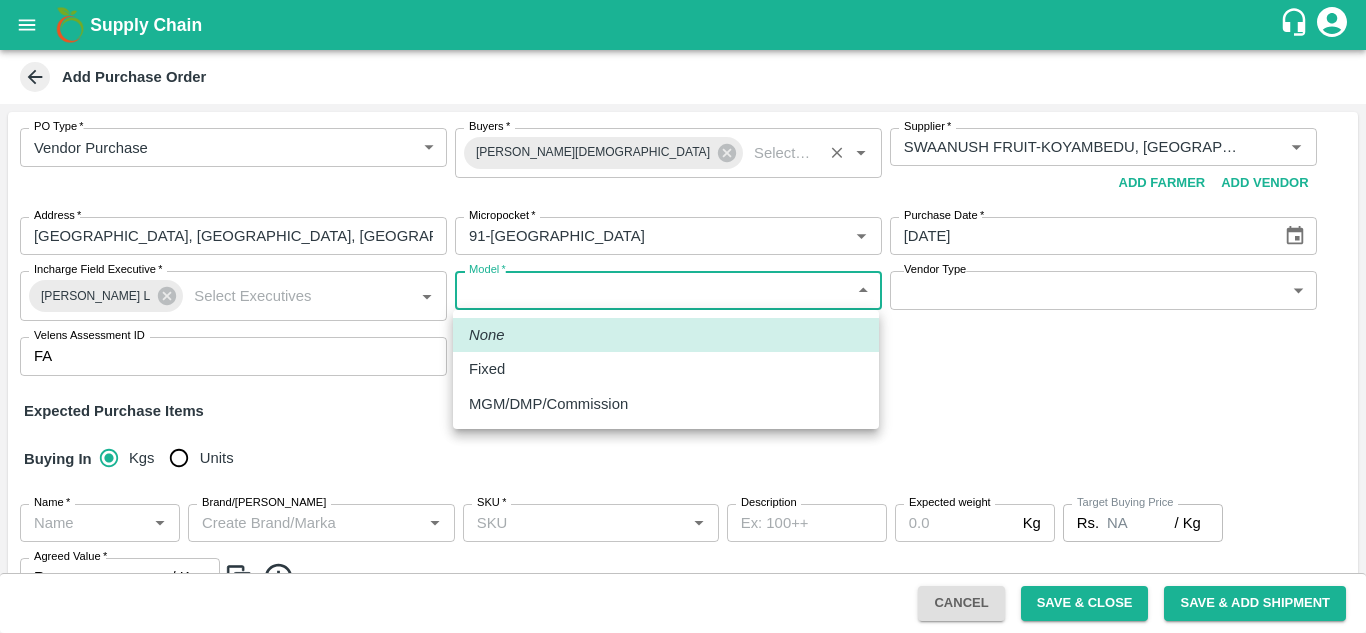 click on "Fixed" at bounding box center [666, 369] 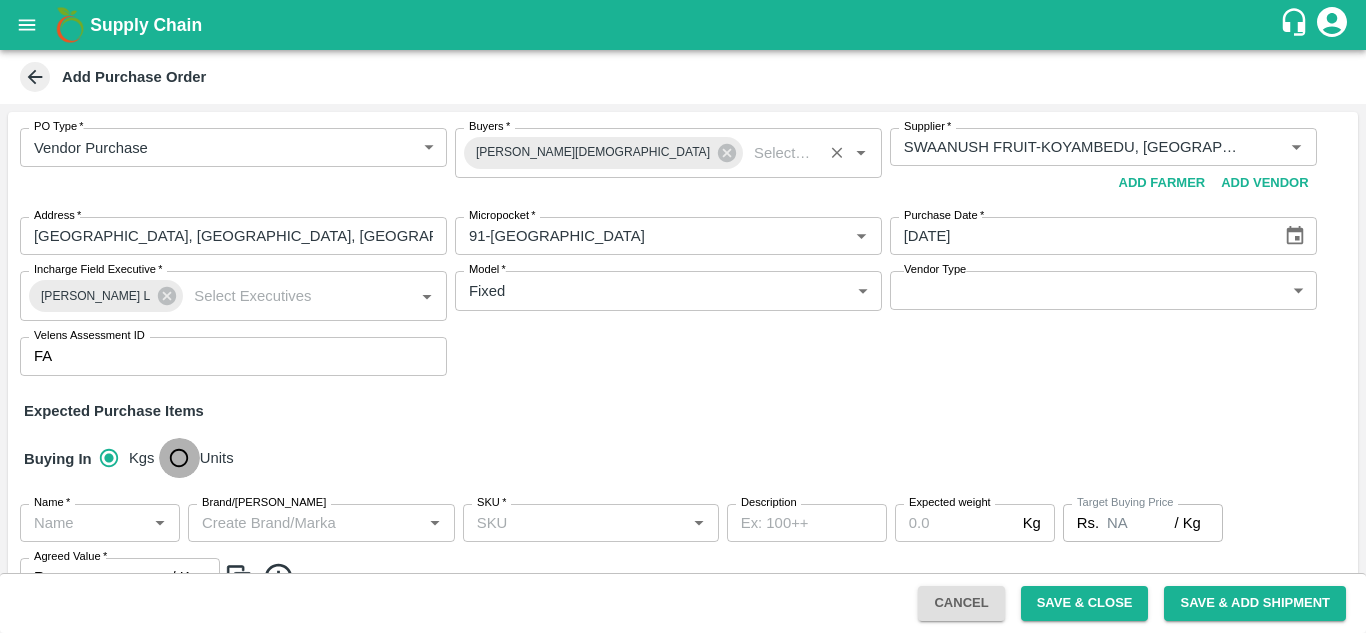 click on "Units" at bounding box center (179, 458) 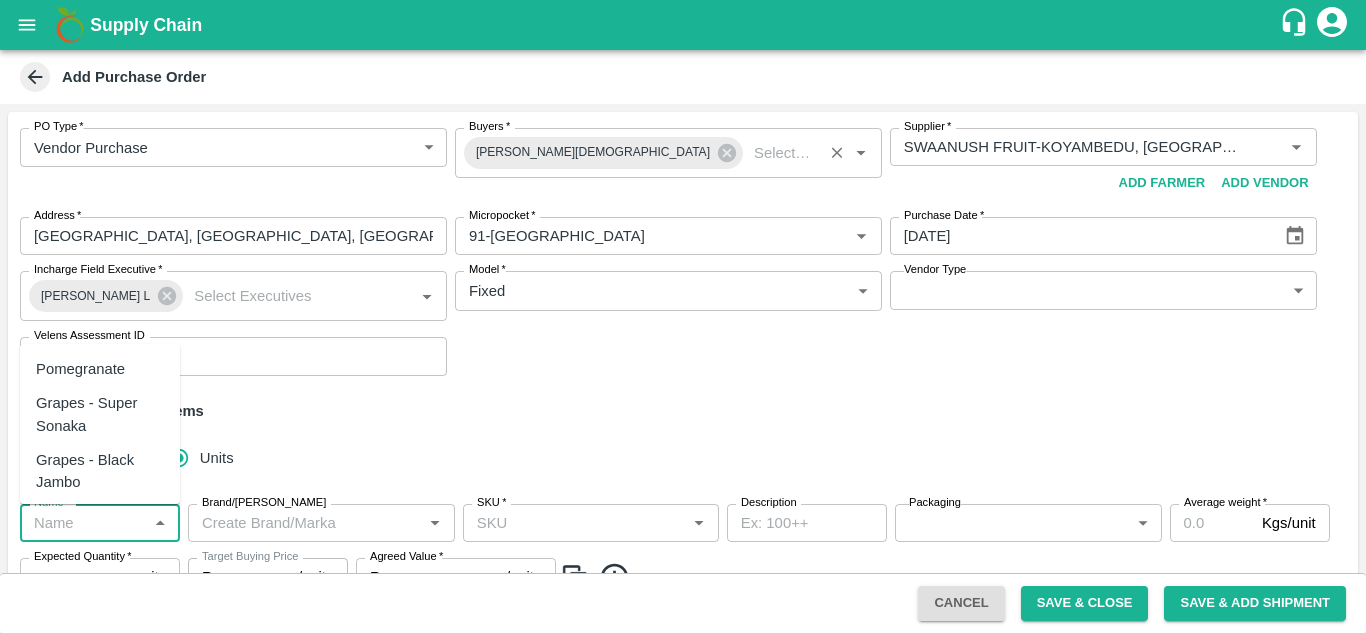 click on "Name   *" at bounding box center [83, 523] 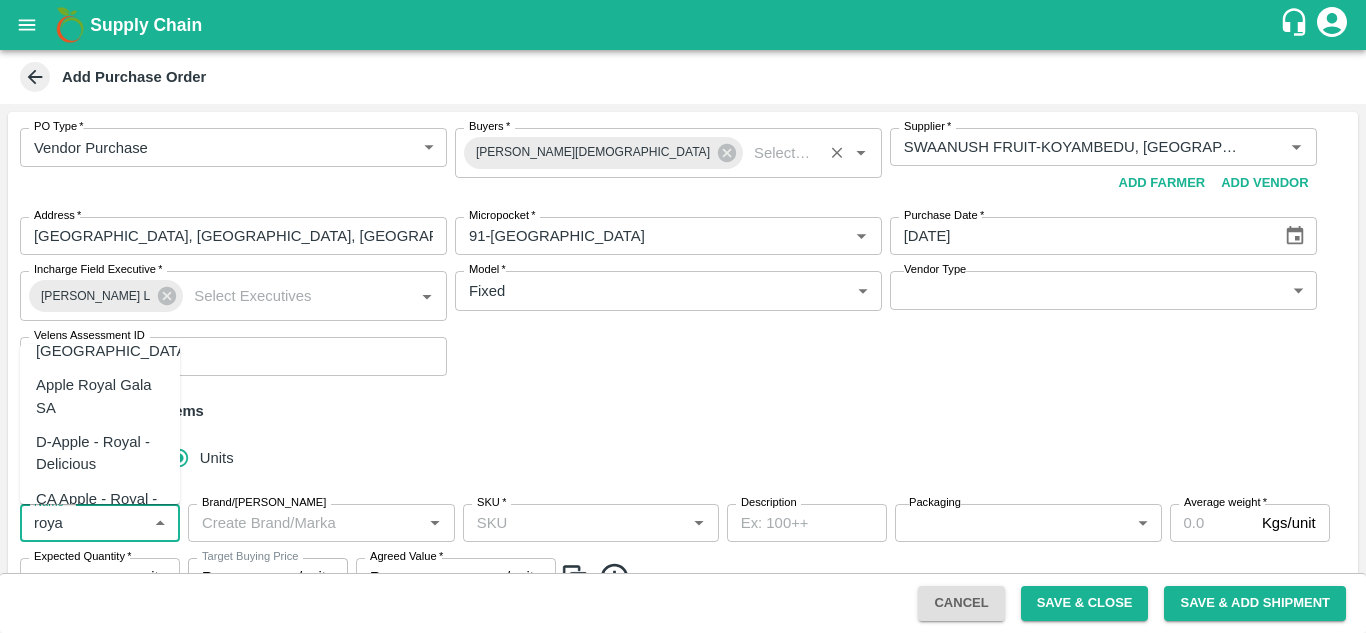 scroll, scrollTop: 324, scrollLeft: 0, axis: vertical 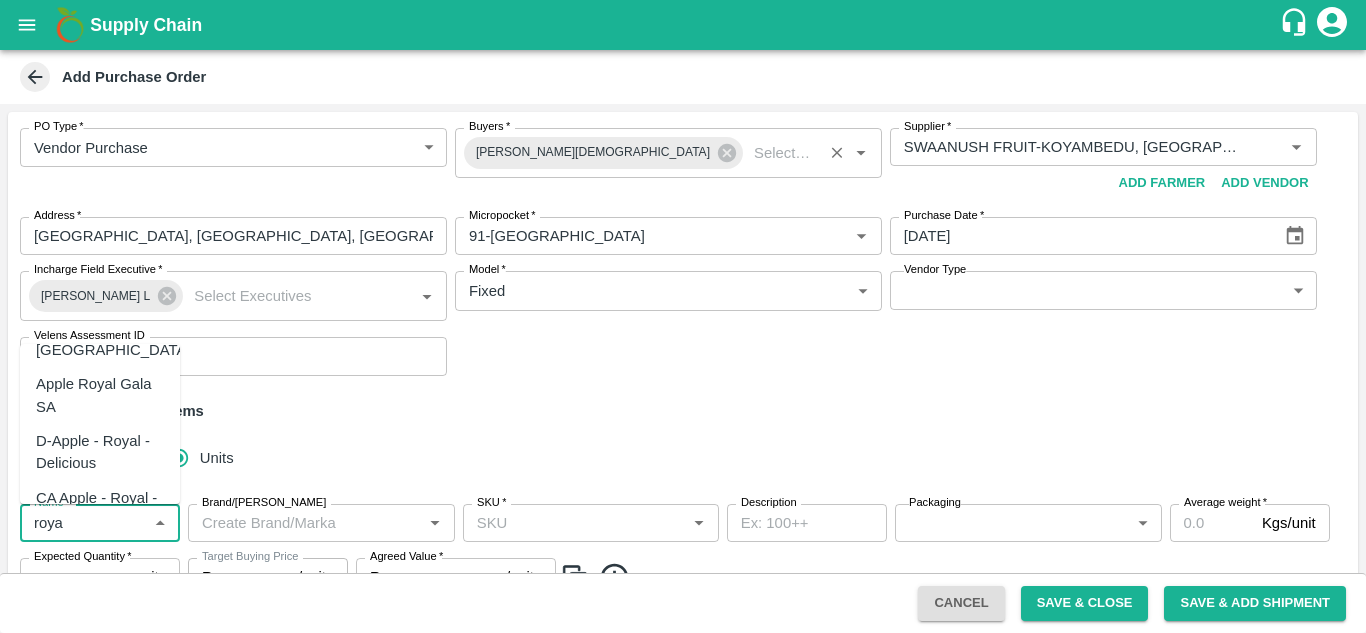 click on "Apple  Royal Gala SA" at bounding box center [100, 395] 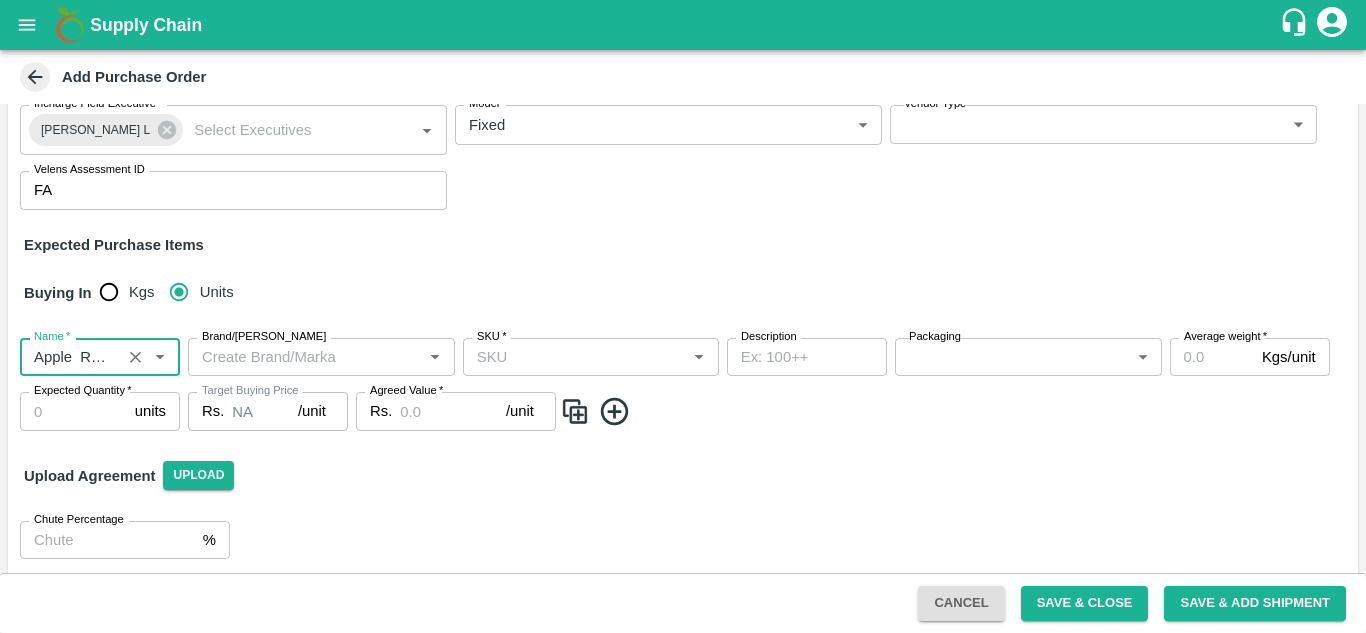 scroll, scrollTop: 176, scrollLeft: 0, axis: vertical 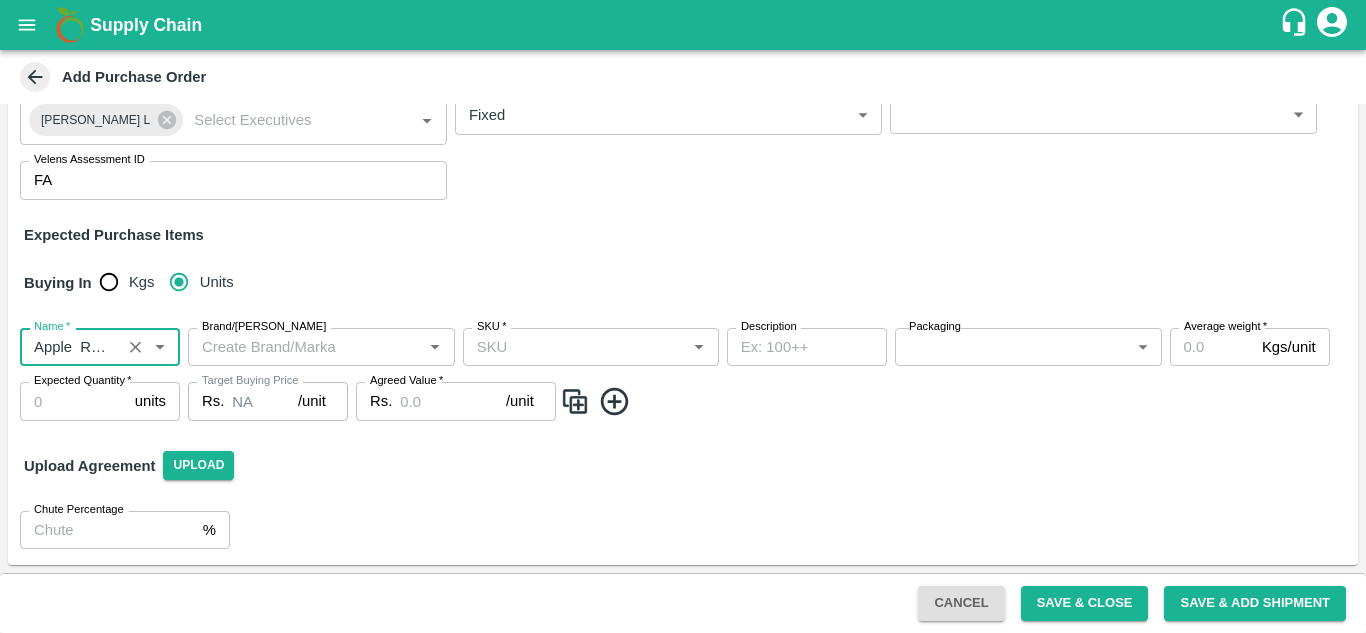 type on "Apple  Royal Gala SA" 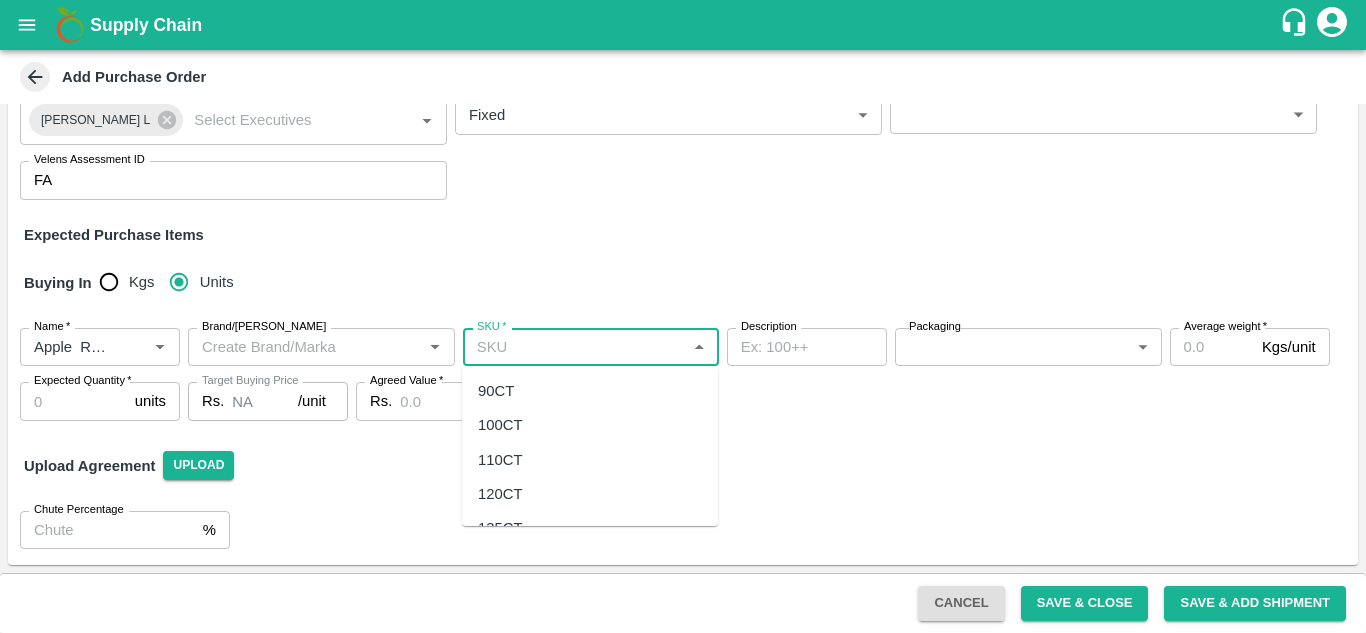 click on "SKU   *" at bounding box center (574, 347) 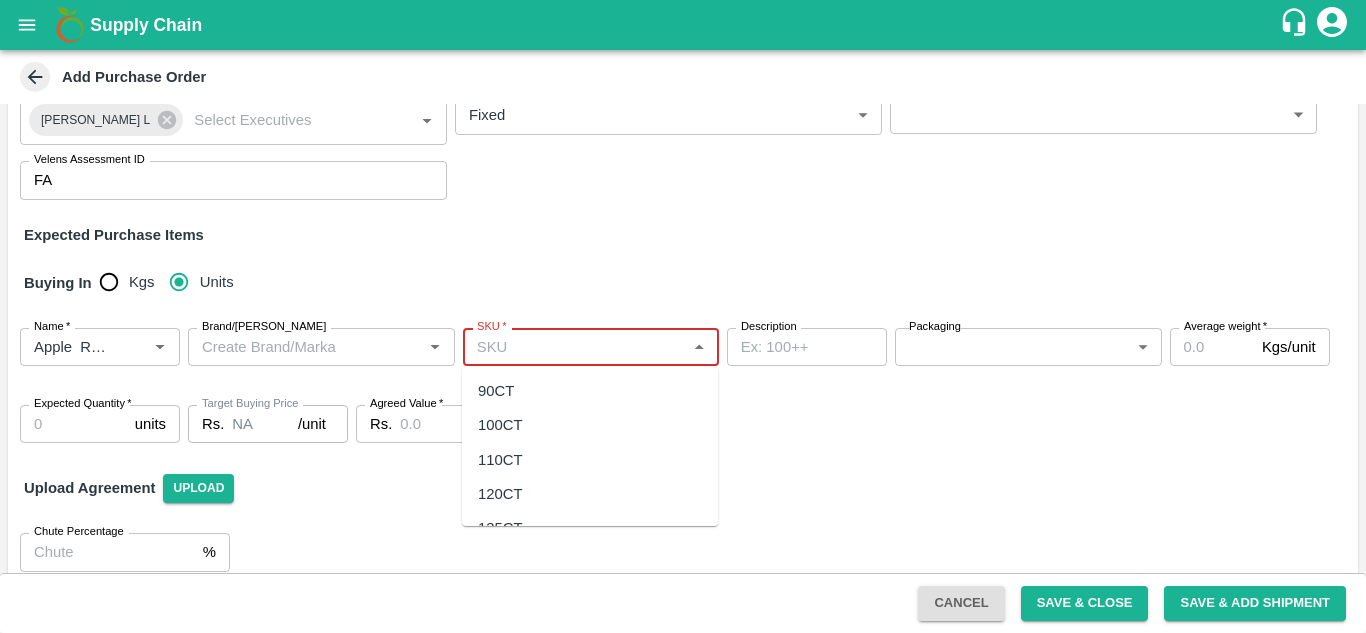click on "SKU   *" at bounding box center (574, 347) 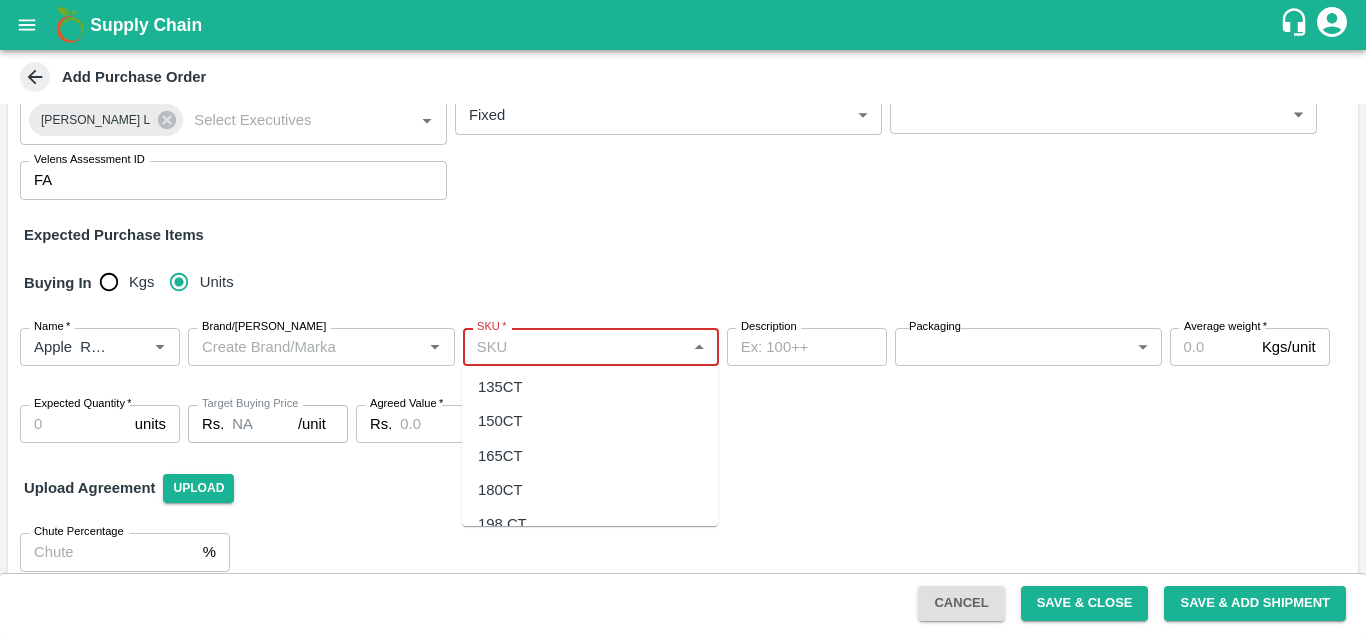 scroll, scrollTop: 140, scrollLeft: 0, axis: vertical 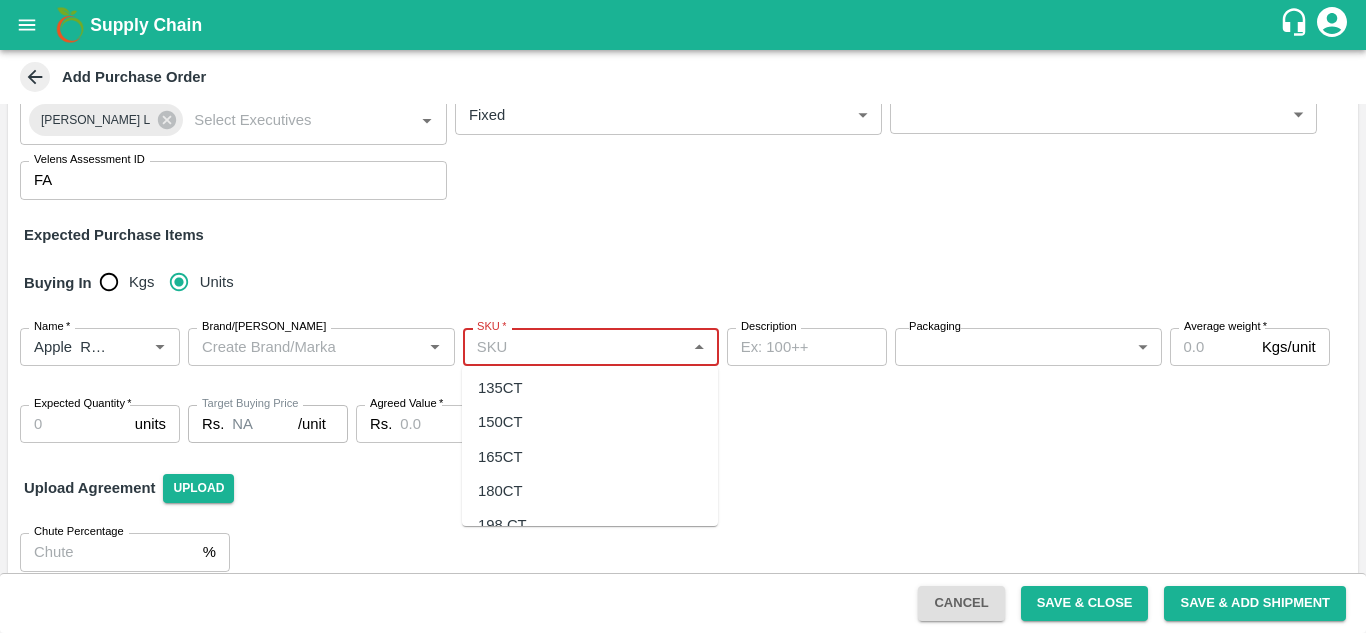 click on "180CT" at bounding box center [500, 491] 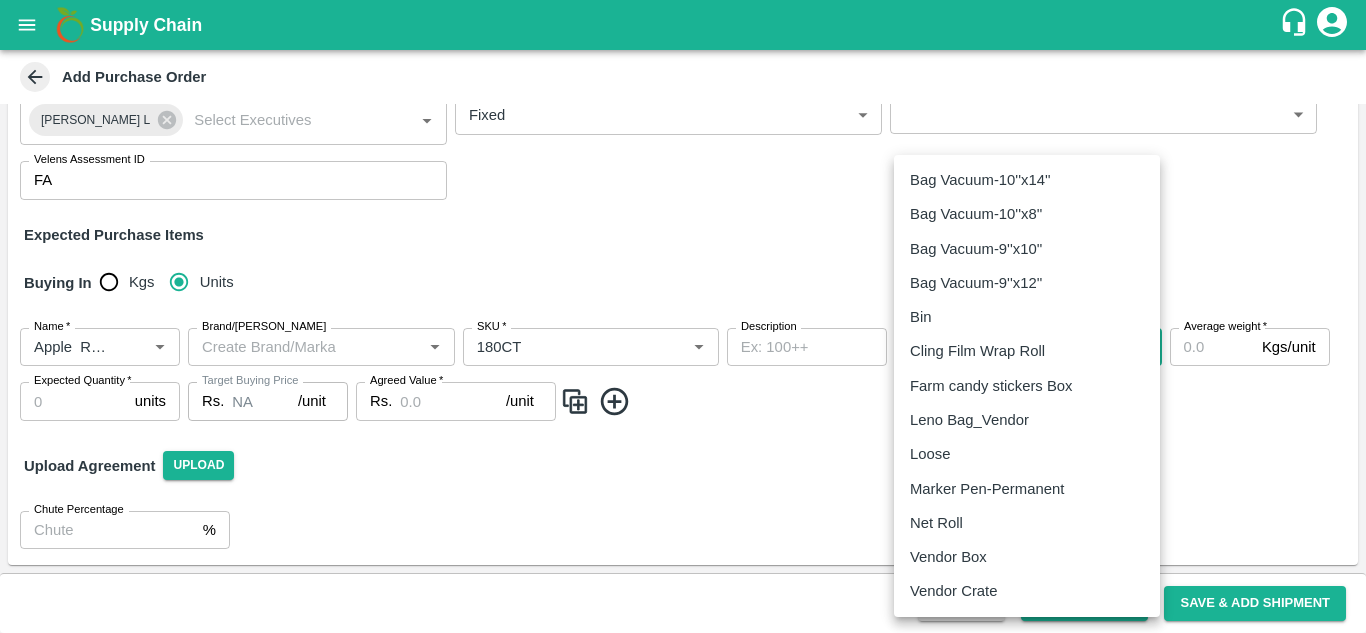 click on "Supply Chain Add Purchase Order PO Type   * Vendor Purchase 2 PO Type Buyers   * Neeti Jain  Buyers   * Supplier   * Supplier   * Add Vendor Add Farmer Address   * KOYAMBEDU, Chennai, CHENNAI, Tamil Nadu Address Micropocket   * Micropocket   * Purchase Date   * 23/07/2025 Purchase Date Incharge Field Executive   * Nanda Kumar L Incharge Field Executive   * Model   * Fixed Fixed Model Vendor Type ​ Vendor Type Velens Assessment ID FA Velens Assessment ID Expected Purchase Items Buying In Kgs Units Name   * Name   * Brand/Marka Brand/Marka SKU   * SKU   * Description x Description Packaging ​ Packaging Average weight   * Kgs/unit Average weight Expected Quantity   * units Expected Quantity Target Buying Price Rs. NA /unit Target Buying Price Agreed Value   * Rs. /unit Agreed Value Upload Agreement Upload Chute Percentage % Chute Percentage Cancel Save & Close Save & Add Shipment Mumbai Imported DC Bangalore Imported DC - Safal Market Delhi Imported DC MDC Bhubaneswar" at bounding box center (683, 316) 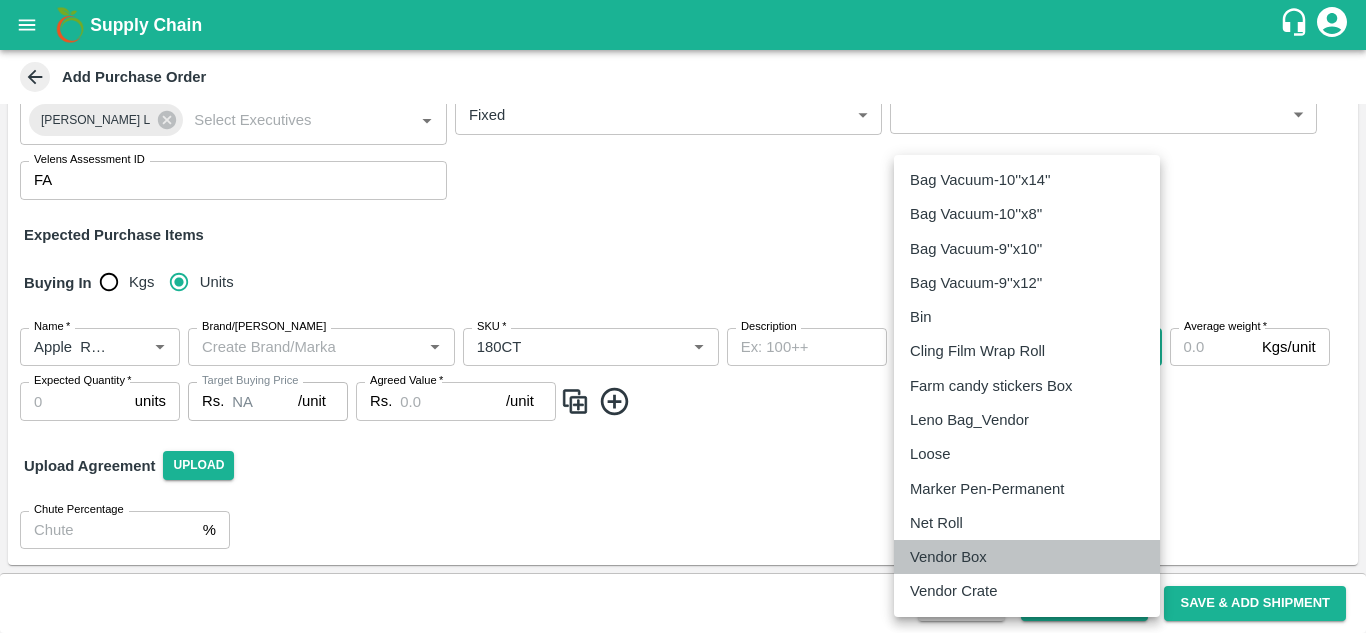 click on "Vendor Box" at bounding box center [948, 557] 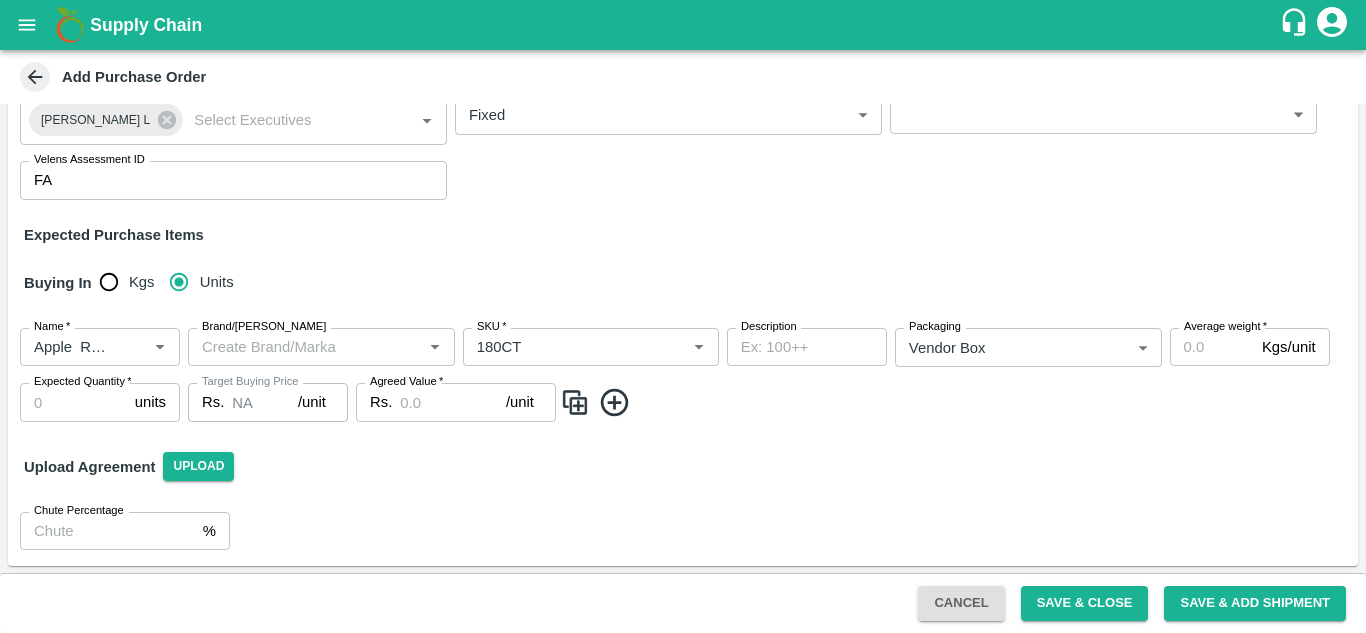 click 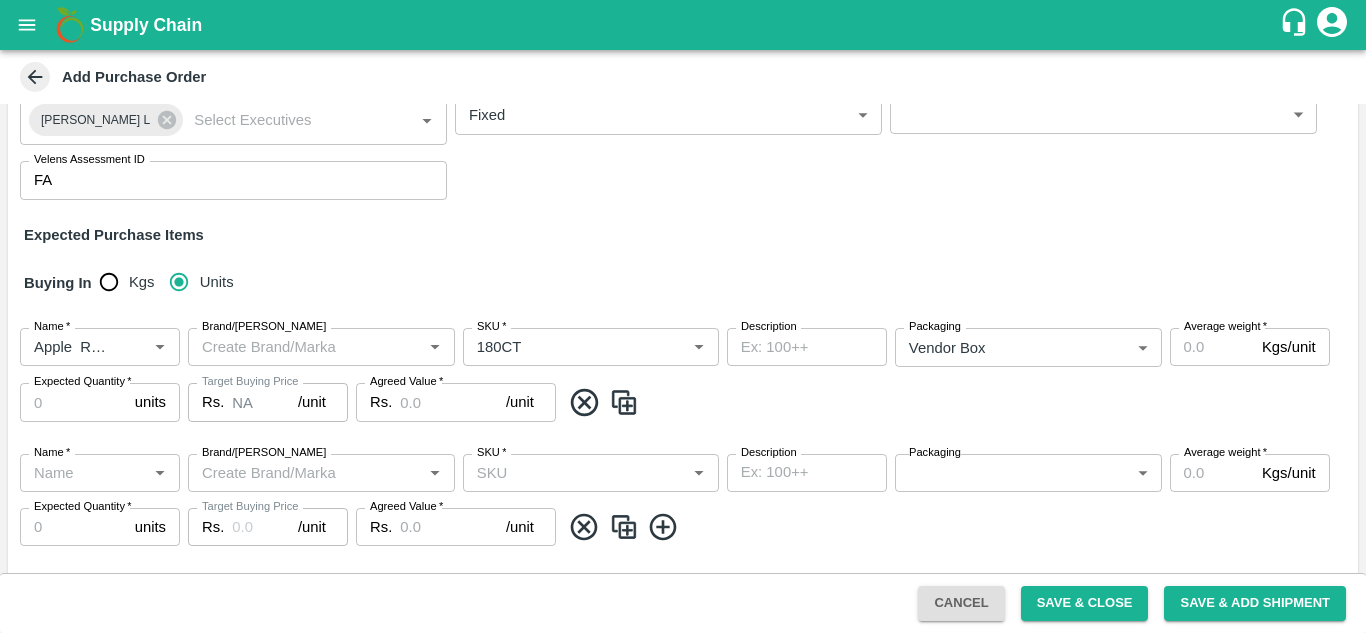 click 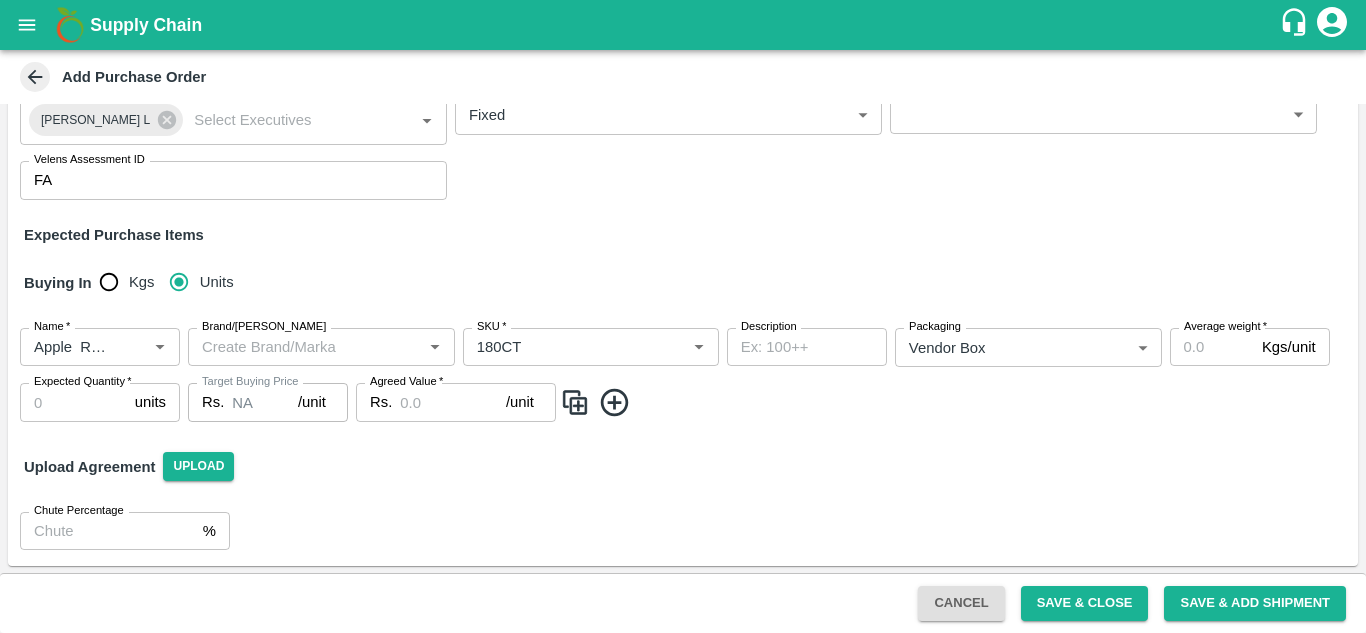 click at bounding box center [575, 402] 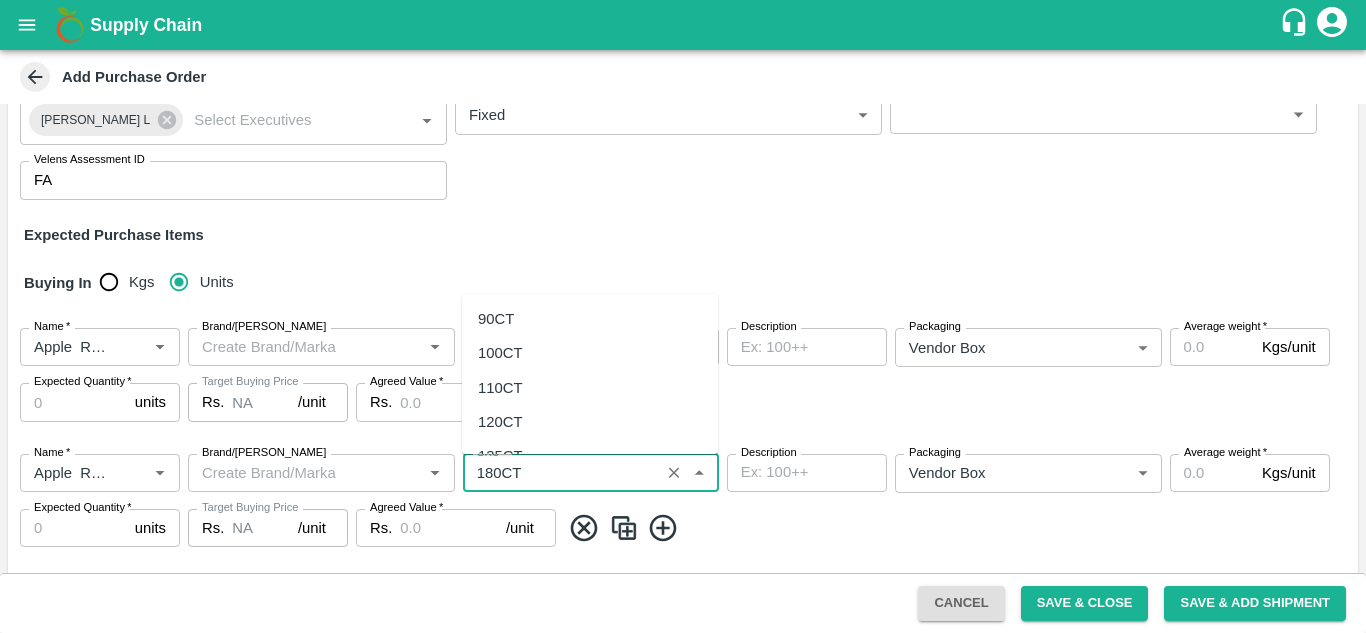 click on "SKU   *" at bounding box center [561, 473] 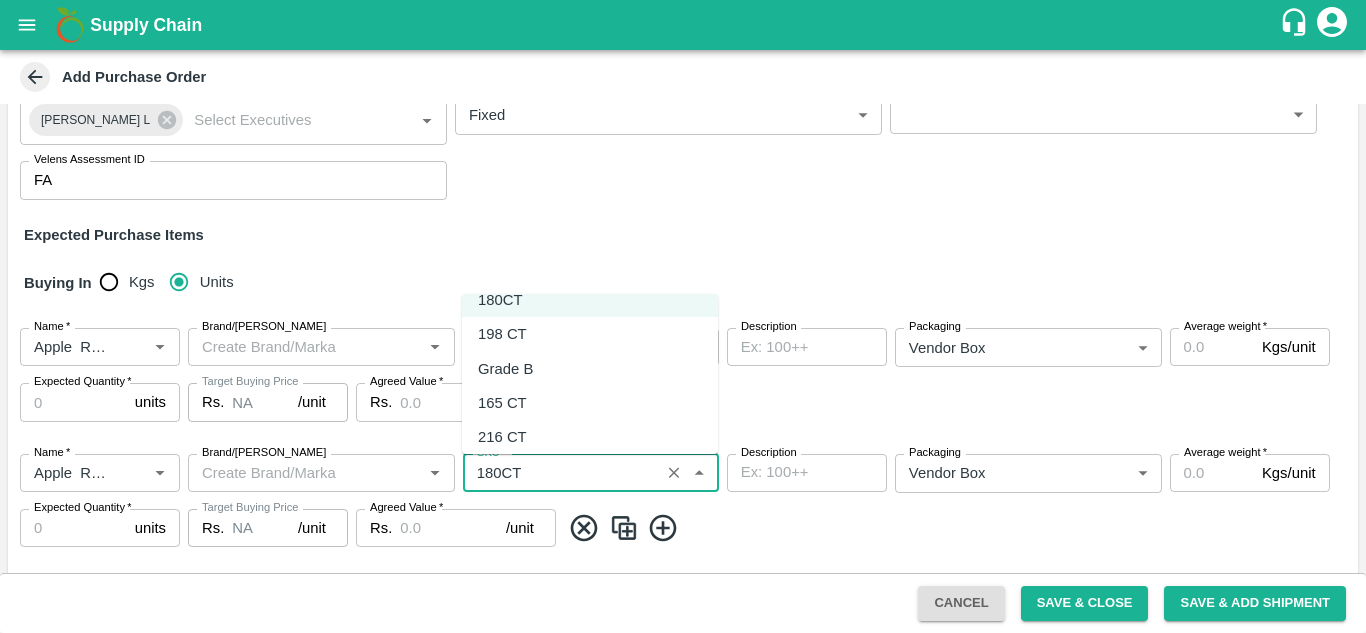 scroll, scrollTop: 207, scrollLeft: 0, axis: vertical 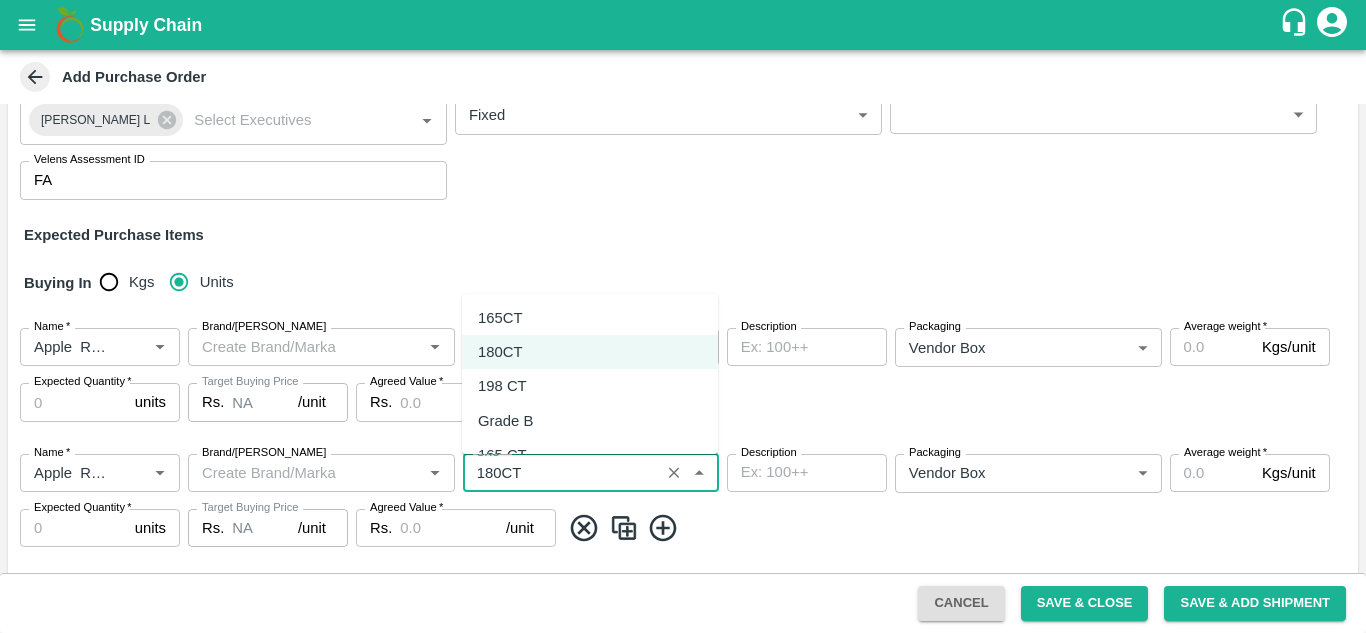 click on "198 CT" at bounding box center (590, 386) 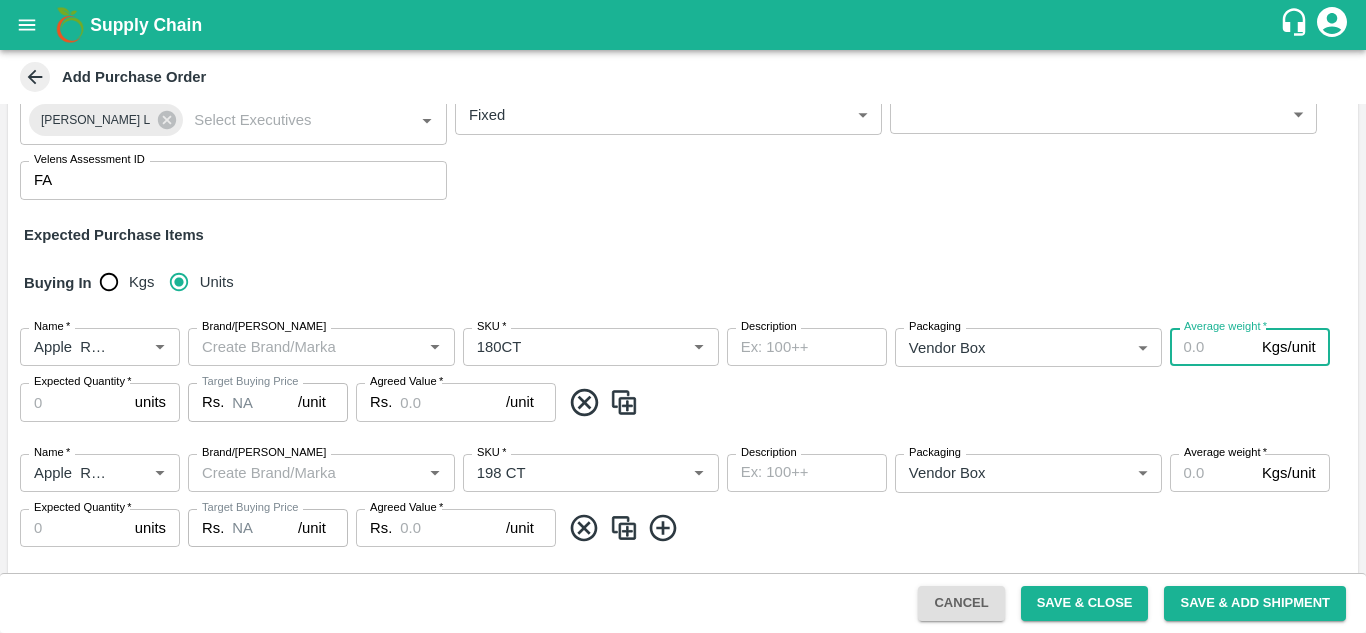 click on "Average weight   *" at bounding box center (1212, 347) 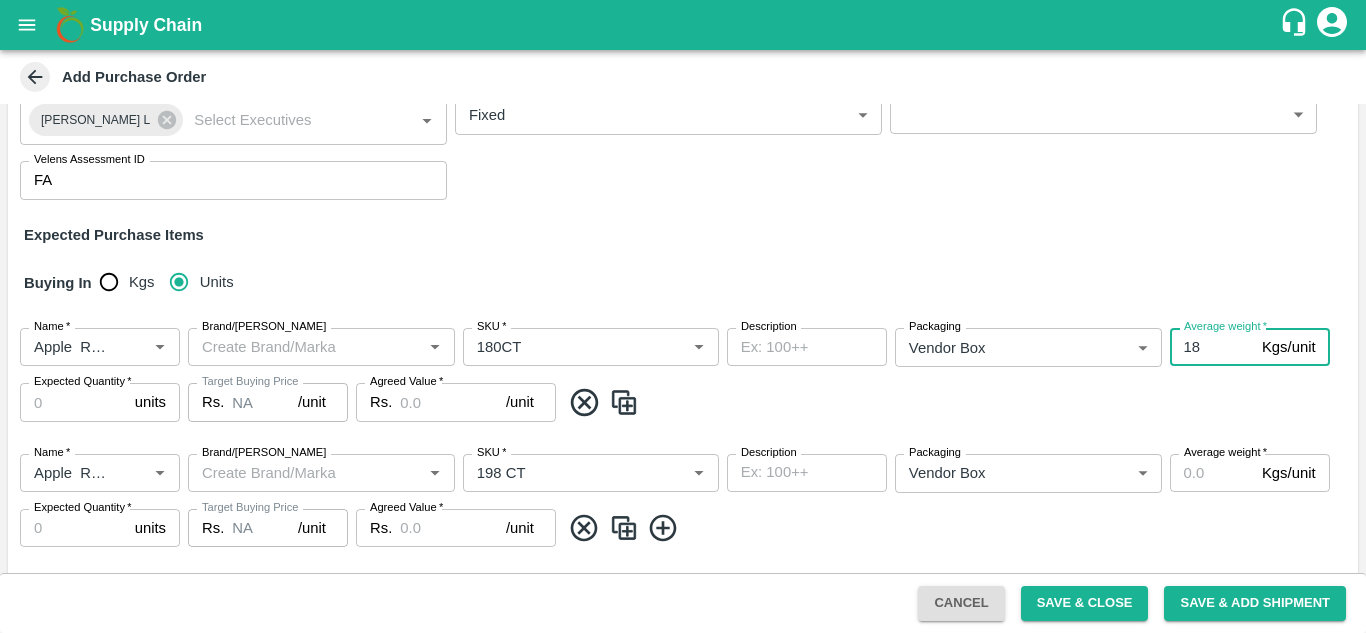 type on "18" 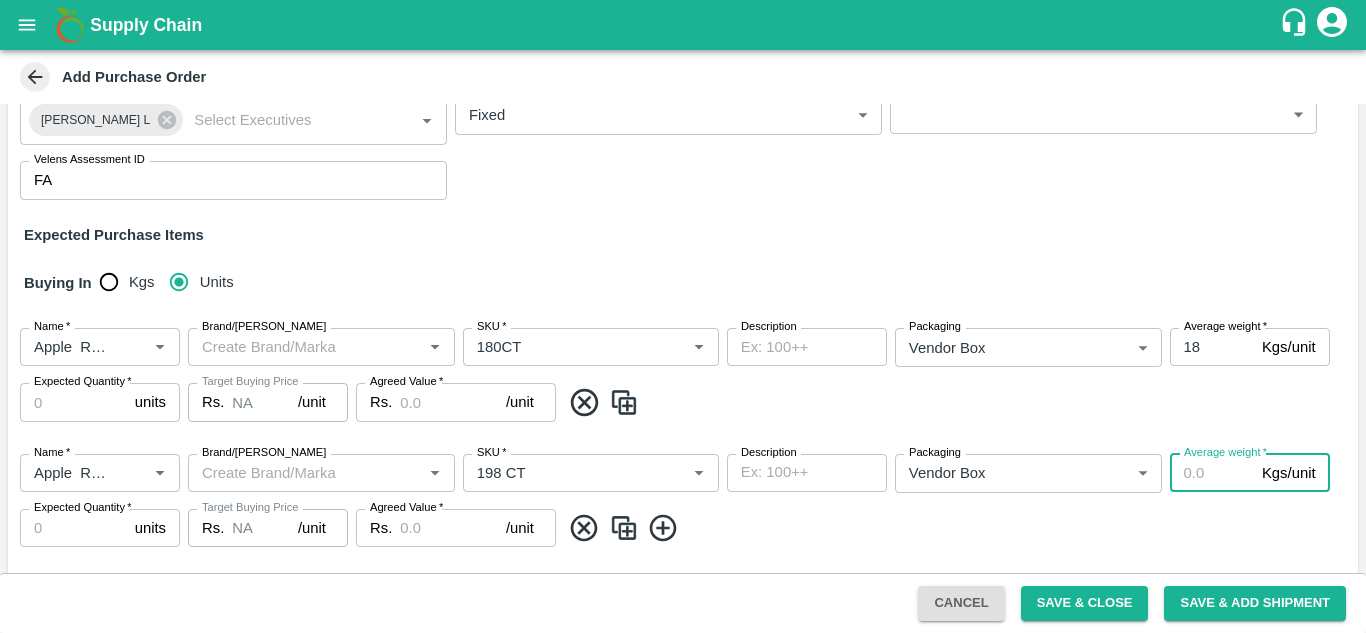 click on "Average weight   *" at bounding box center (1212, 473) 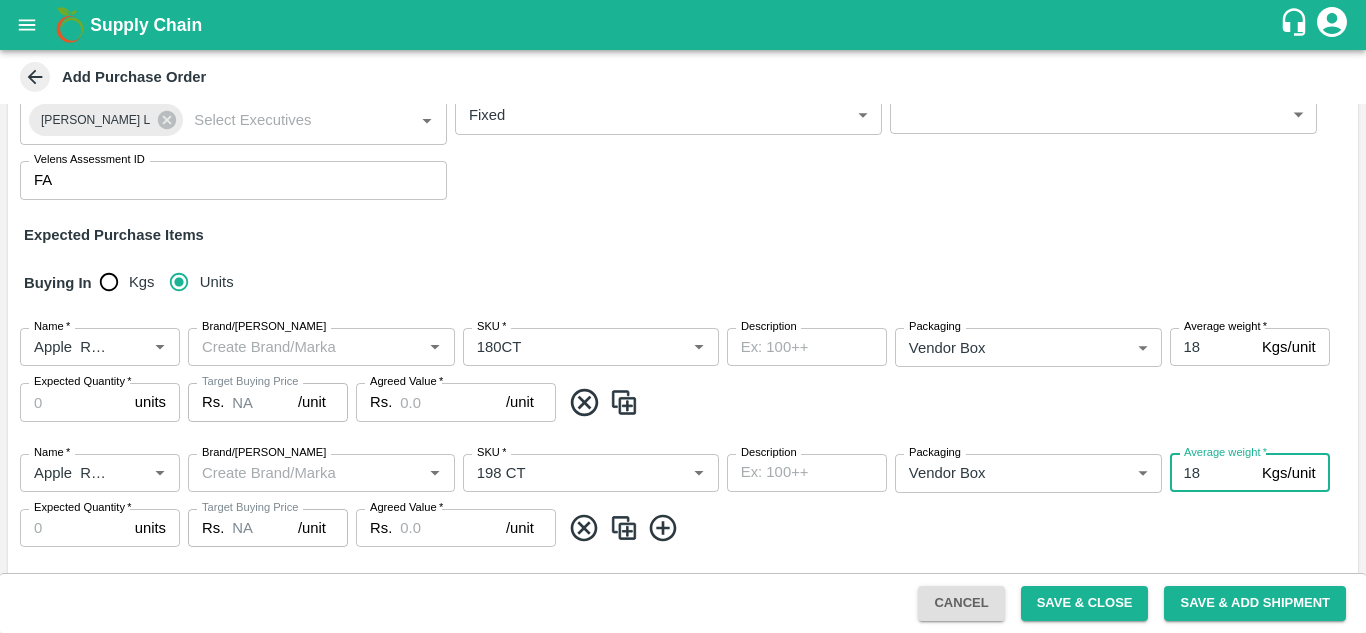 type on "18" 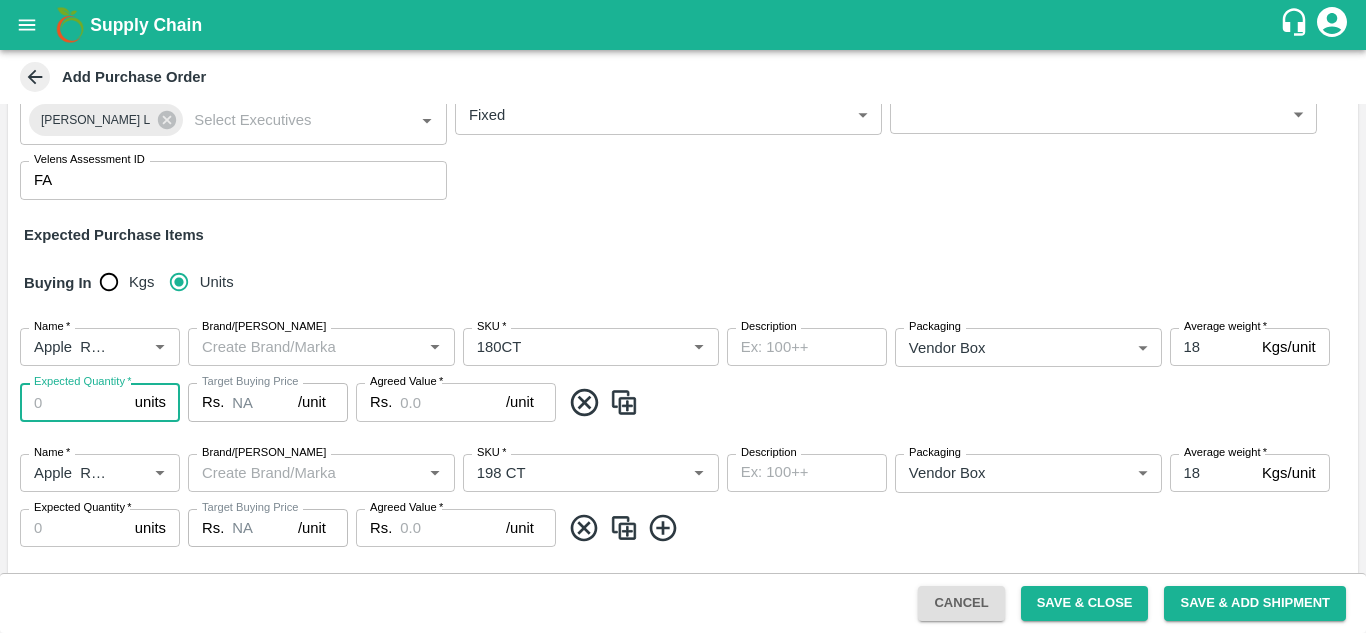 click on "Expected Quantity   *" at bounding box center (73, 402) 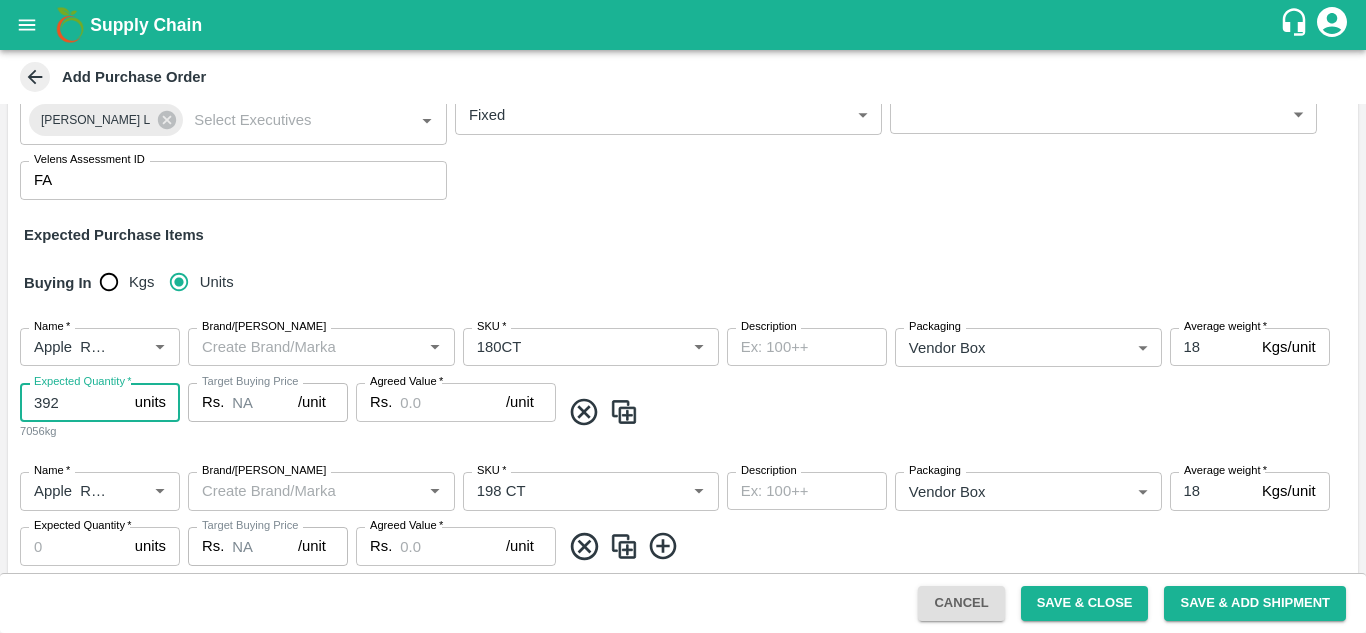 type on "392" 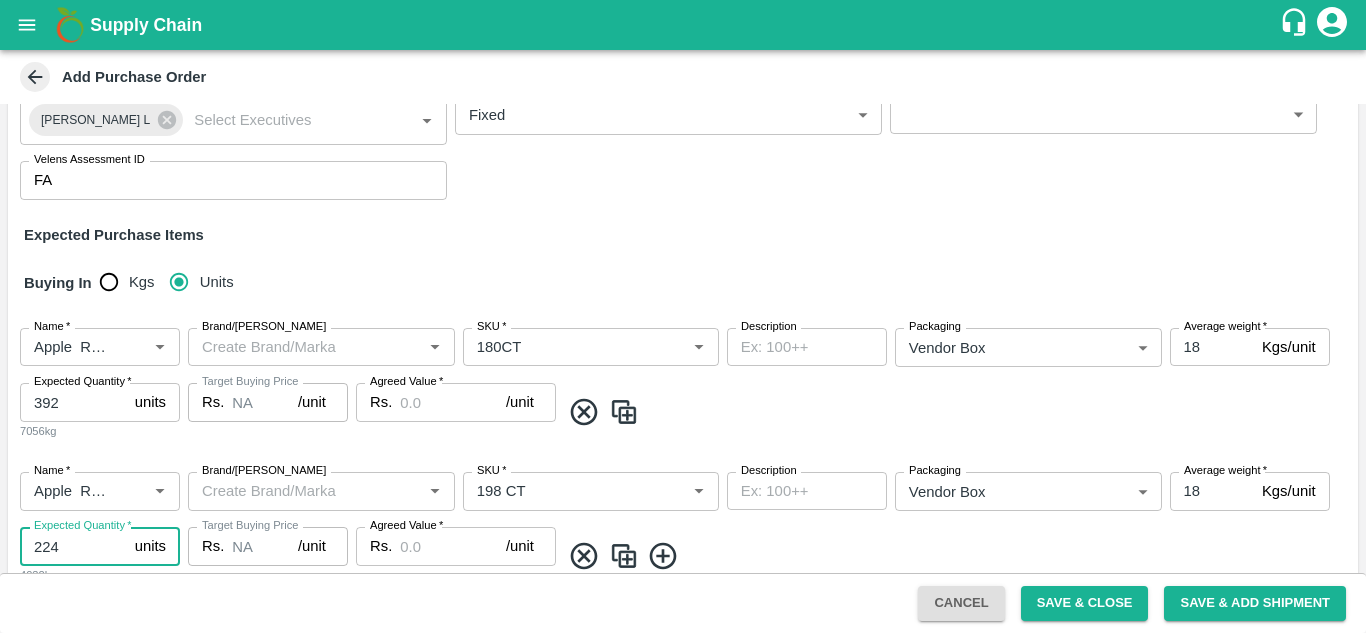 type on "224" 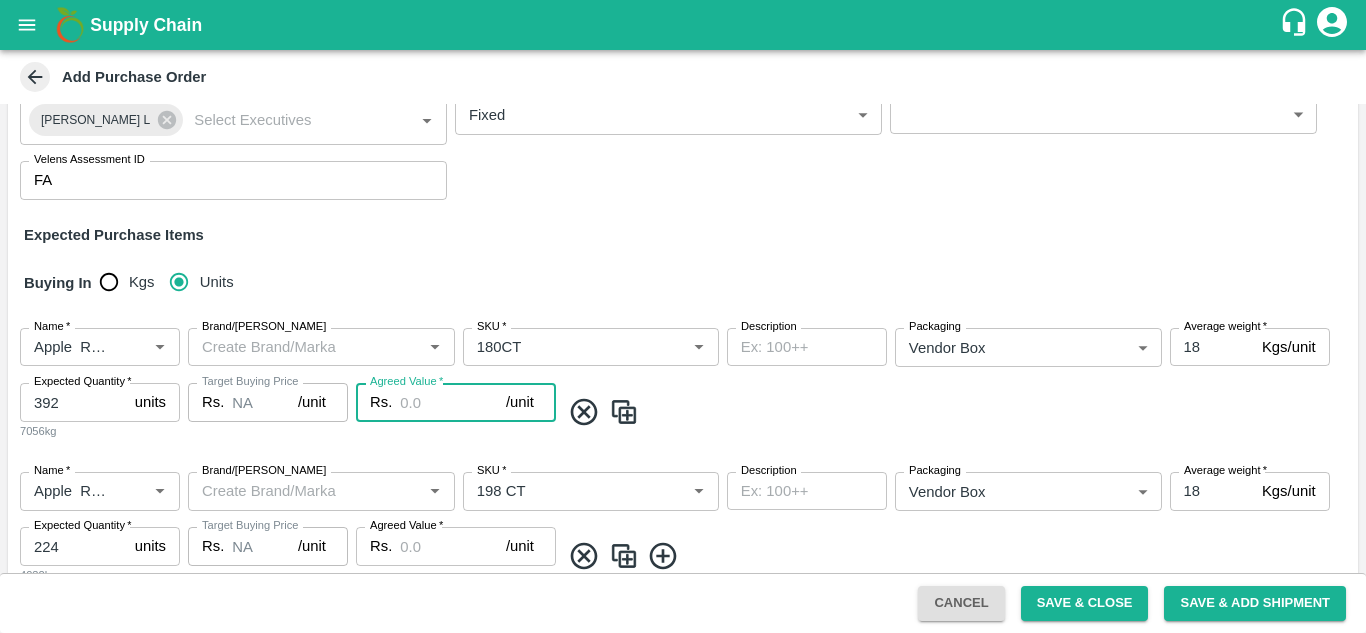 click on "Agreed Value   *" at bounding box center [453, 402] 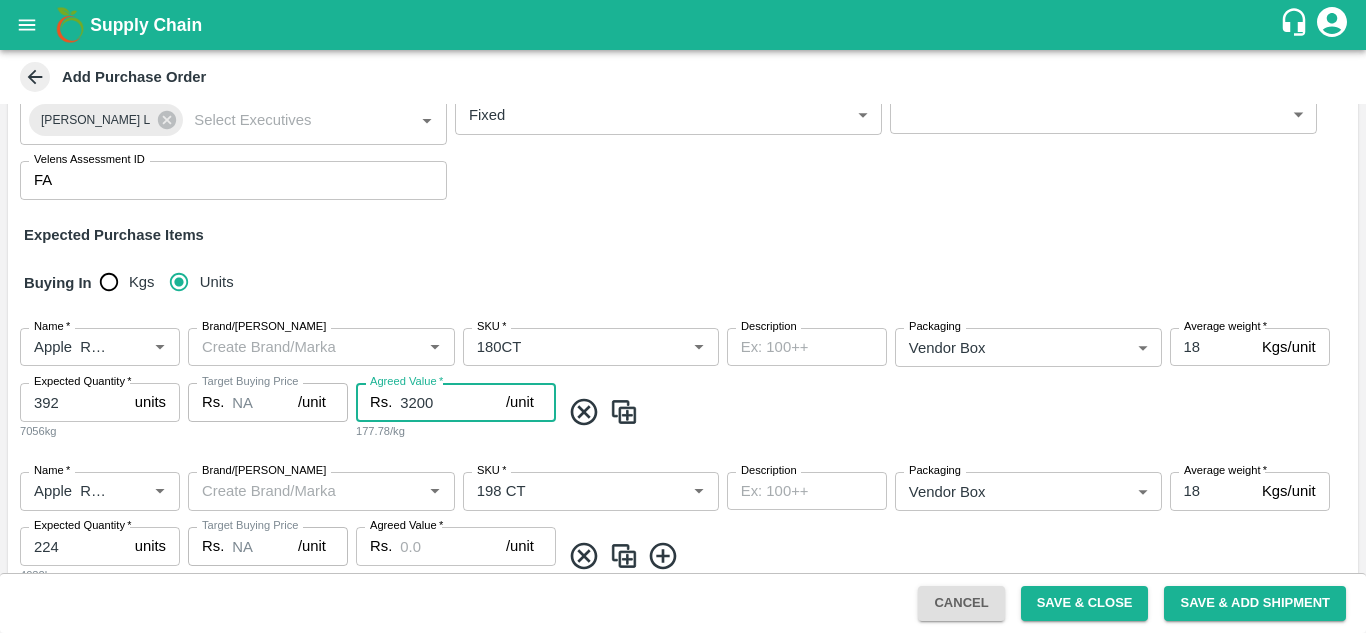 type on "3200" 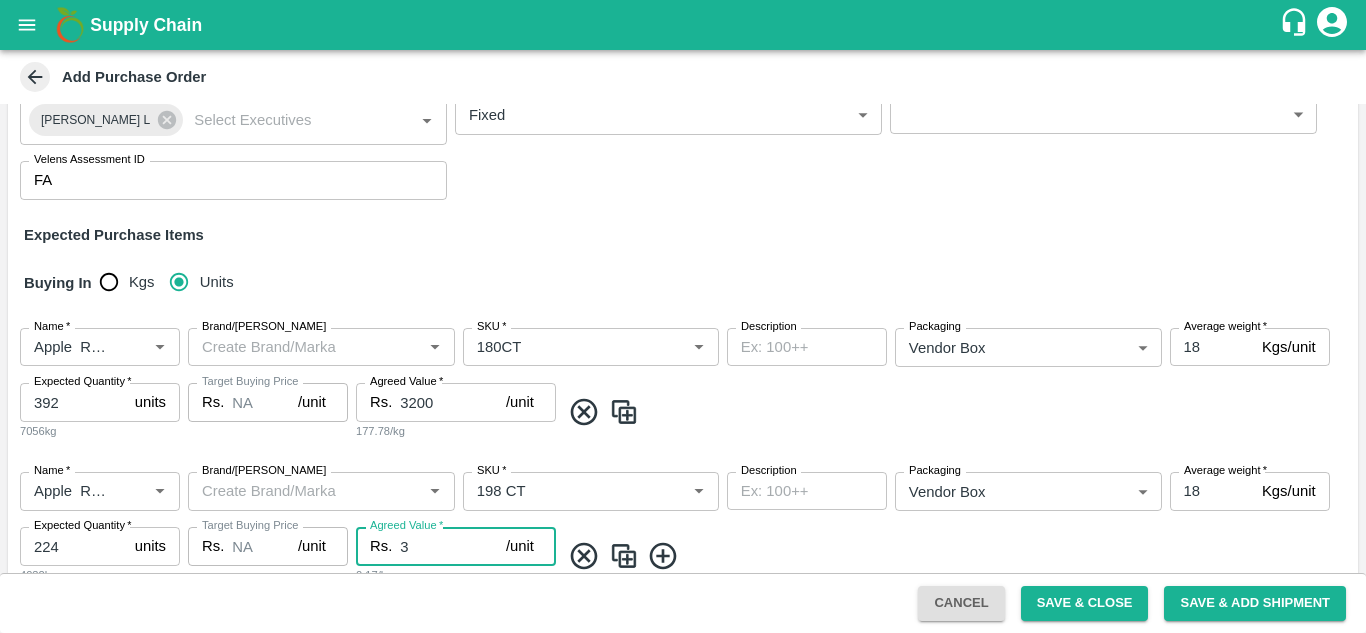type on "32" 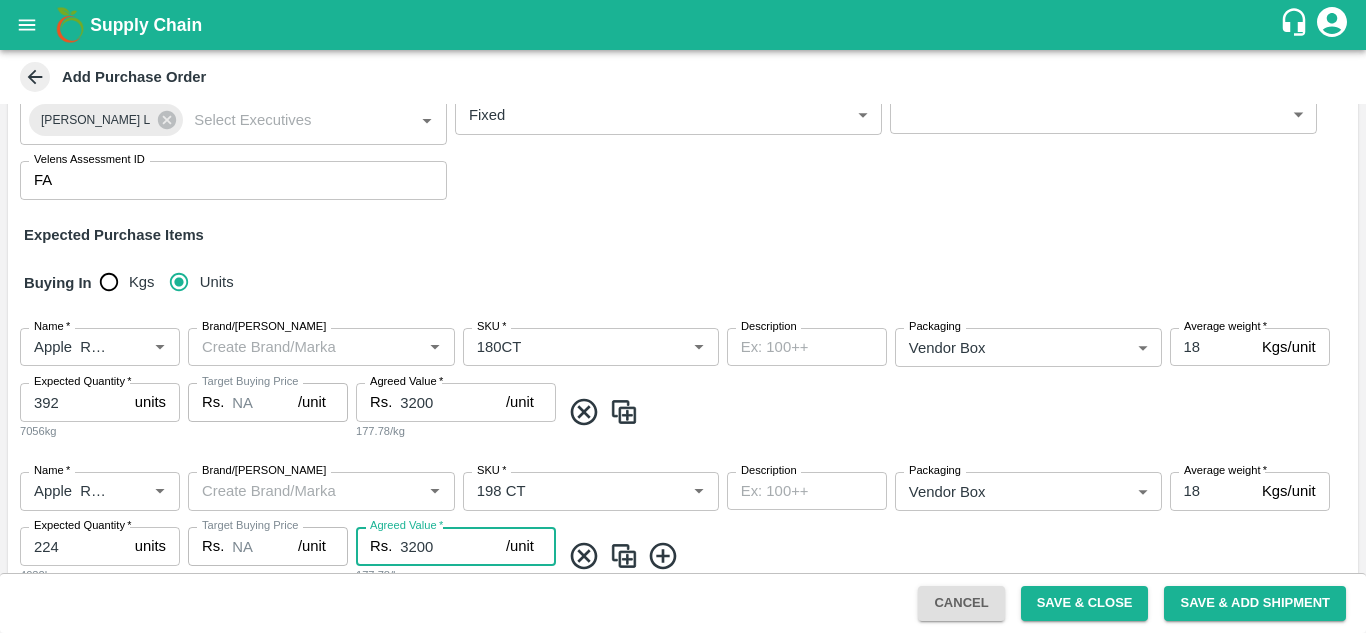 type on "3200" 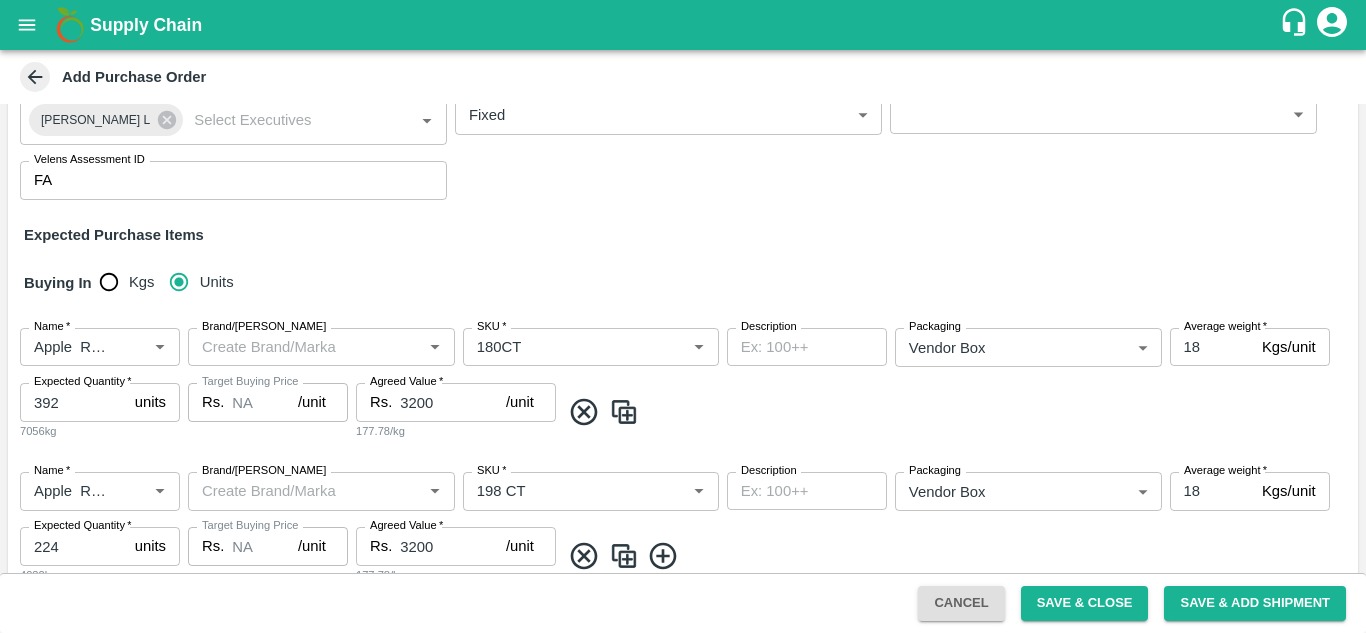 click at bounding box center (624, 556) 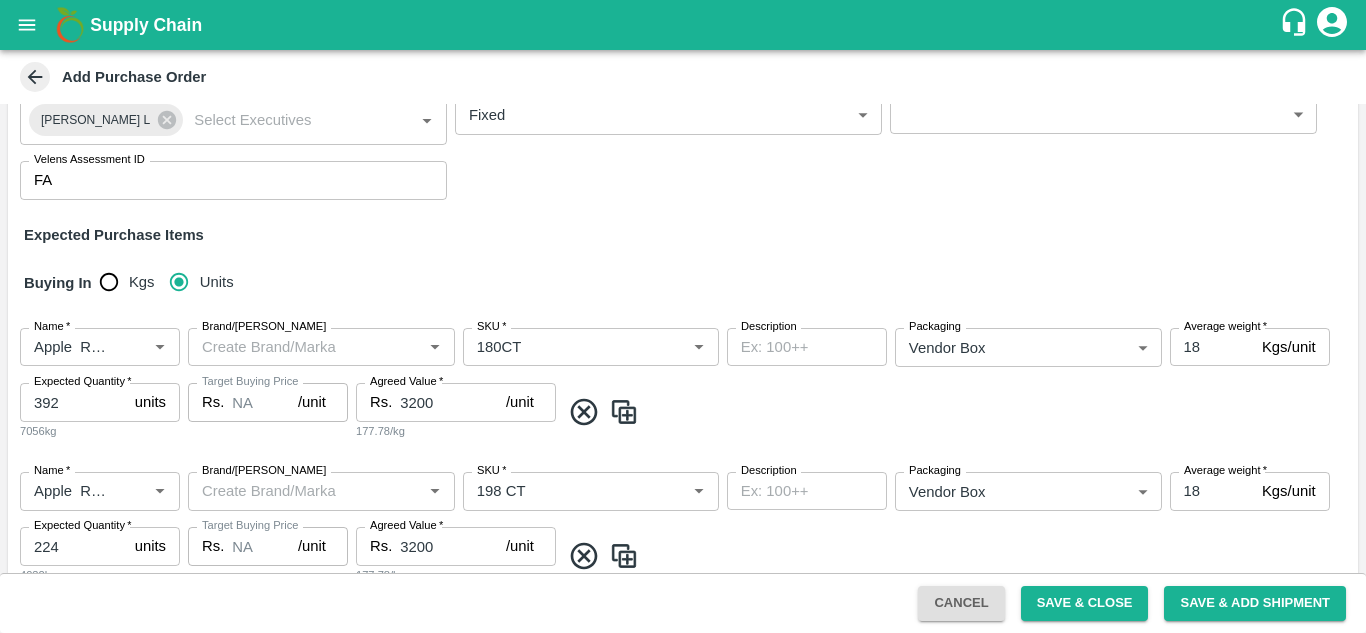 scroll, scrollTop: 418, scrollLeft: 0, axis: vertical 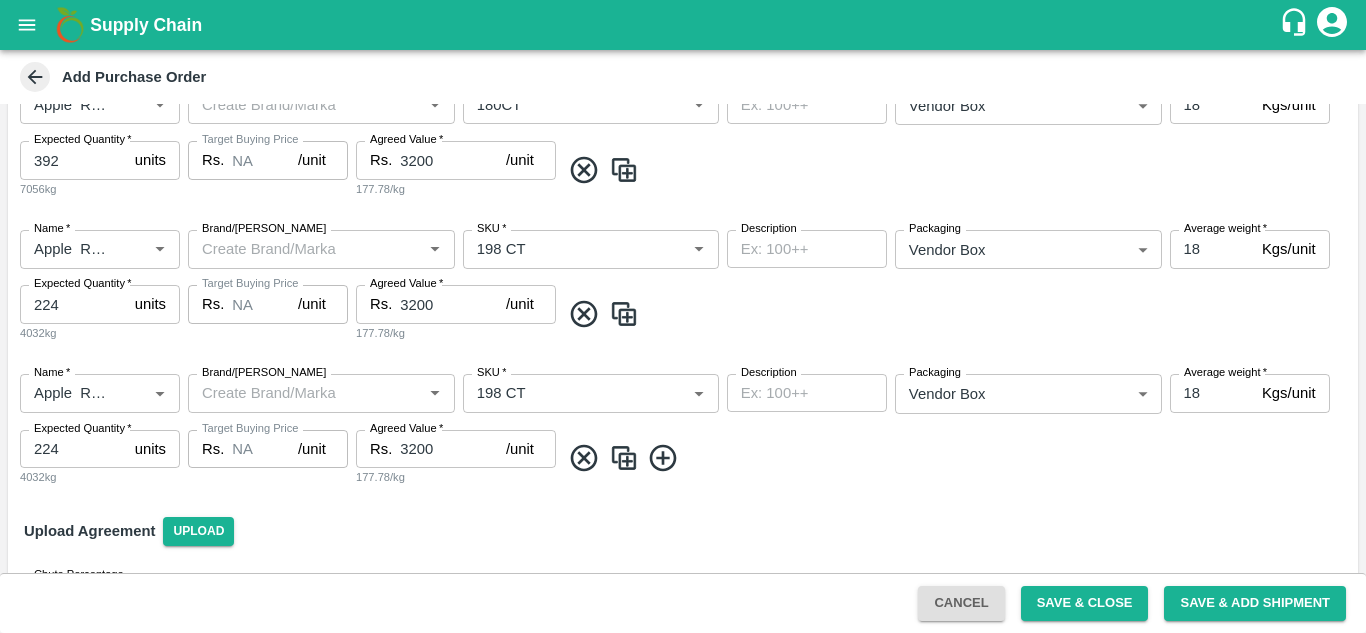 click at bounding box center [624, 458] 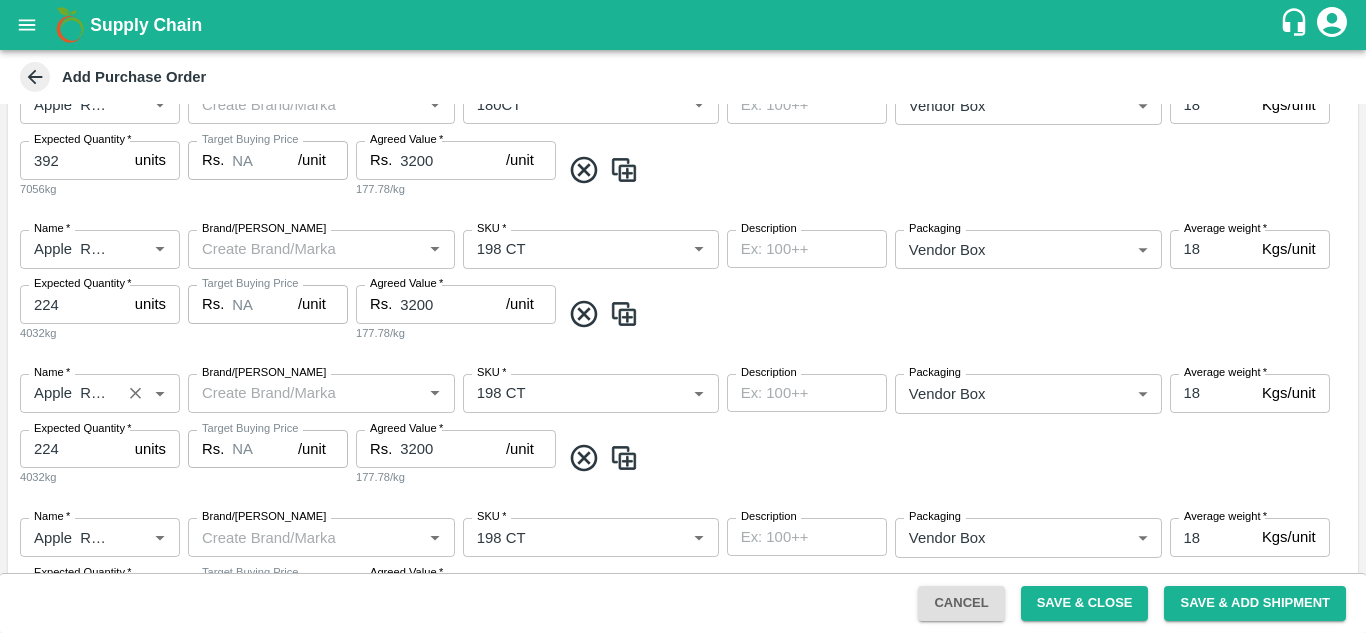 click at bounding box center [135, 393] 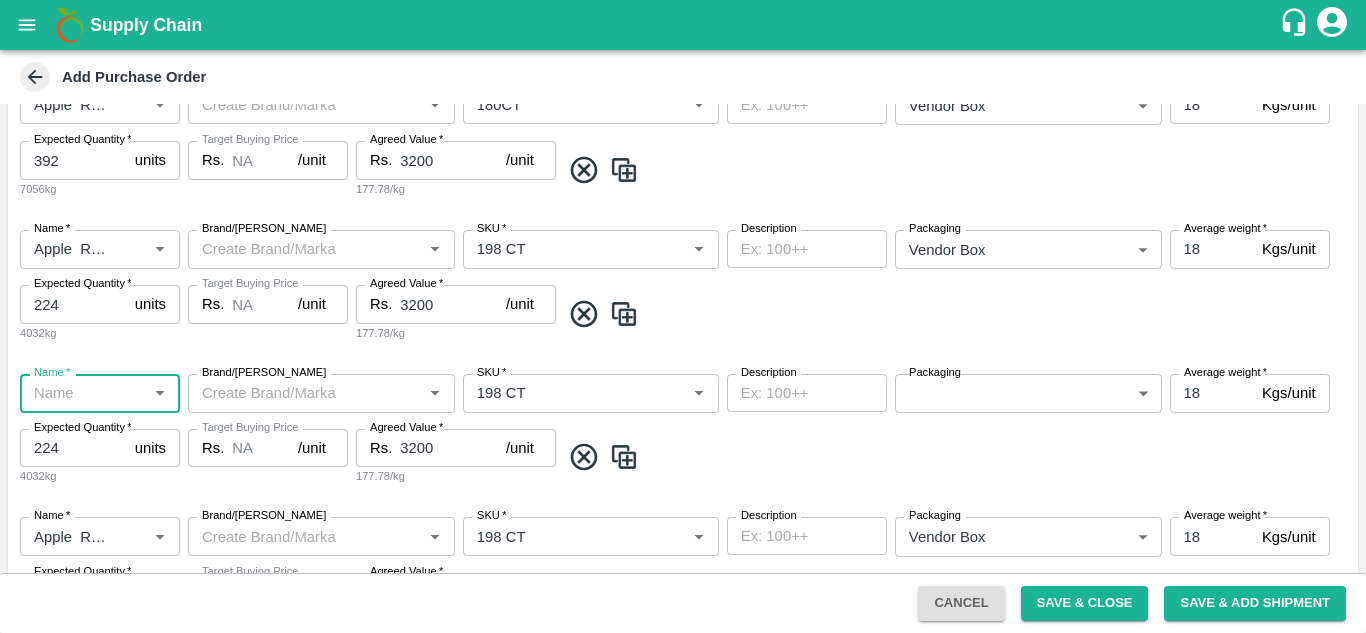 type 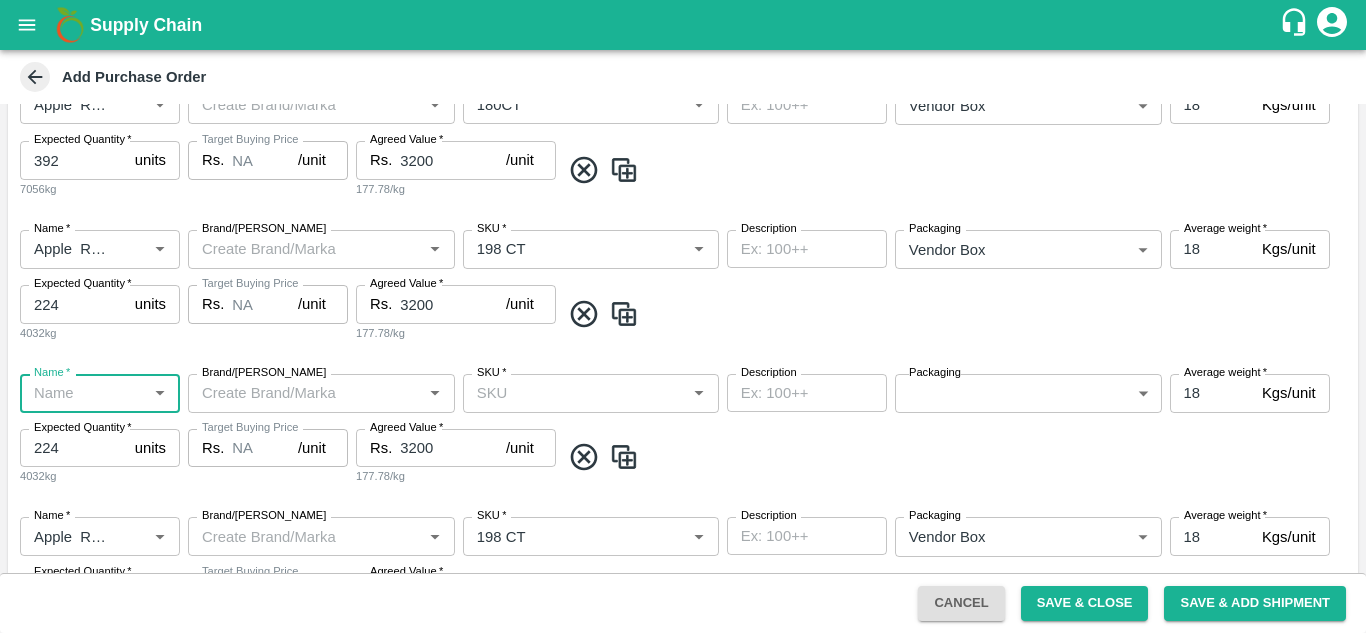 scroll, scrollTop: 0, scrollLeft: 0, axis: both 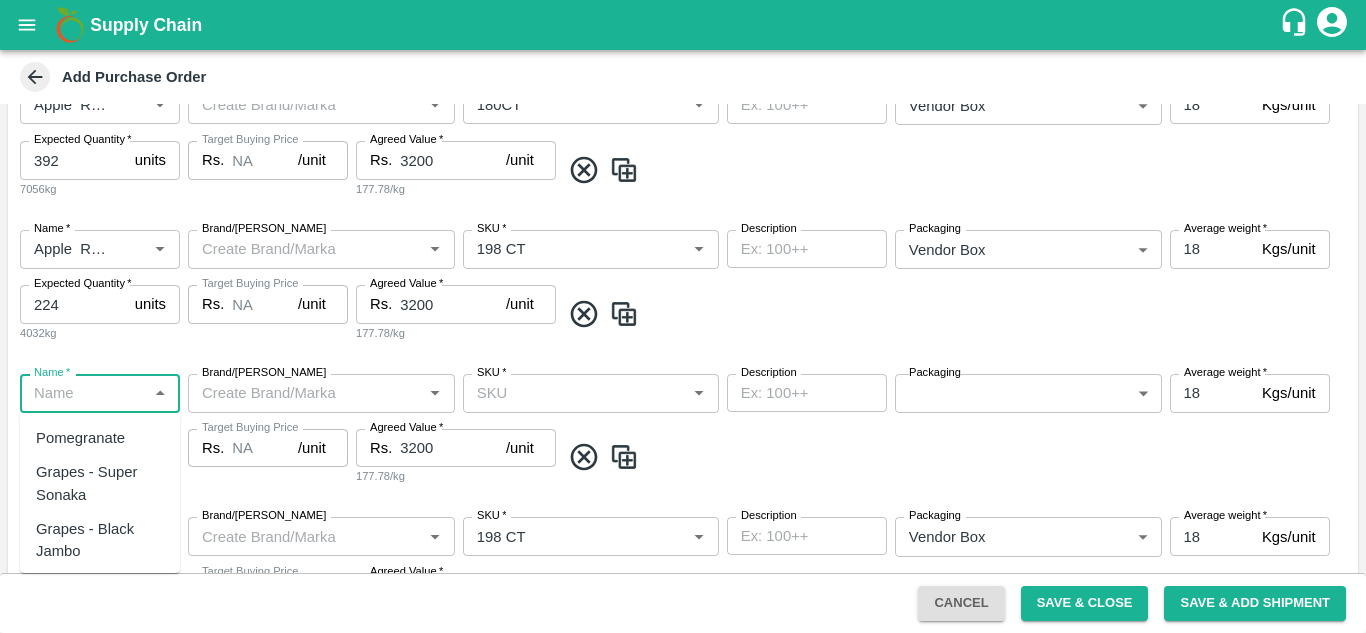 click on "Name   *" at bounding box center [83, 393] 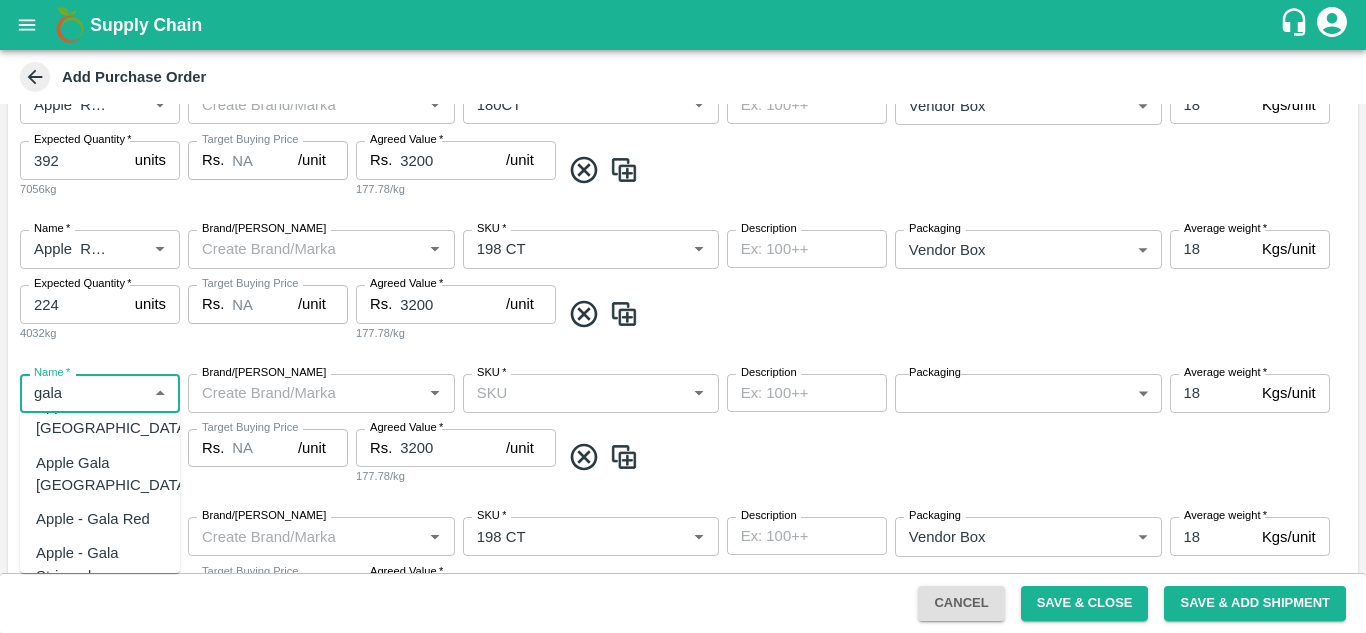 scroll, scrollTop: 488, scrollLeft: 0, axis: vertical 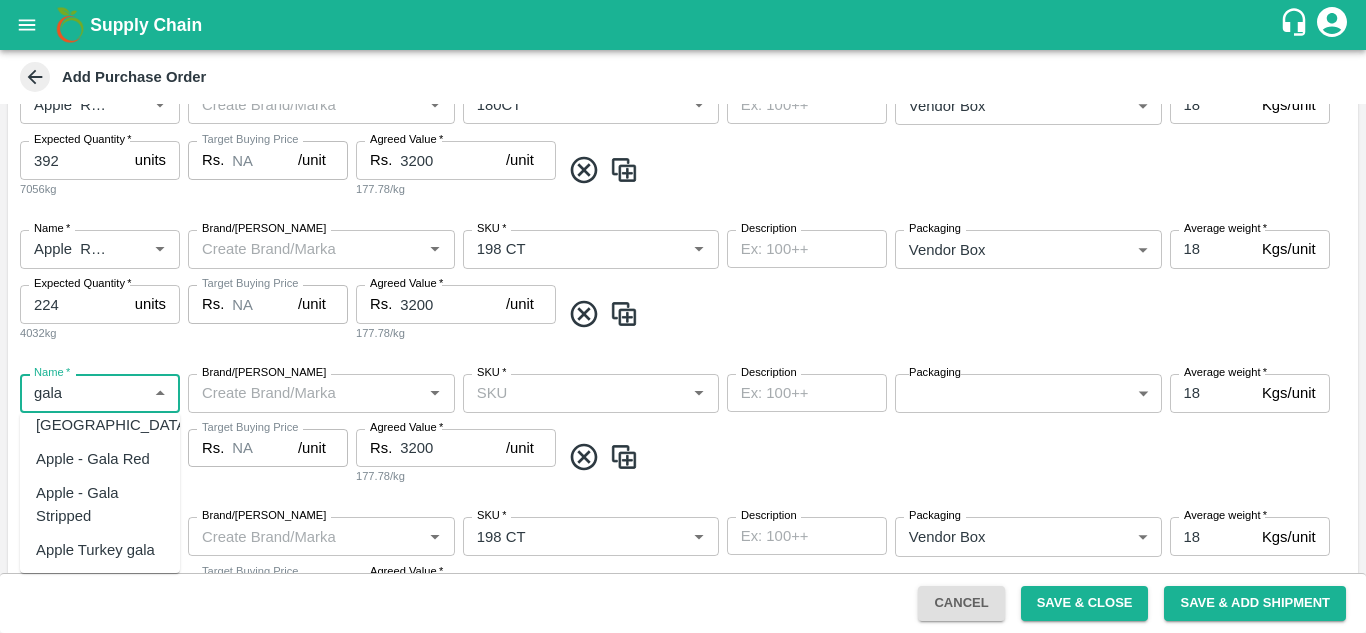 type on "gala" 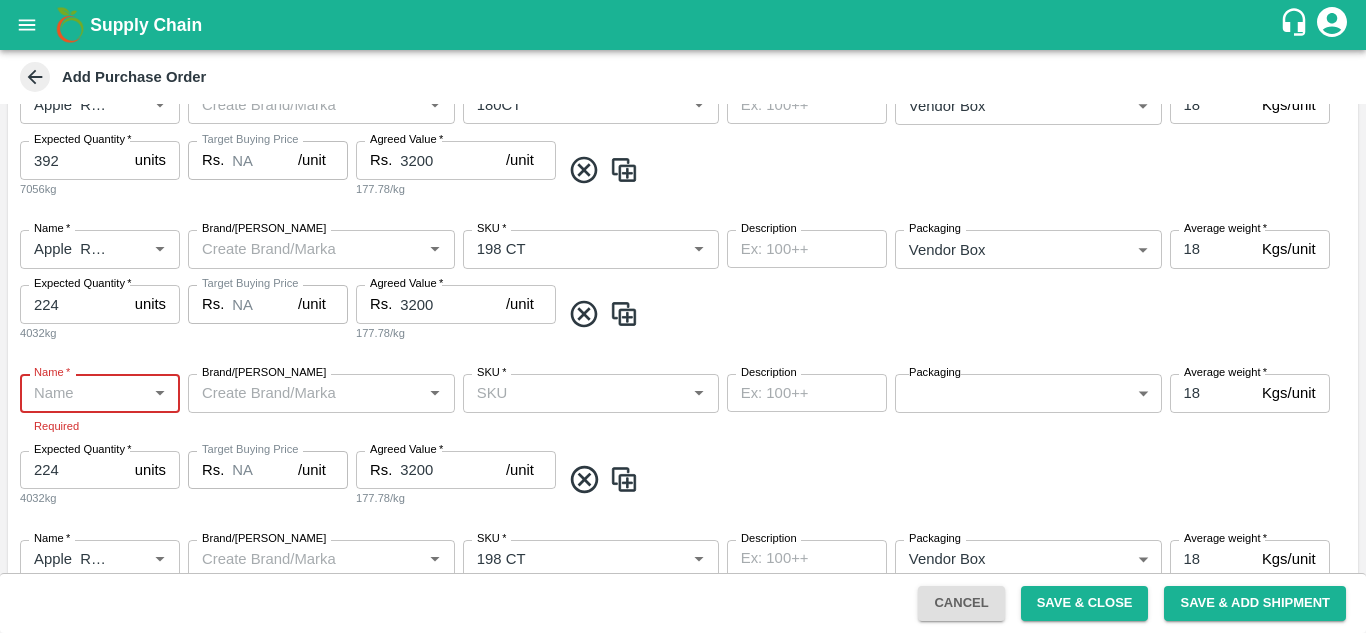 scroll, scrollTop: 189, scrollLeft: 0, axis: vertical 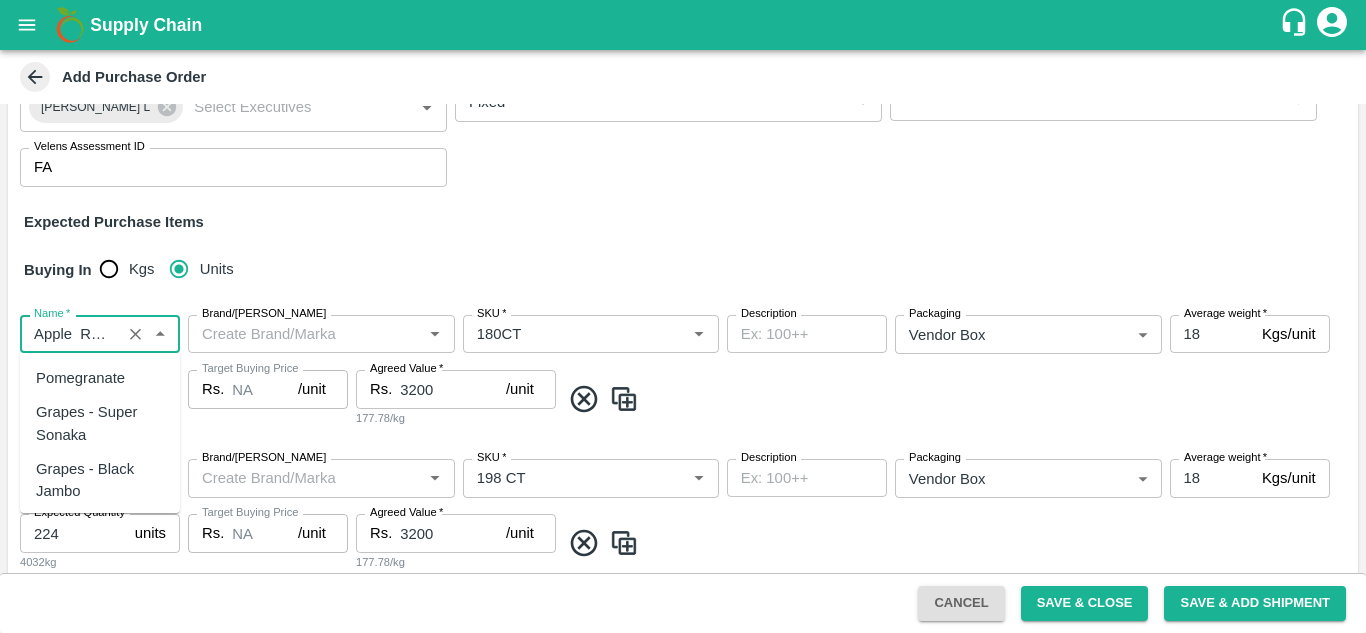 click on "Name   *" at bounding box center [70, 334] 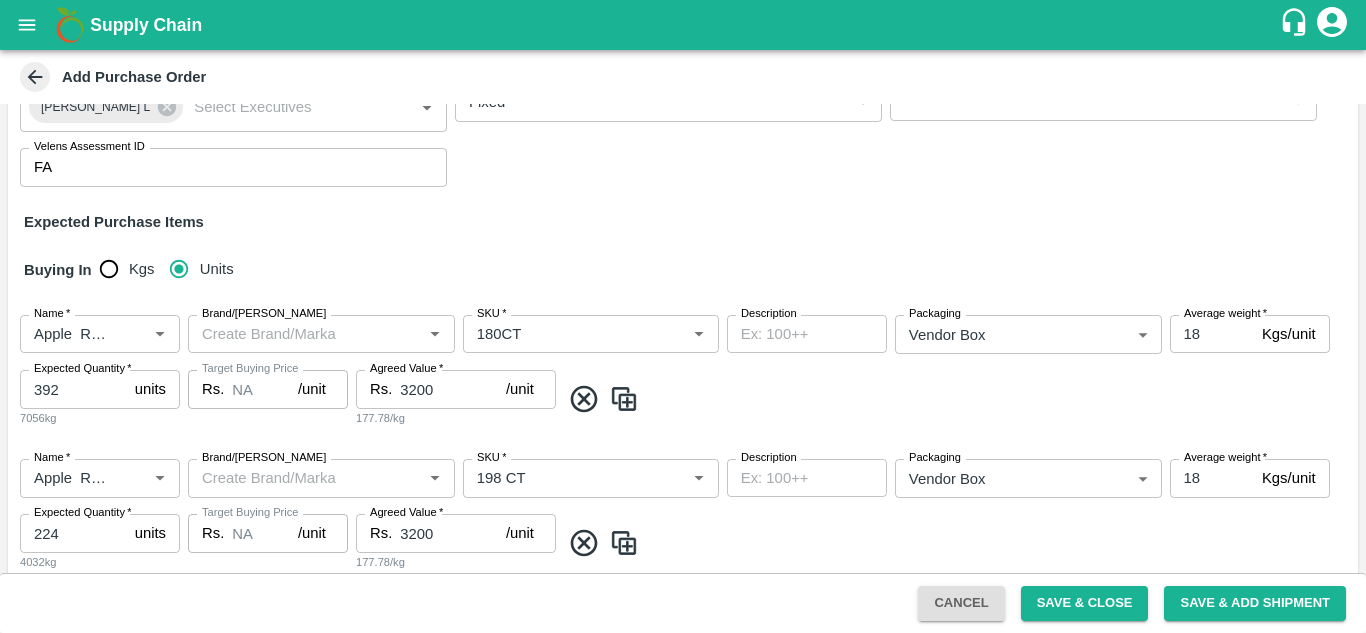 click on "Name   * Name   * Brand/Marka Brand/Marka SKU   * SKU   * Description x Description Packaging Vendor Box 276 Packaging Average weight   * 18 Kgs/unit Average weight Expected Quantity   * 224 units Expected Quantity 4032kg Target Buying Price Rs. NA /unit Target Buying Price Agreed Value   * Rs. 3200 /unit Agreed Value 177.78/kg" at bounding box center (683, 515) 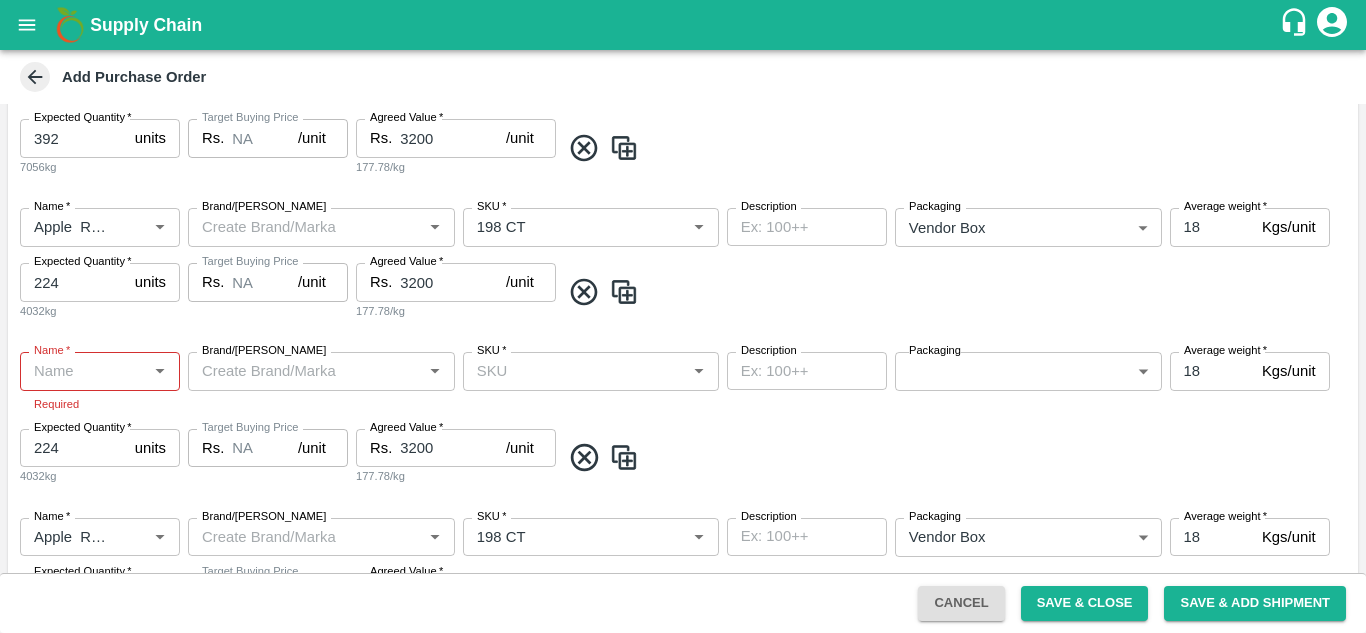 scroll, scrollTop: 441, scrollLeft: 0, axis: vertical 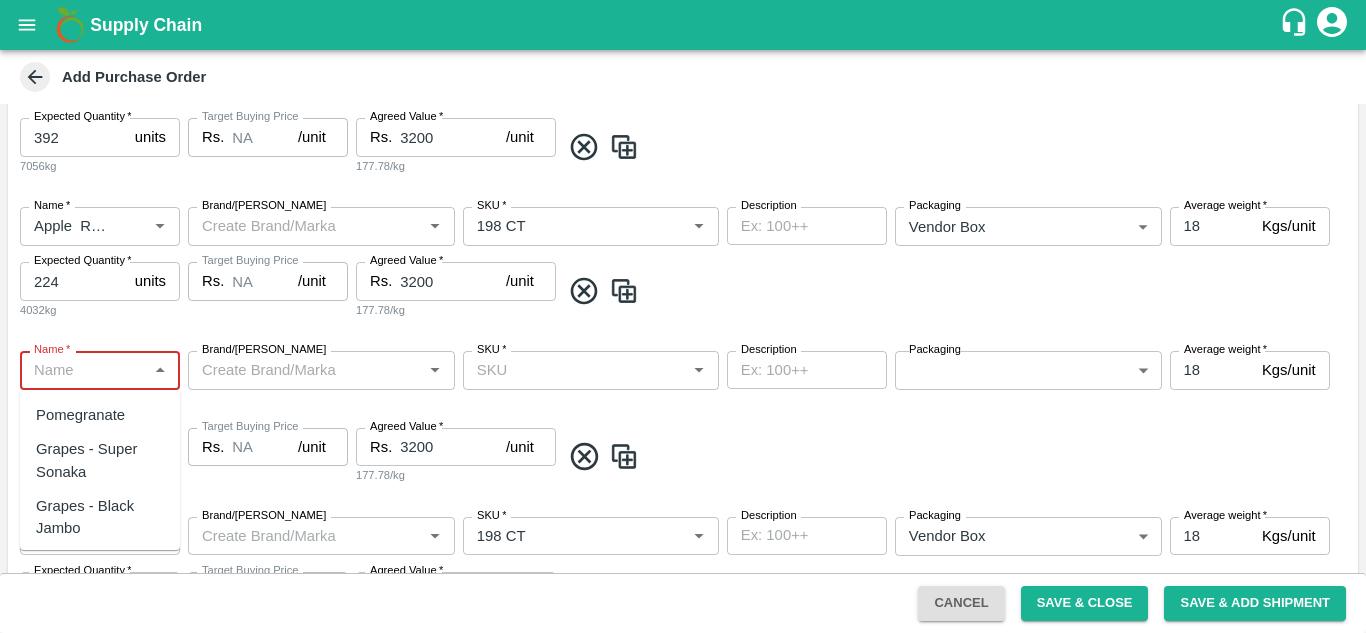 click on "Name   *" at bounding box center [83, 370] 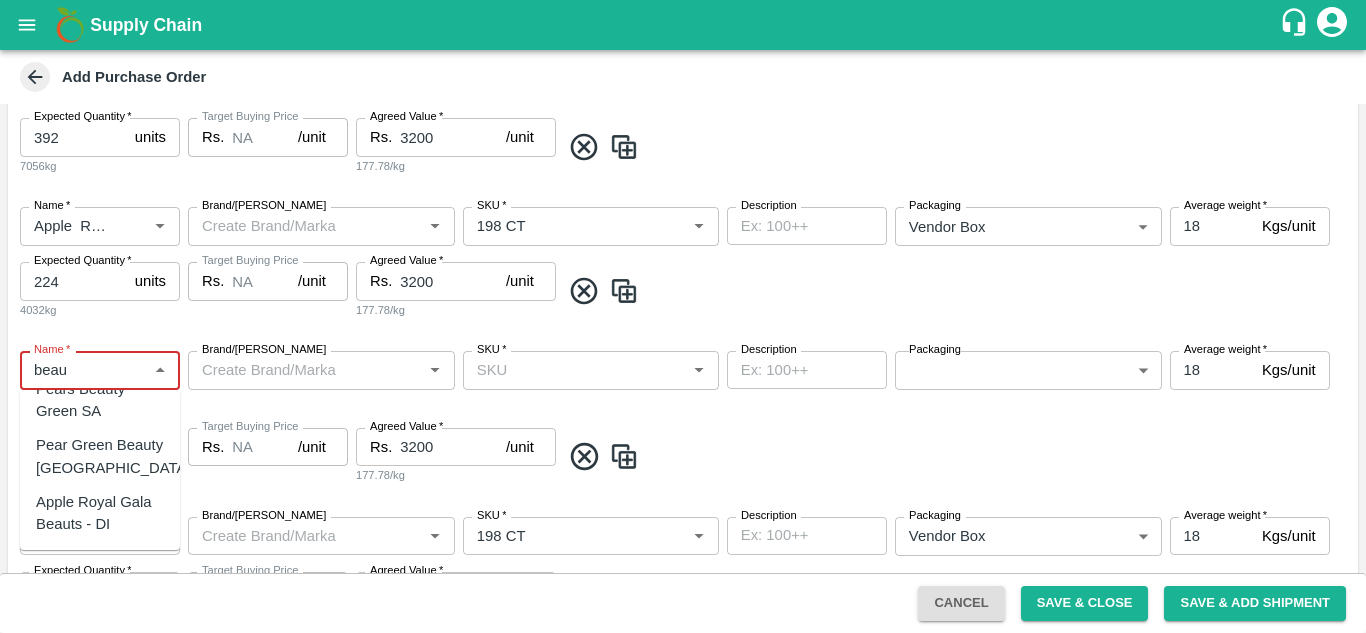 scroll, scrollTop: 0, scrollLeft: 0, axis: both 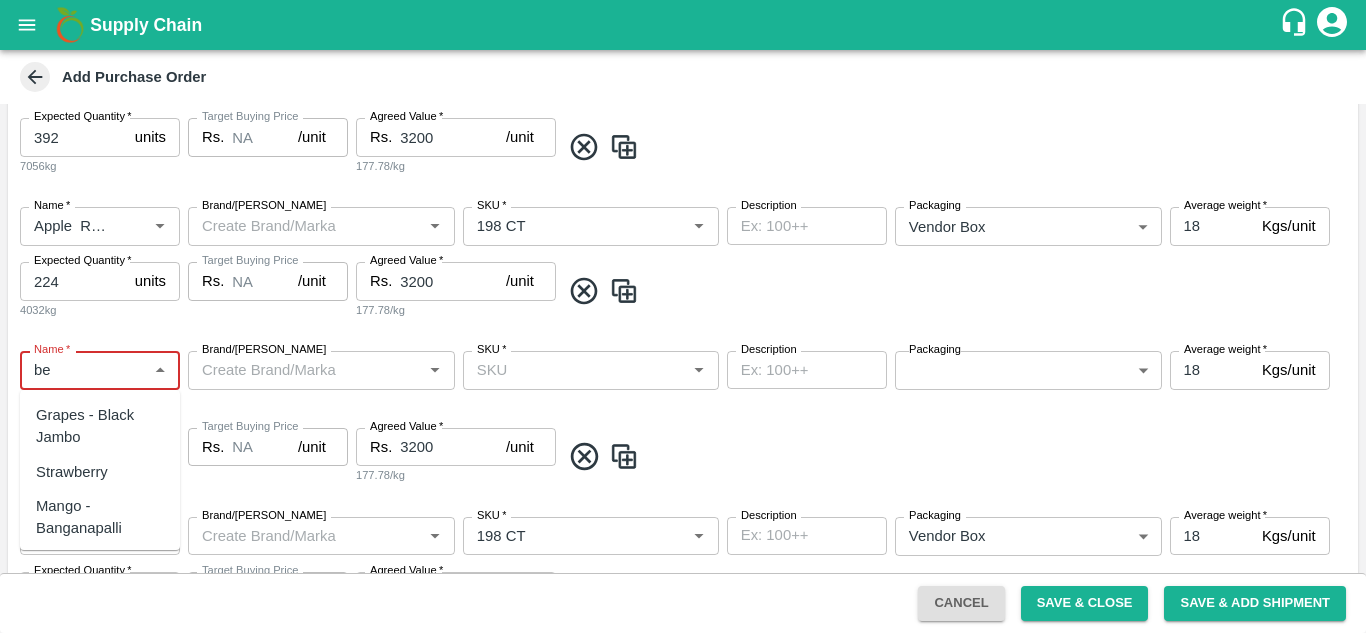 type on "b" 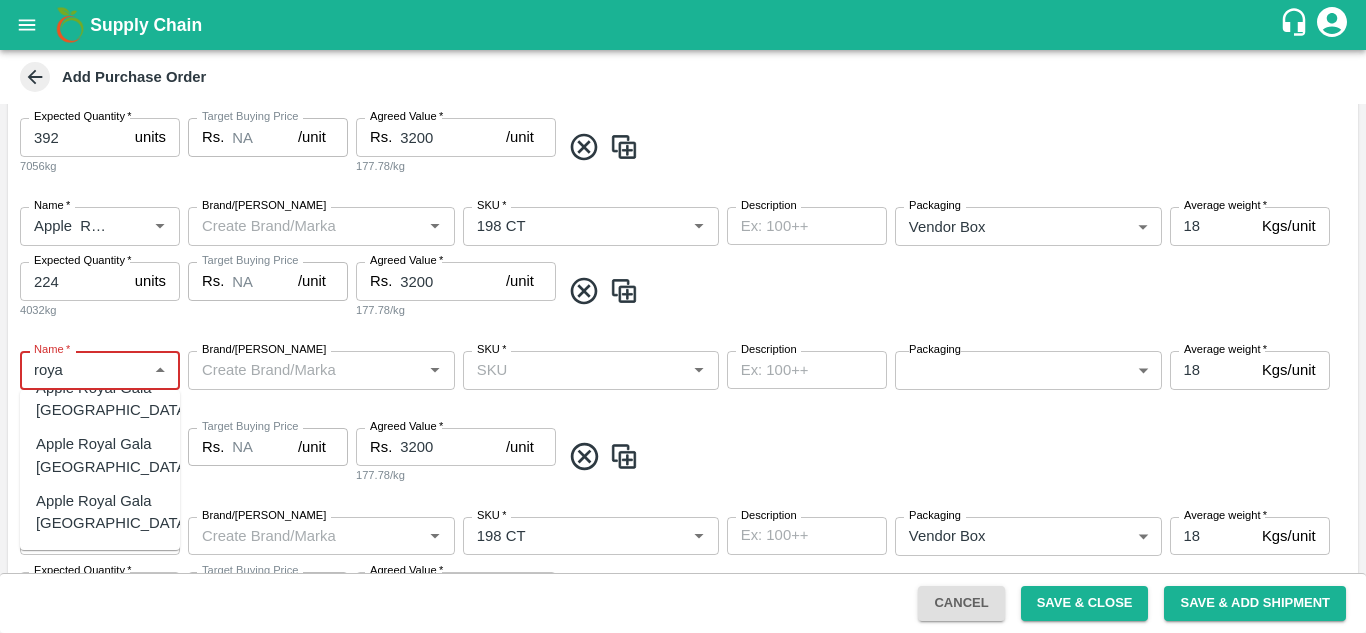 scroll, scrollTop: 234, scrollLeft: 0, axis: vertical 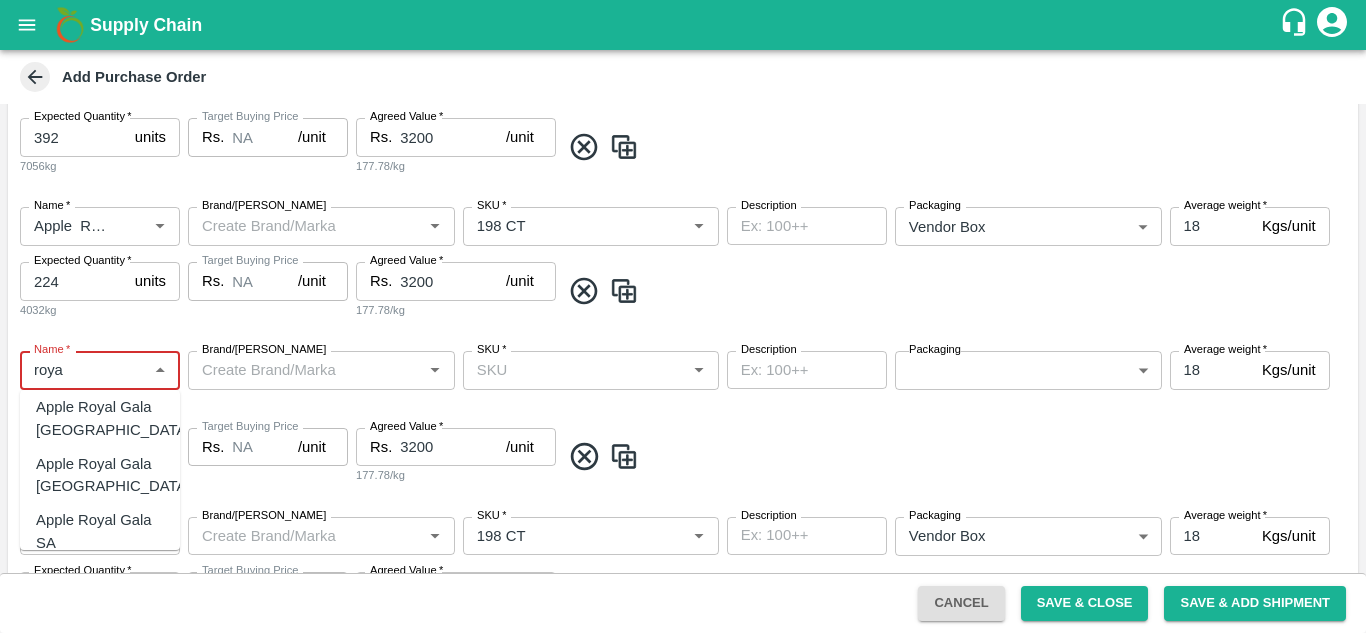click on "Apple Royal Gala NZ" at bounding box center (113, 418) 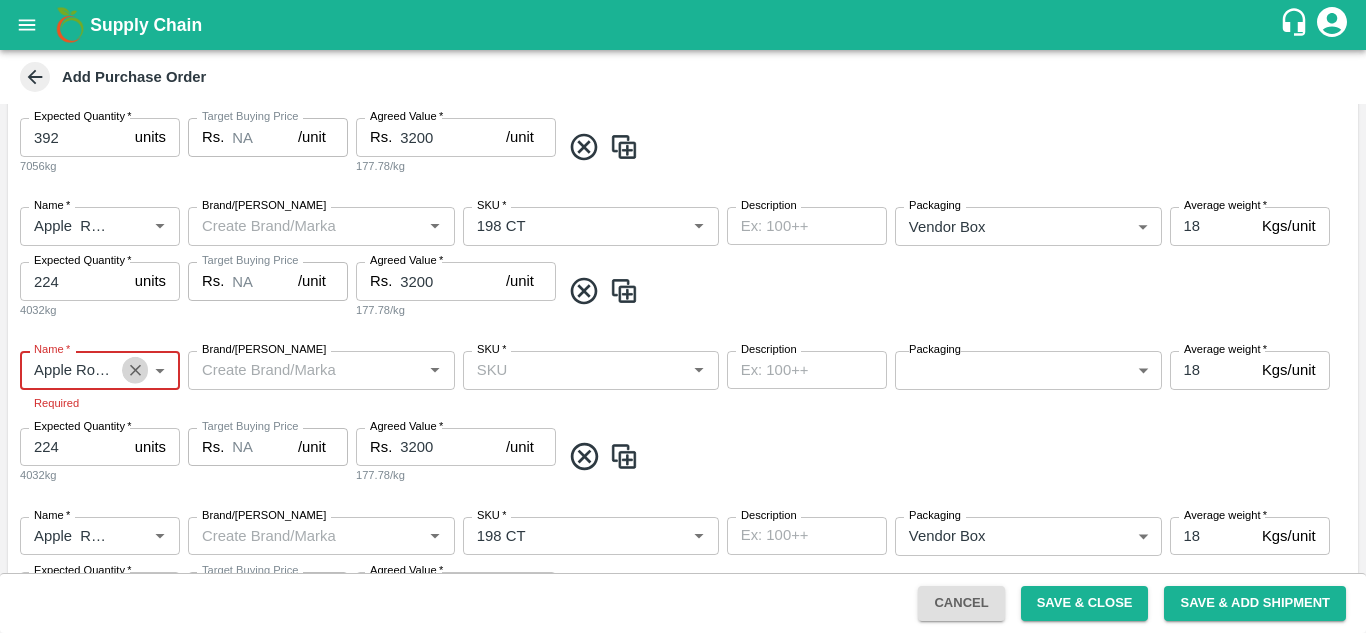 click 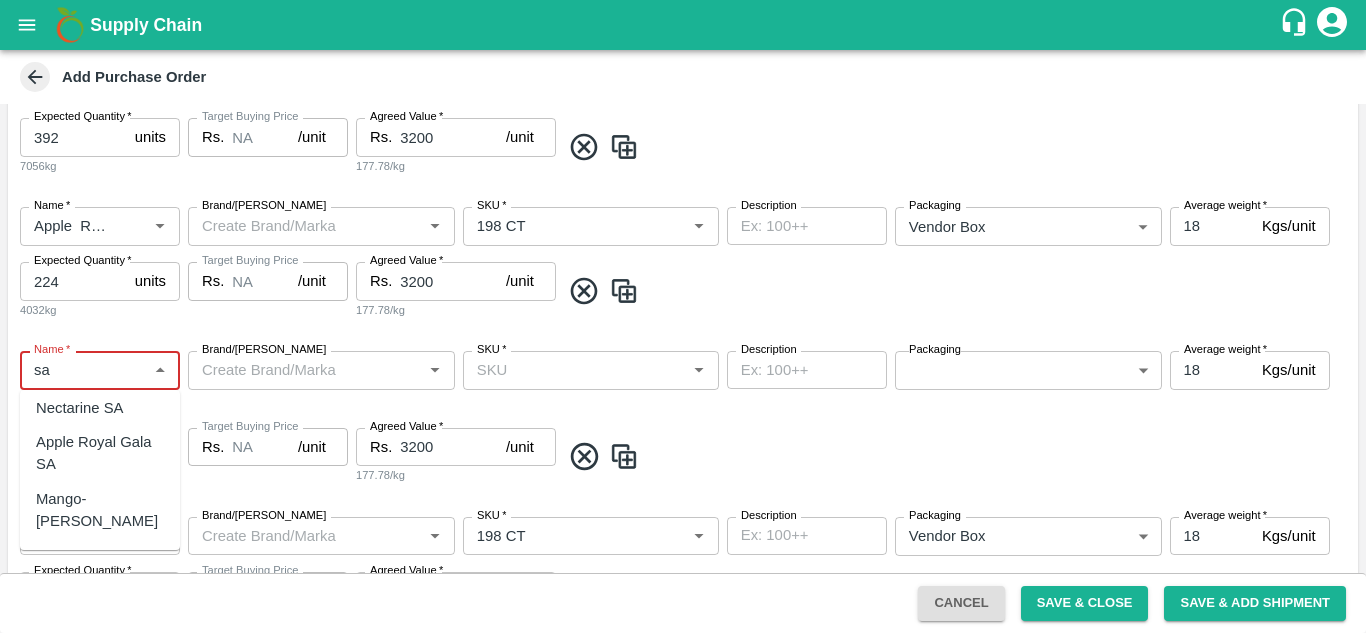 scroll, scrollTop: 547, scrollLeft: 0, axis: vertical 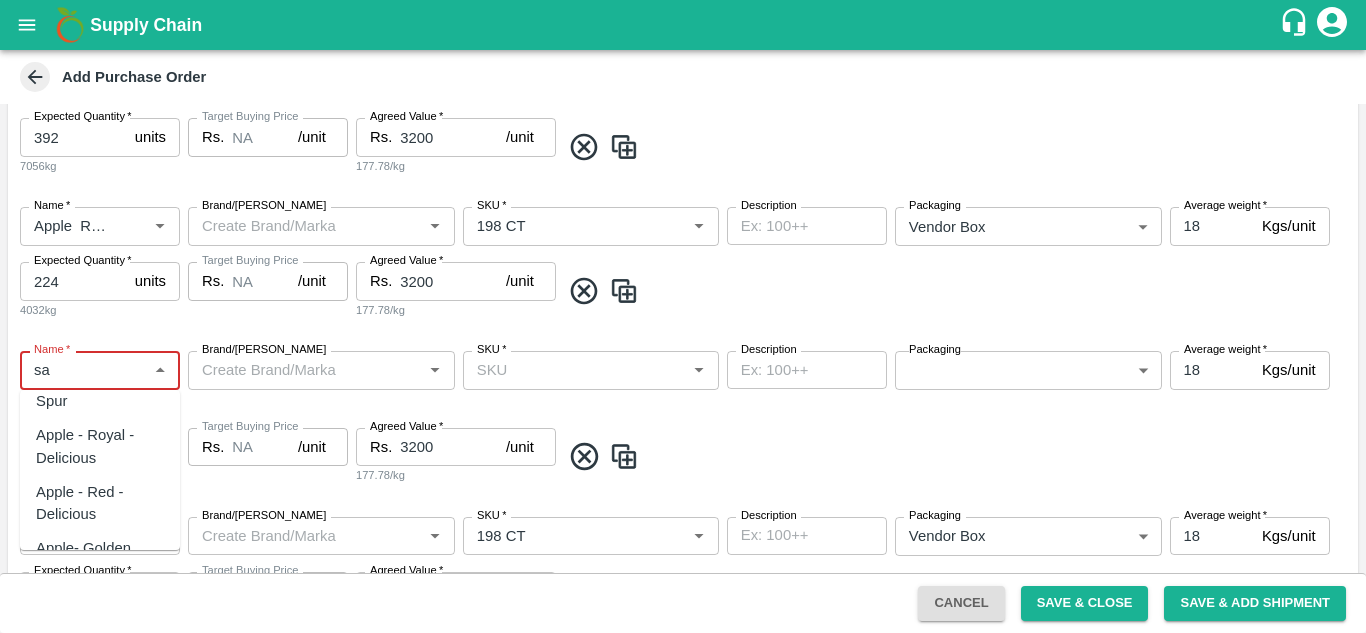 type on "s" 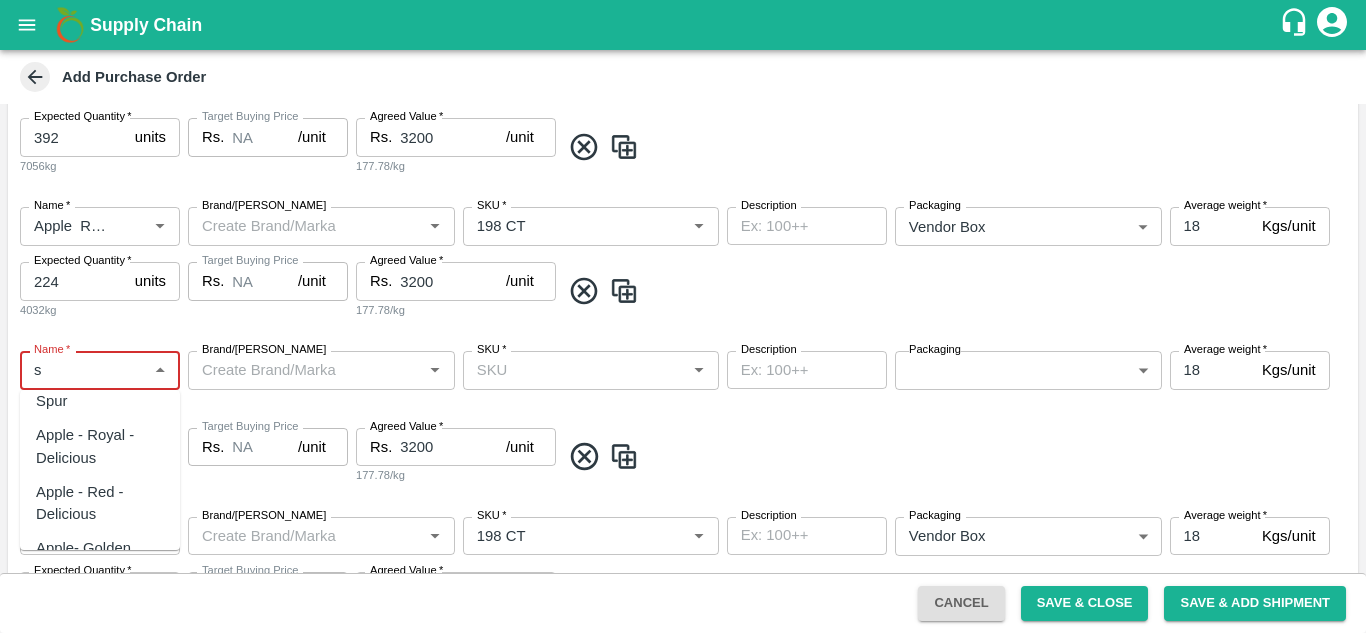scroll, scrollTop: 0, scrollLeft: 0, axis: both 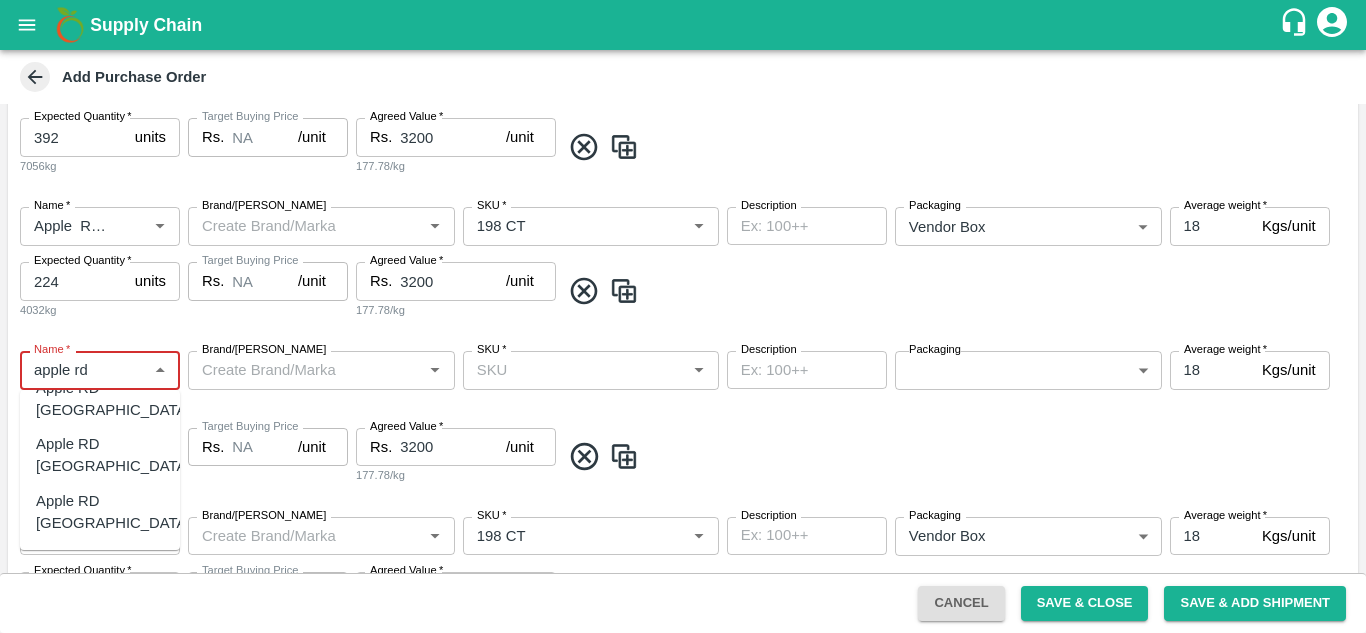 click on "Name   *" at bounding box center (83, 370) 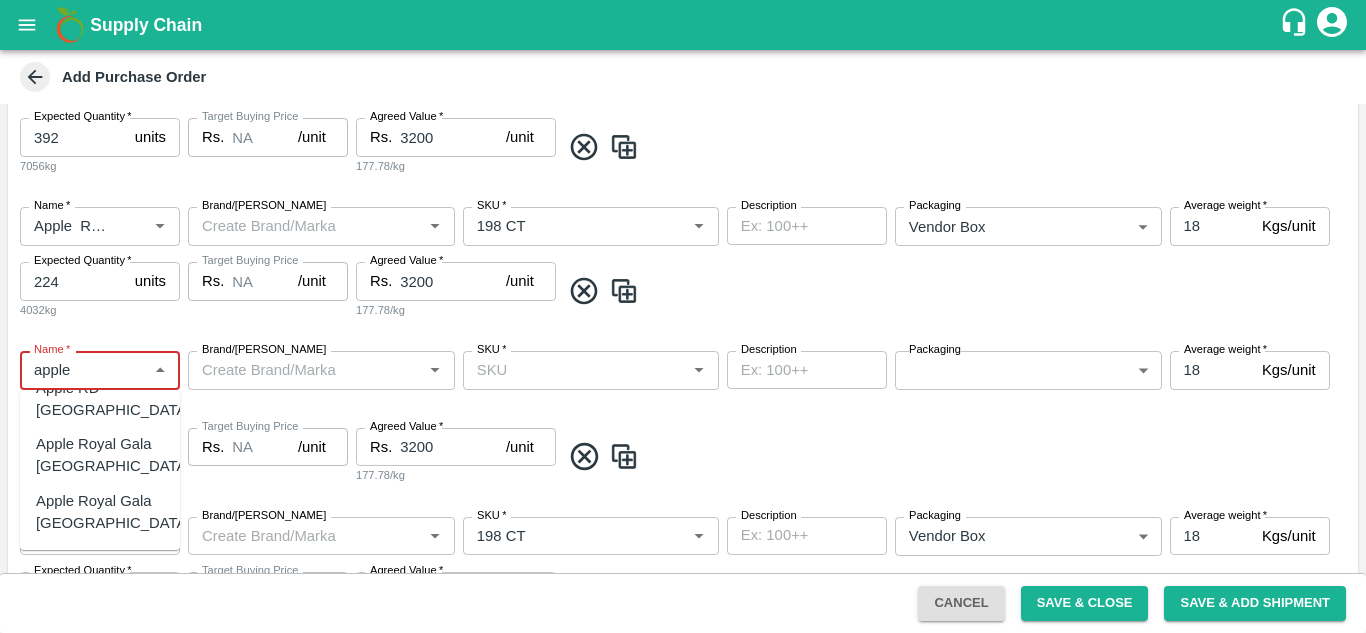scroll, scrollTop: 0, scrollLeft: 0, axis: both 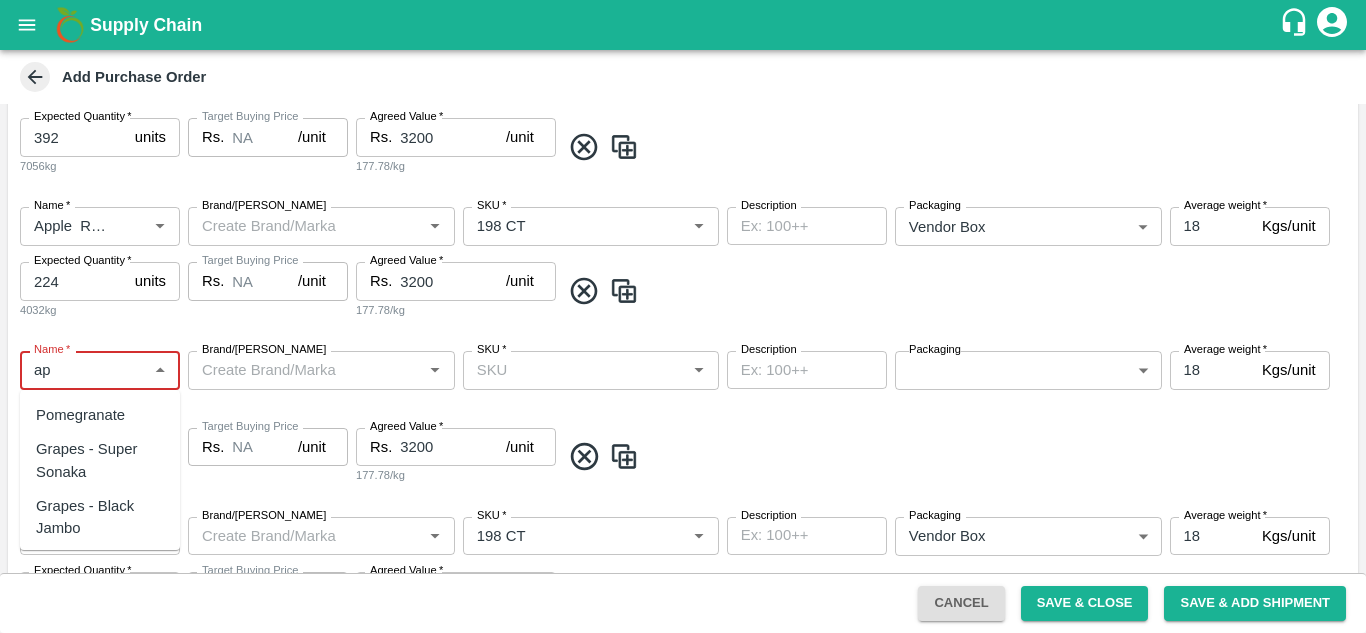 type on "a" 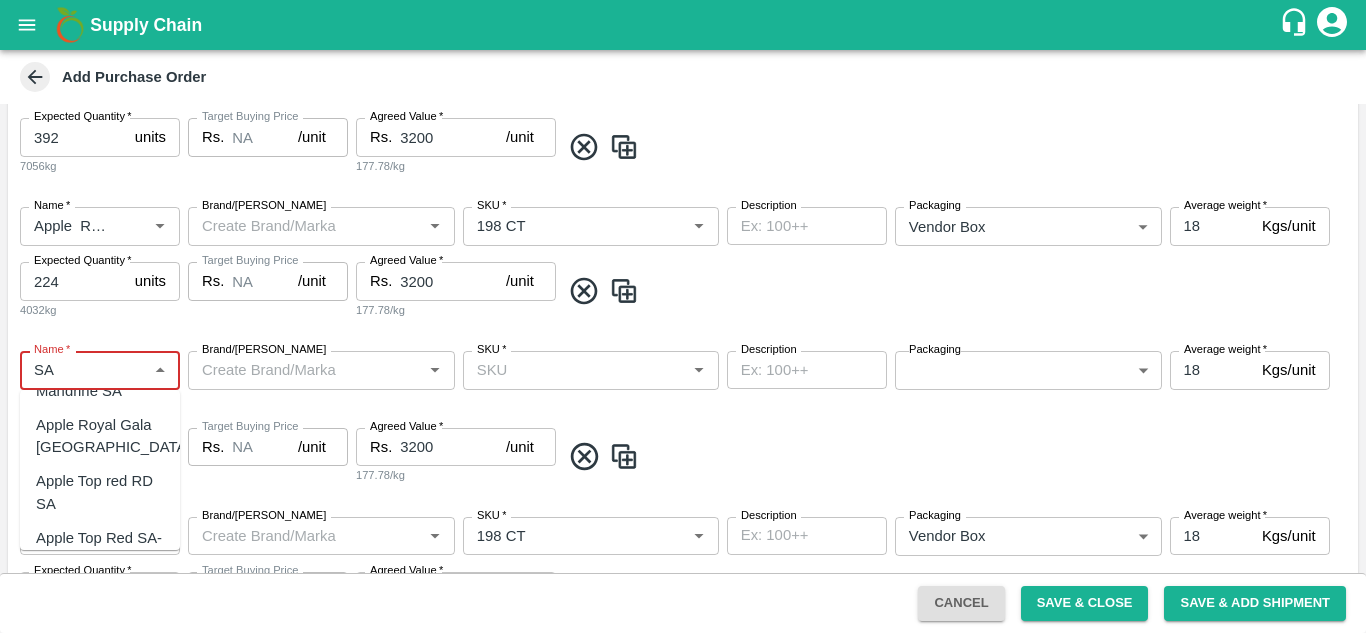 scroll, scrollTop: 987, scrollLeft: 0, axis: vertical 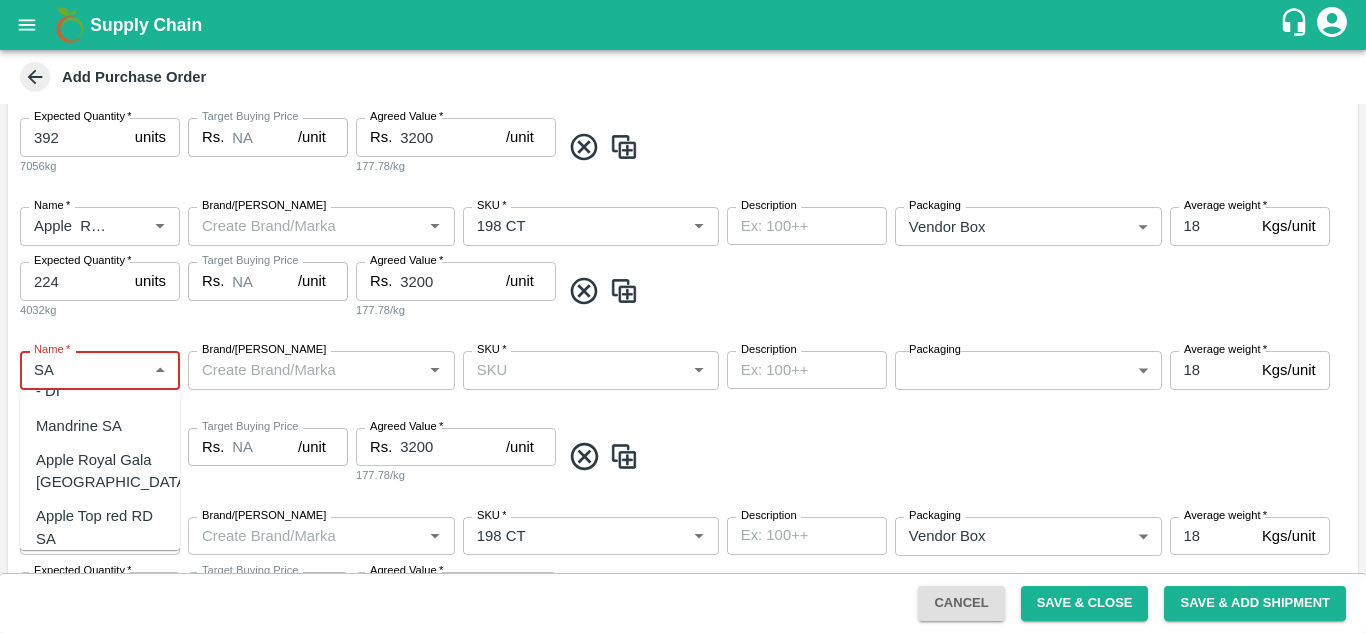click on "Apple Top red RD SA" at bounding box center [100, 527] 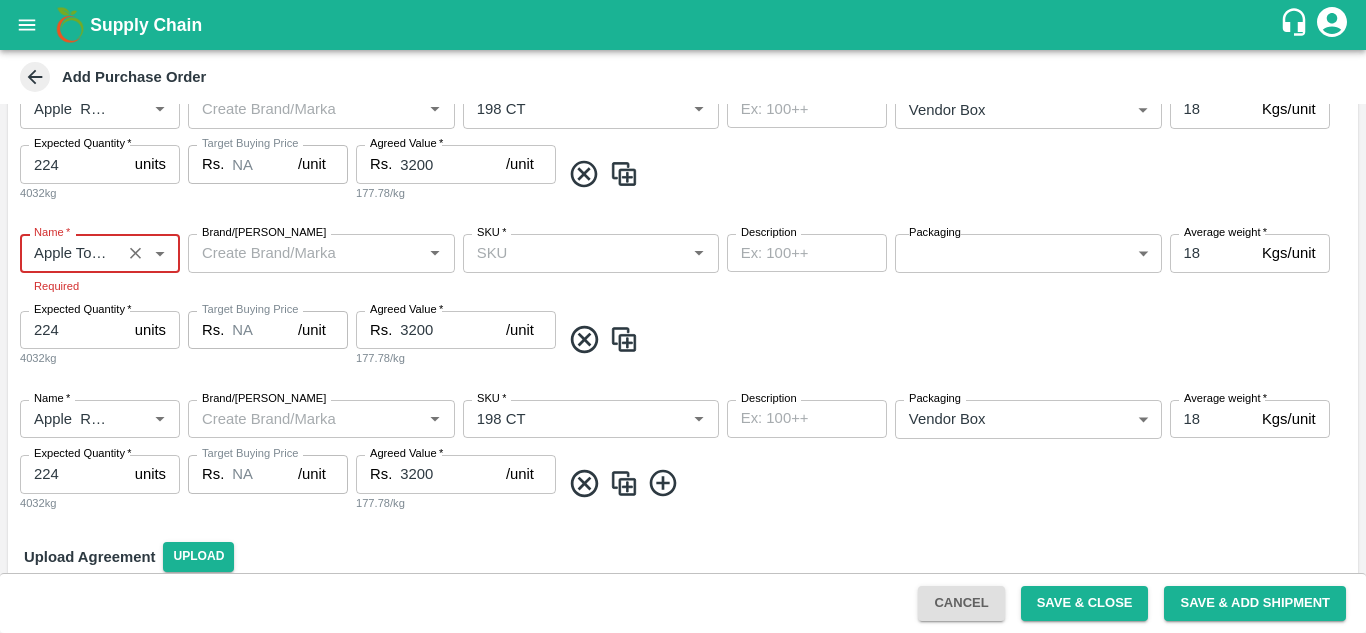 scroll, scrollTop: 560, scrollLeft: 0, axis: vertical 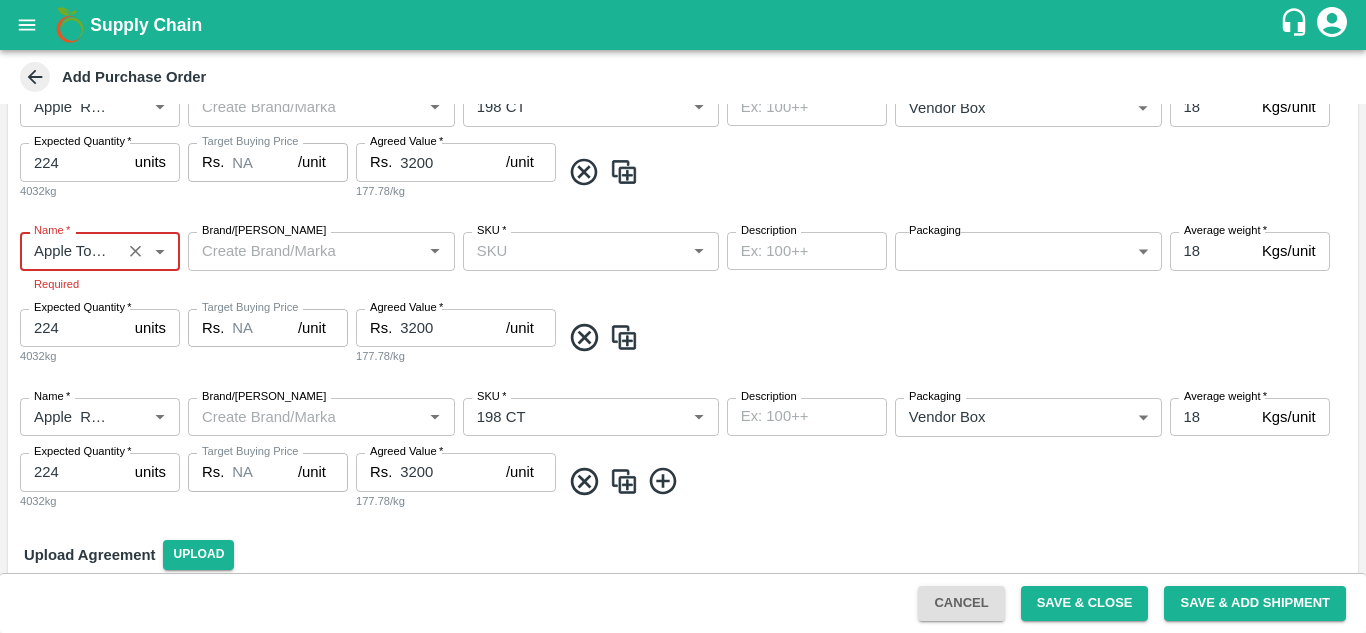 click on "Name   * Name   * Required Brand/Marka Brand/Marka SKU   * SKU   * Description x Description Packaging ​ Packaging Average weight   * 18 Kgs/unit Average weight Expected Quantity   * 224 units Expected Quantity 4032kg Target Buying Price Rs. NA /unit Target Buying Price Agreed Value   * Rs. 3200 /unit Agreed Value 177.78/kg" at bounding box center [683, 299] 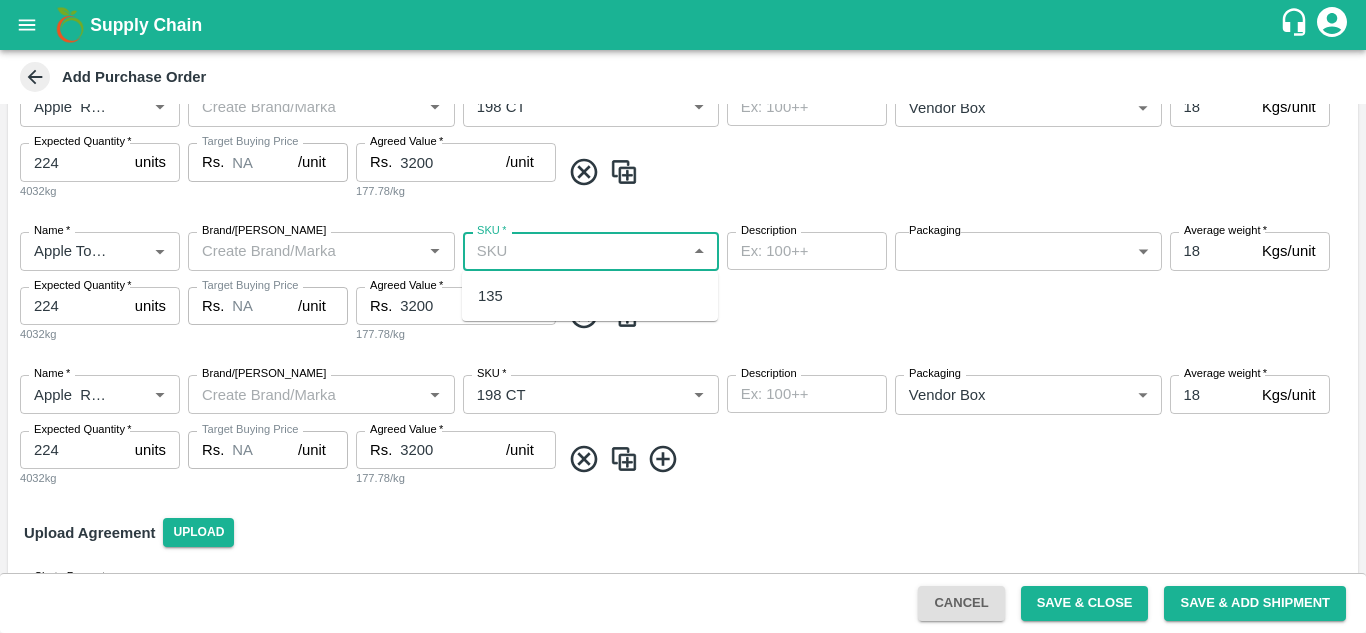 click on "SKU   *" at bounding box center [574, 251] 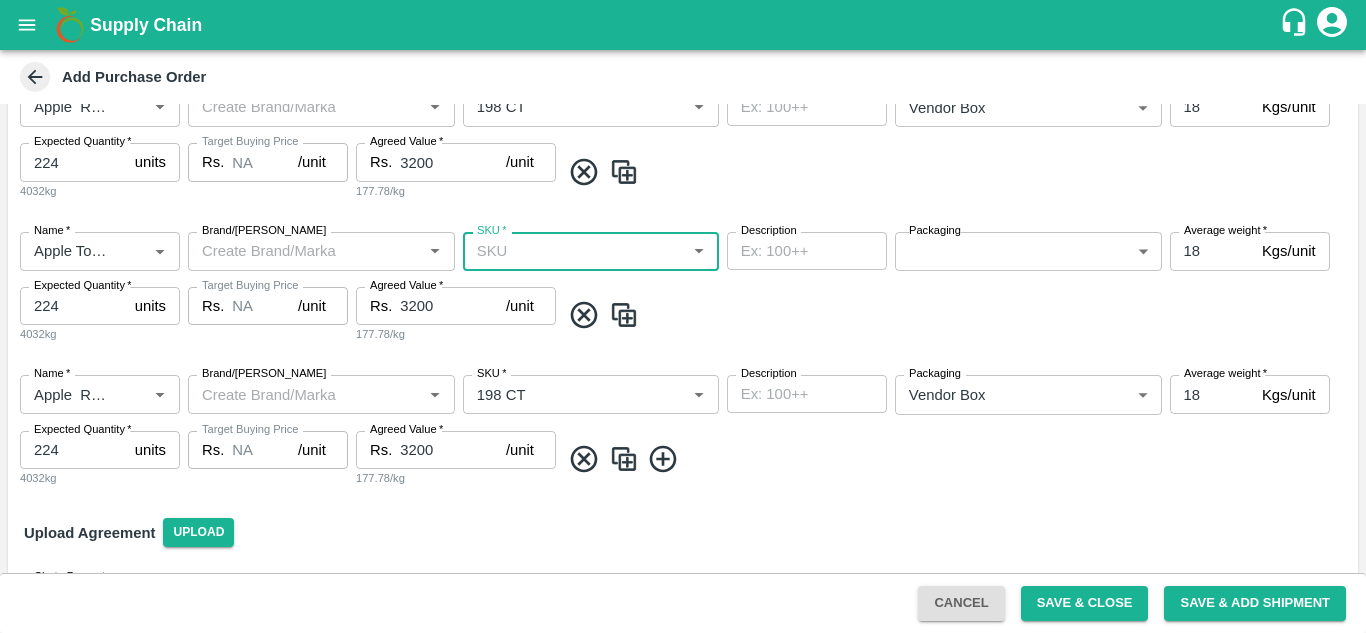 click on "SKU   *" at bounding box center [574, 251] 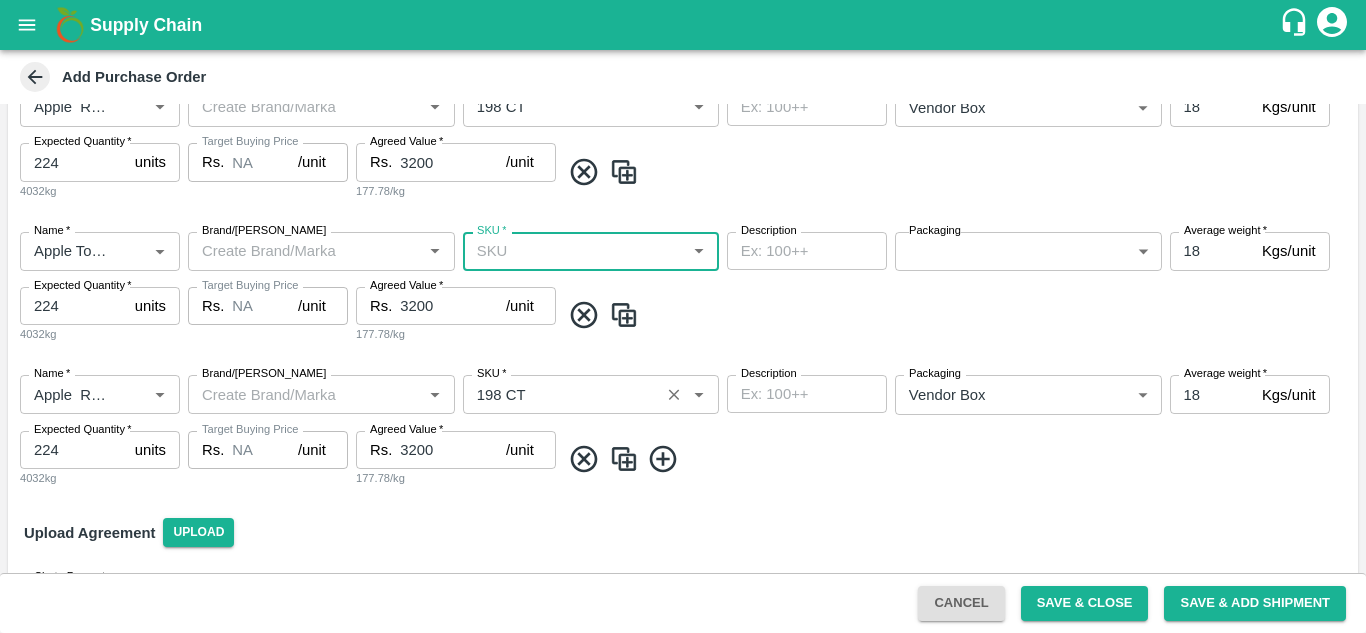click on "SKU   *" at bounding box center (591, 394) 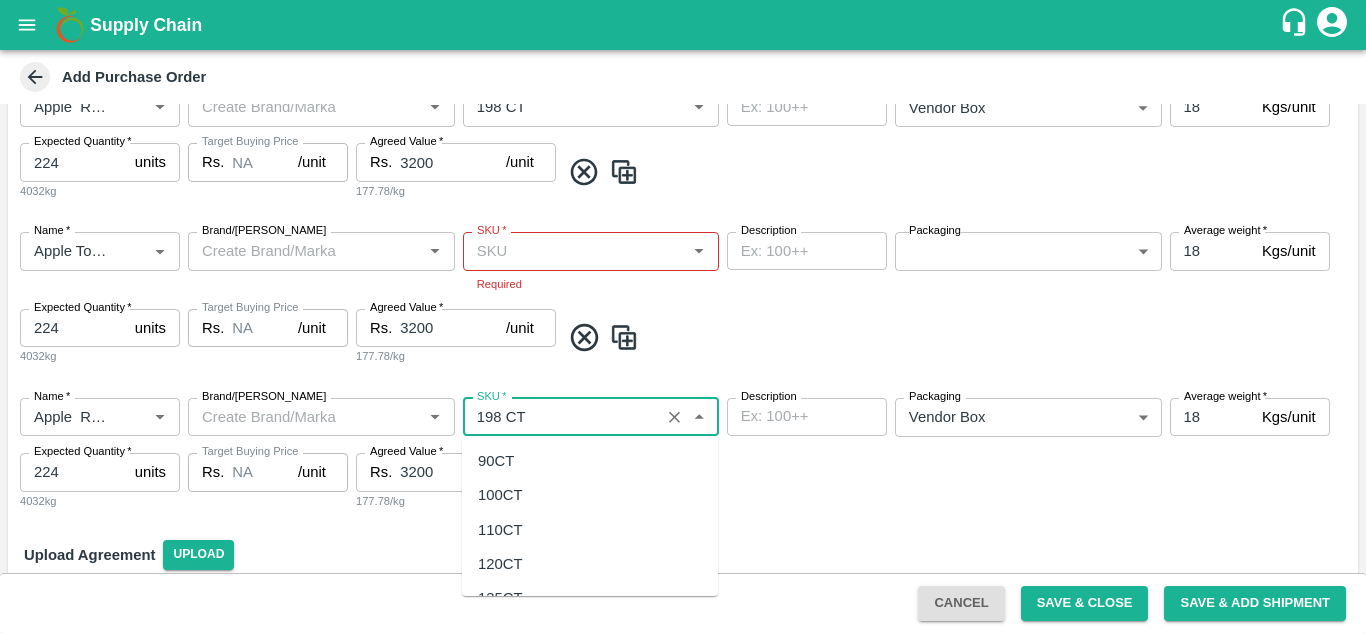 scroll, scrollTop: 156, scrollLeft: 0, axis: vertical 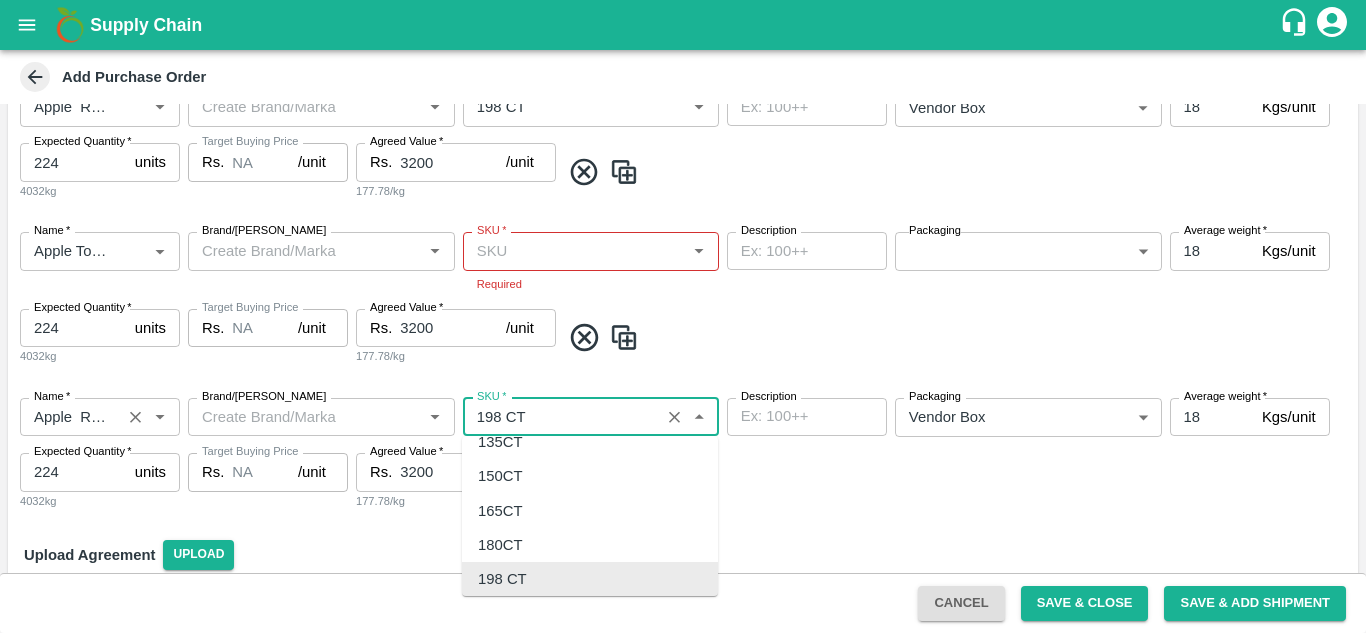 click on "Name   *" at bounding box center (70, 417) 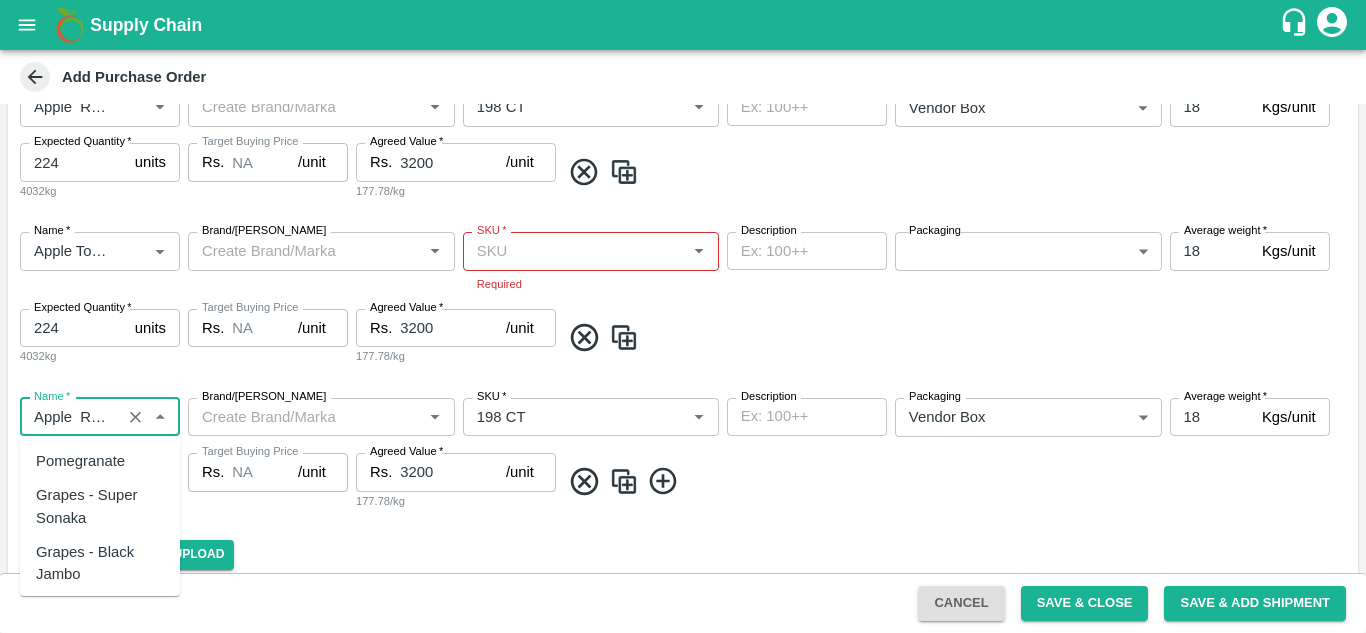 click on "Name   *" at bounding box center (70, 417) 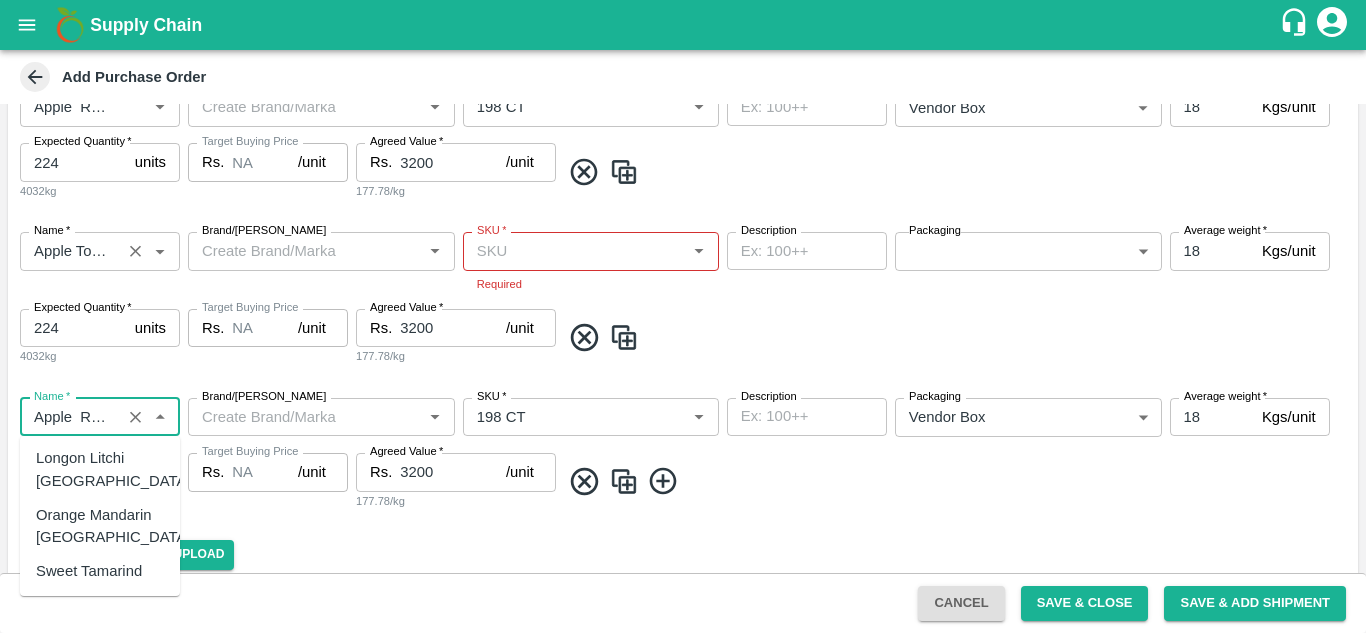 click on "Name   *" at bounding box center [70, 251] 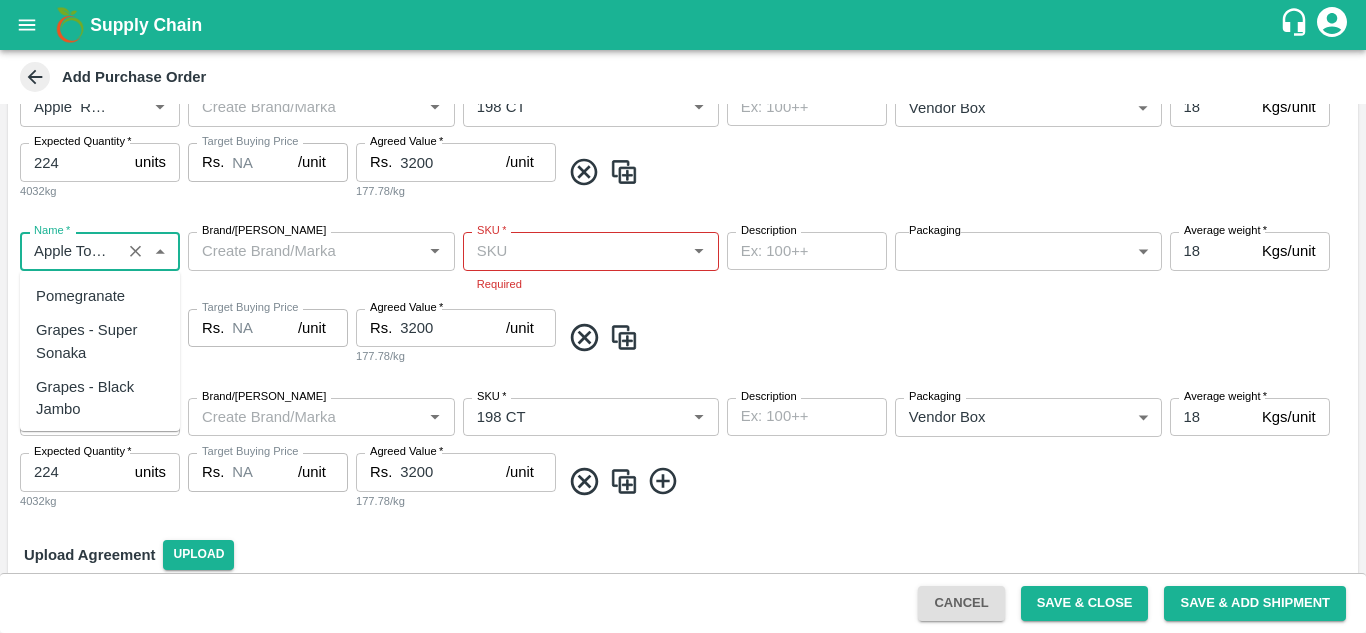 click on "Name   *" at bounding box center [70, 251] 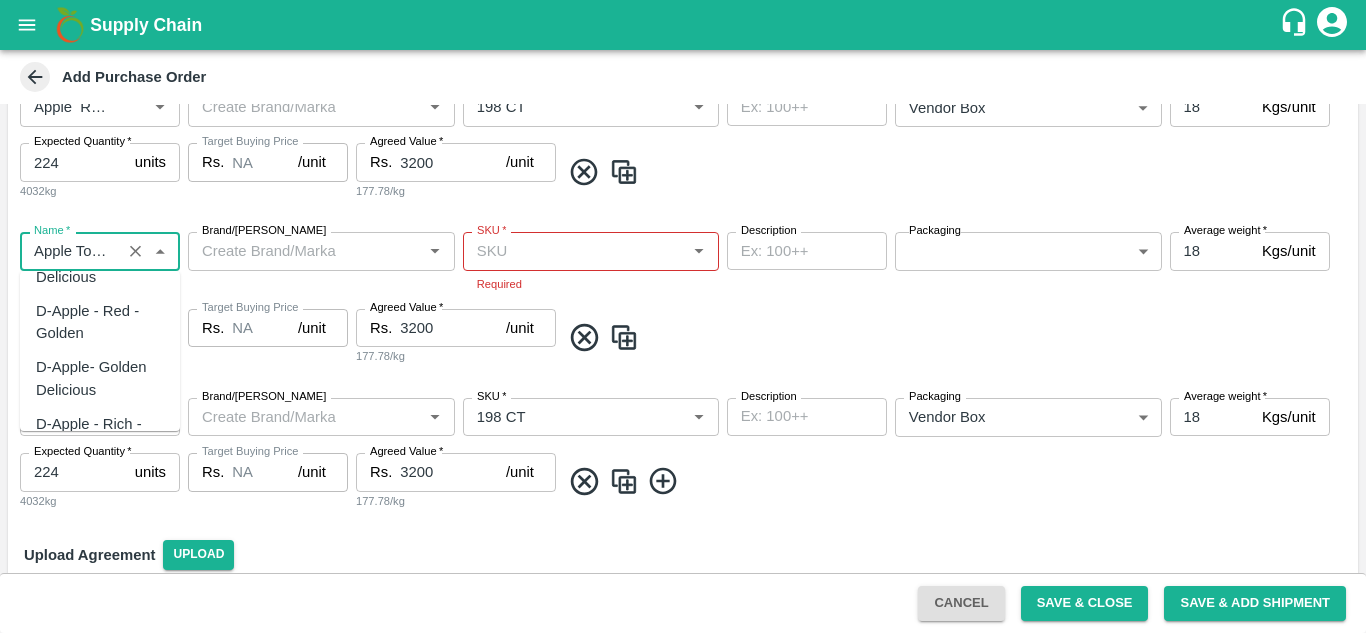 paste on "Apple  Royal Gala SA" 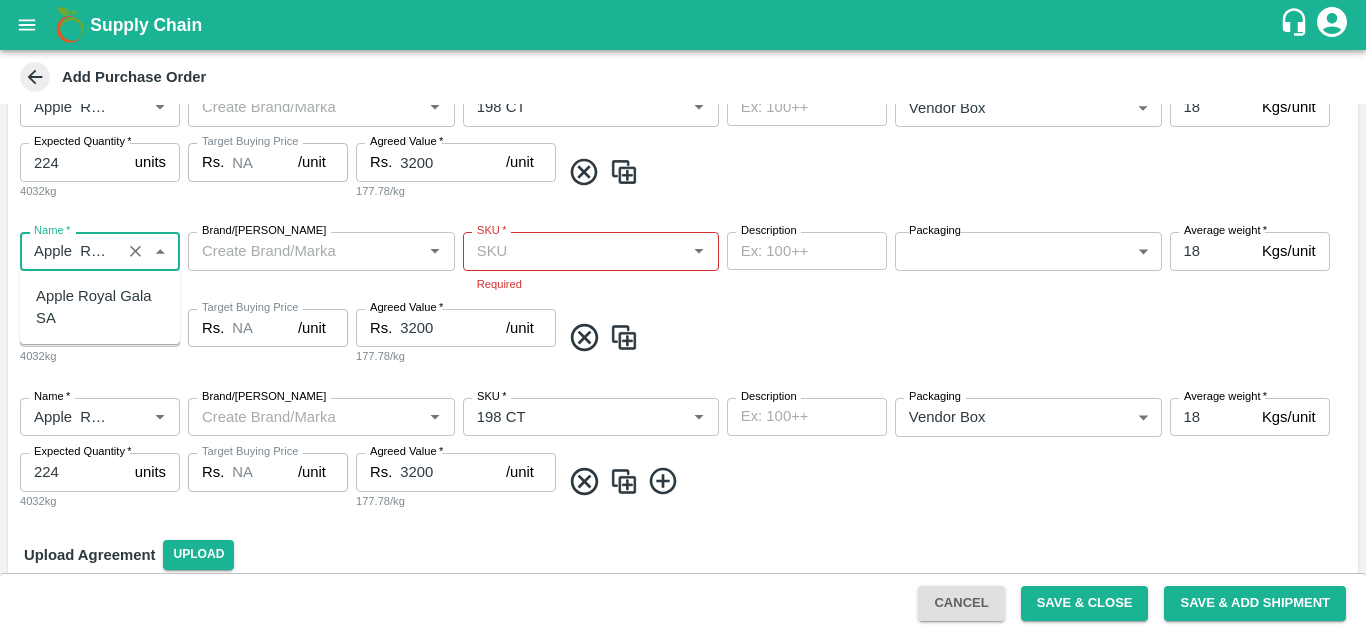scroll, scrollTop: 0, scrollLeft: 69, axis: horizontal 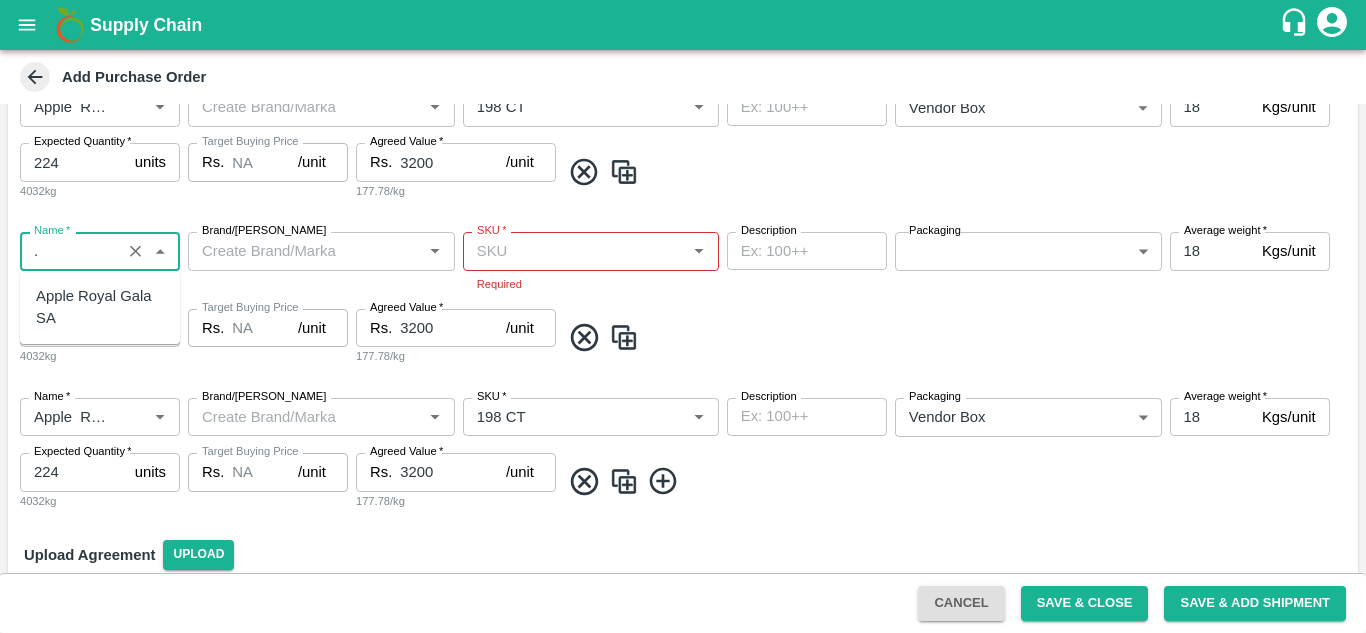 click on "Apple  Royal Gala SA" at bounding box center [100, 307] 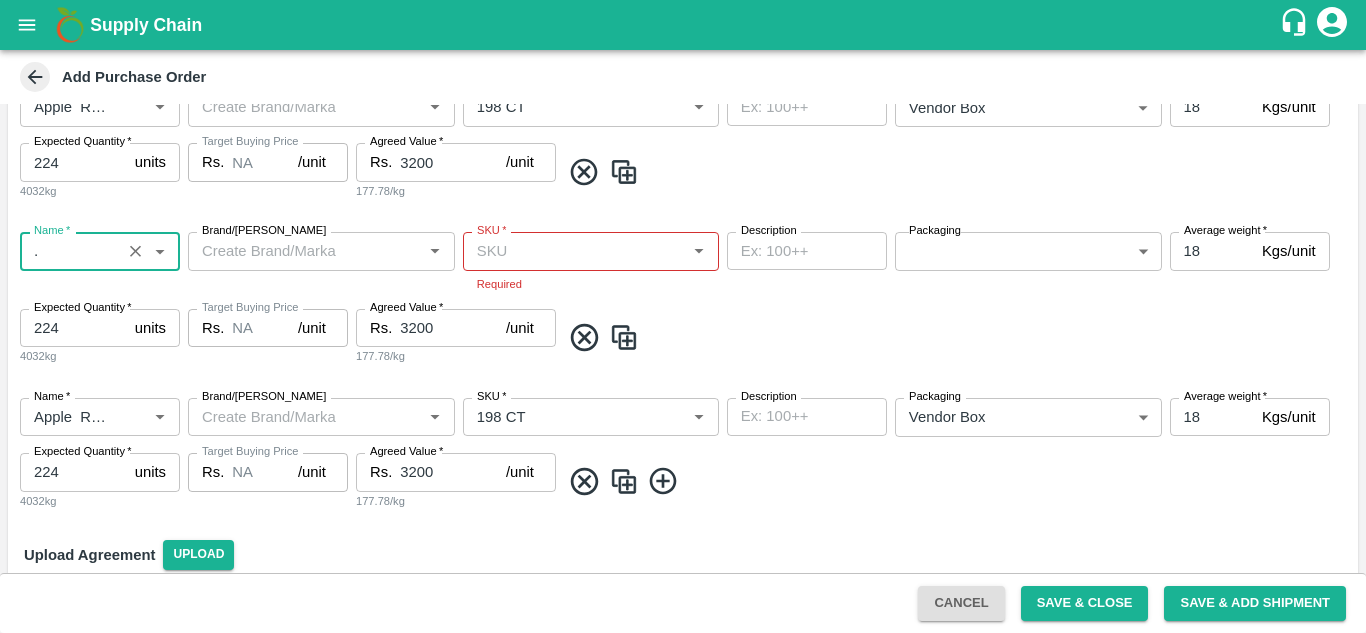 type on "Apple  Royal Gala SA" 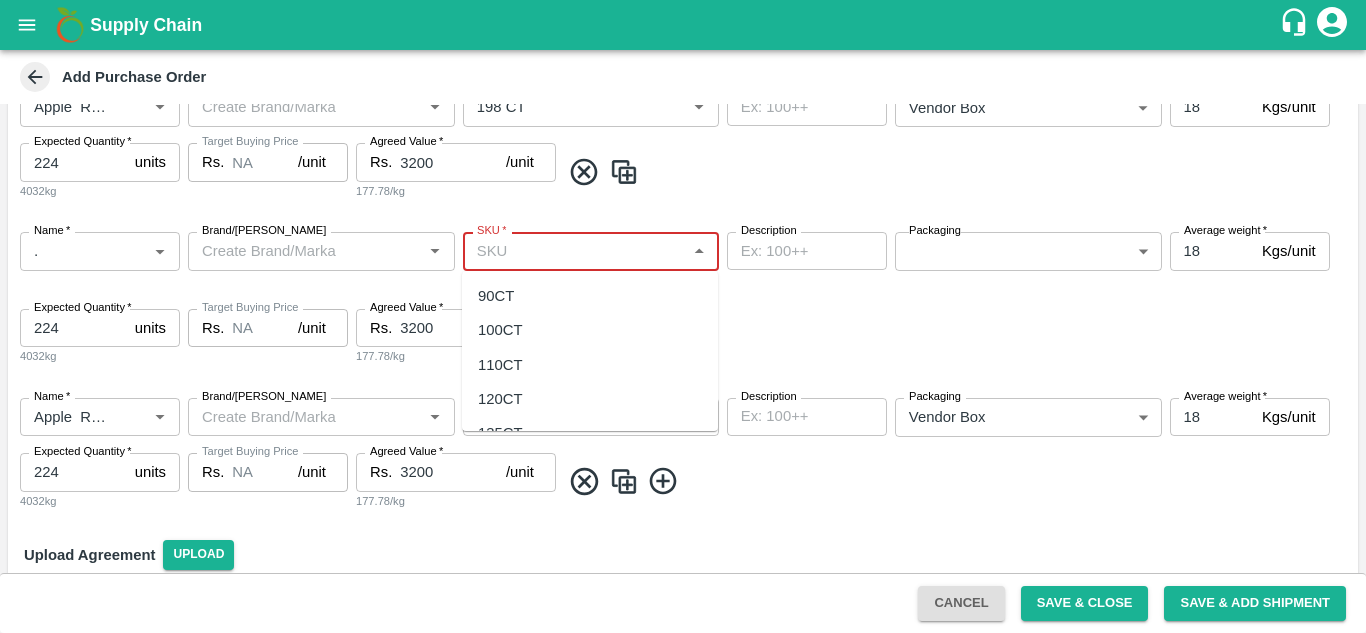 scroll, scrollTop: 0, scrollLeft: 0, axis: both 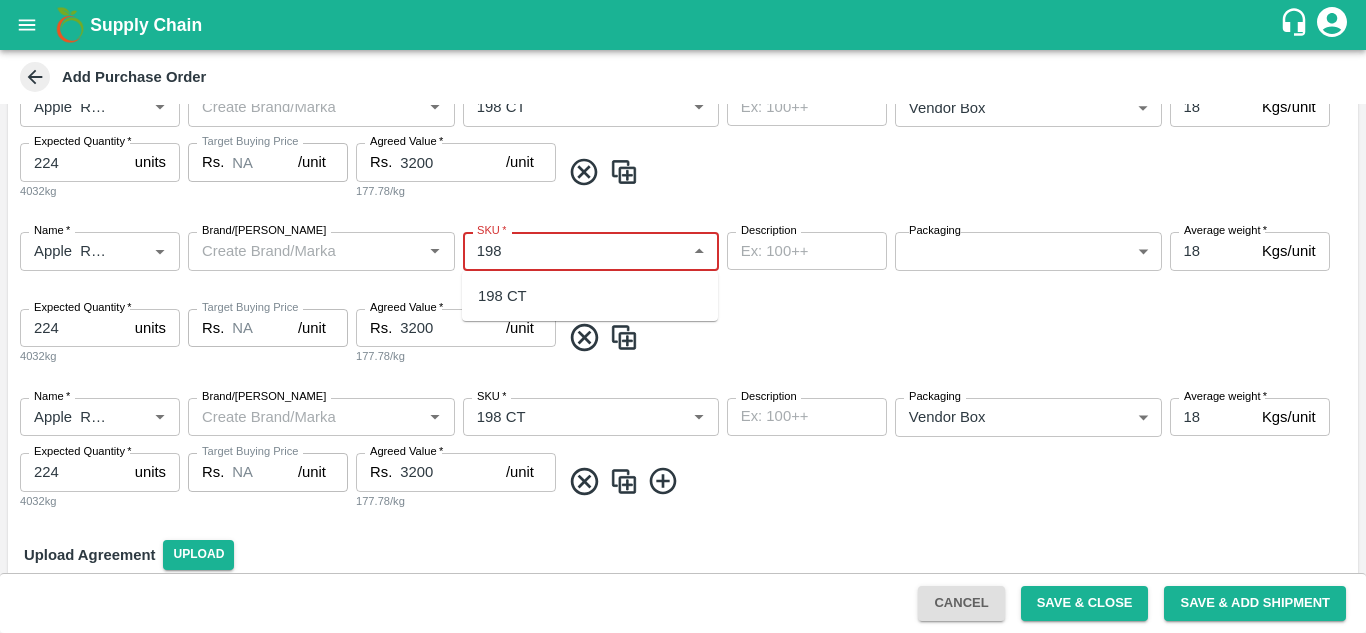 click on "198 CT" at bounding box center (502, 296) 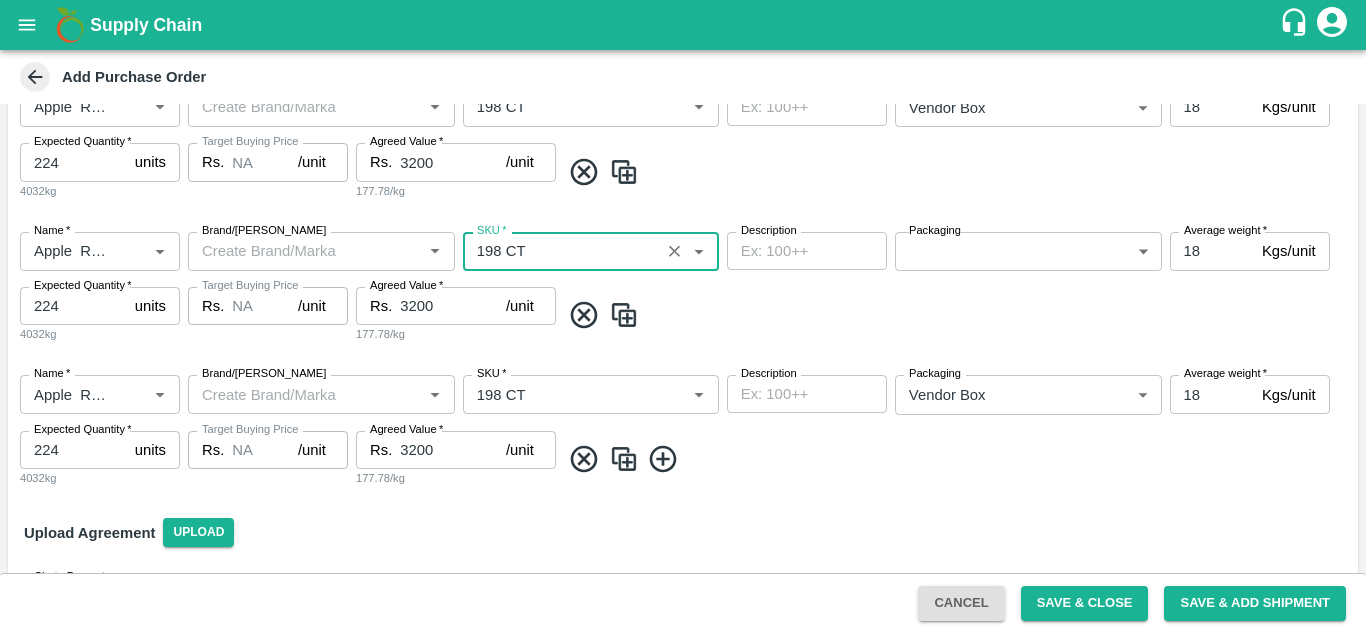 click on "SKU   *" at bounding box center (491, 231) 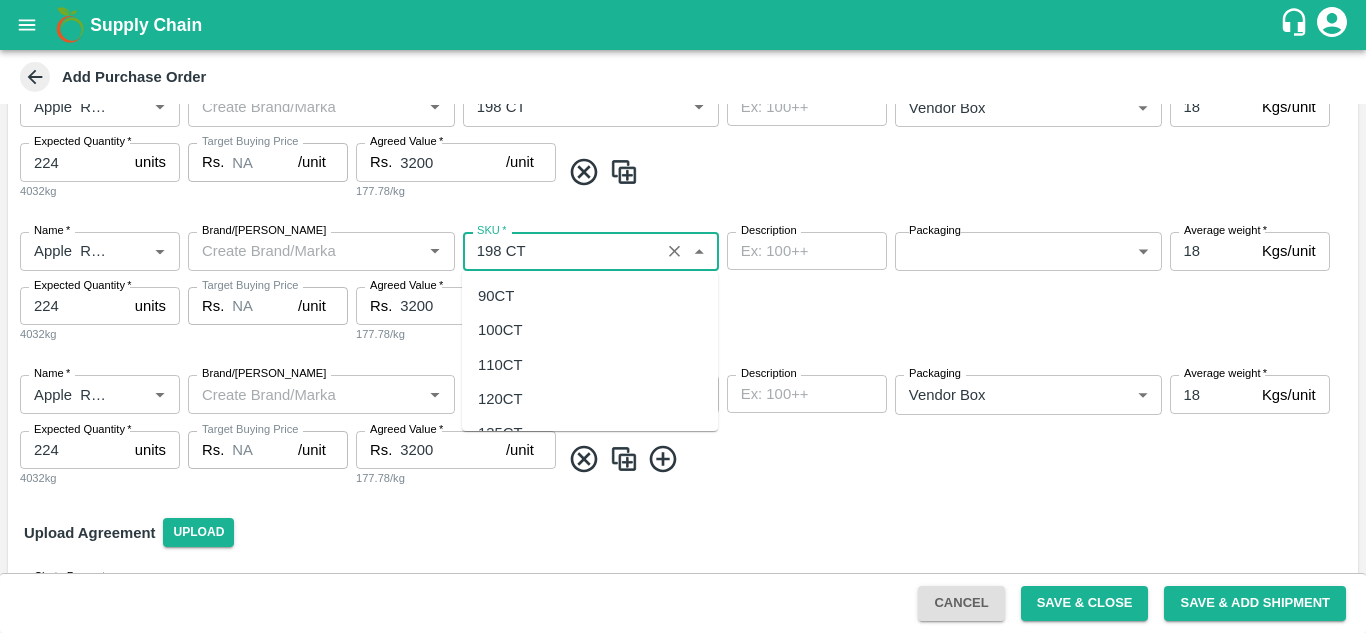 click on "SKU   *" at bounding box center (561, 251) 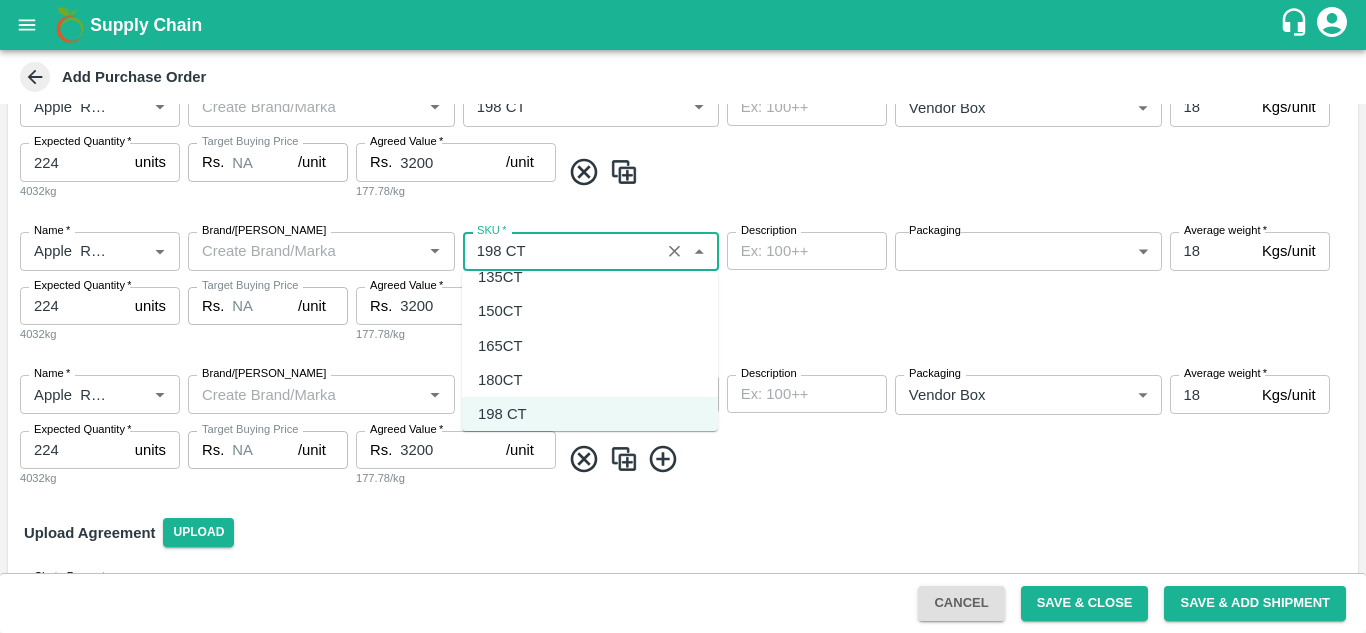 click on "180CT" at bounding box center (500, 380) 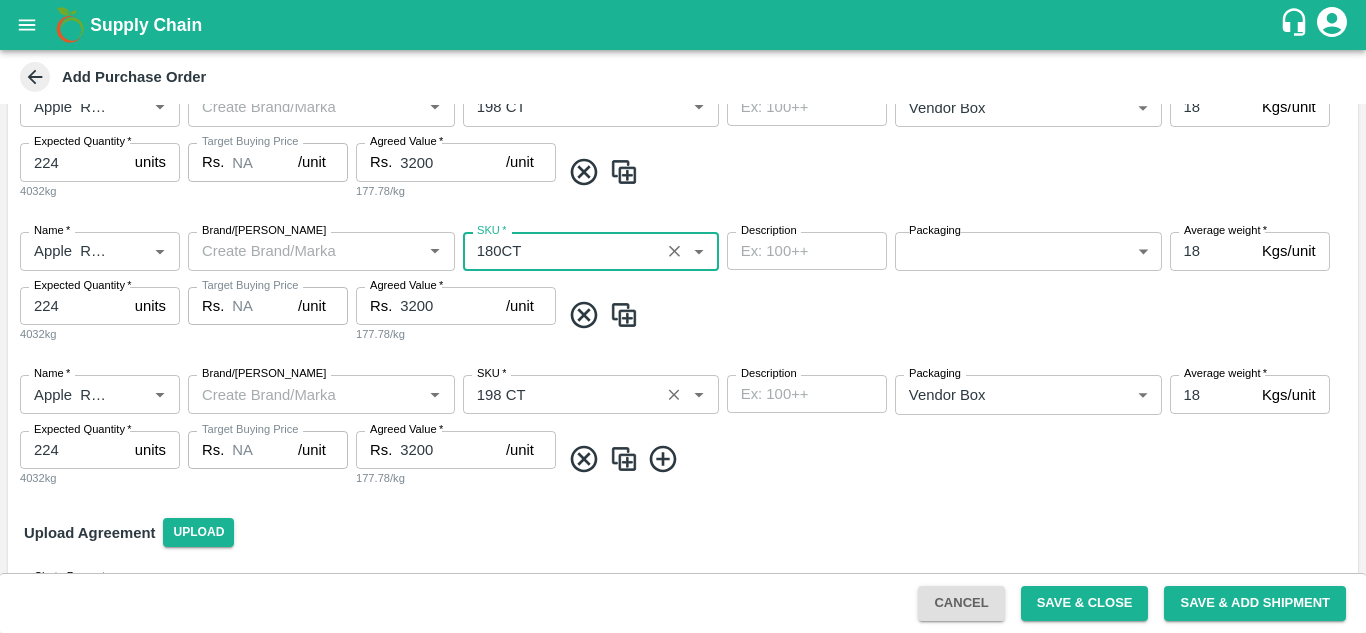 click on "SKU   *" at bounding box center [561, 394] 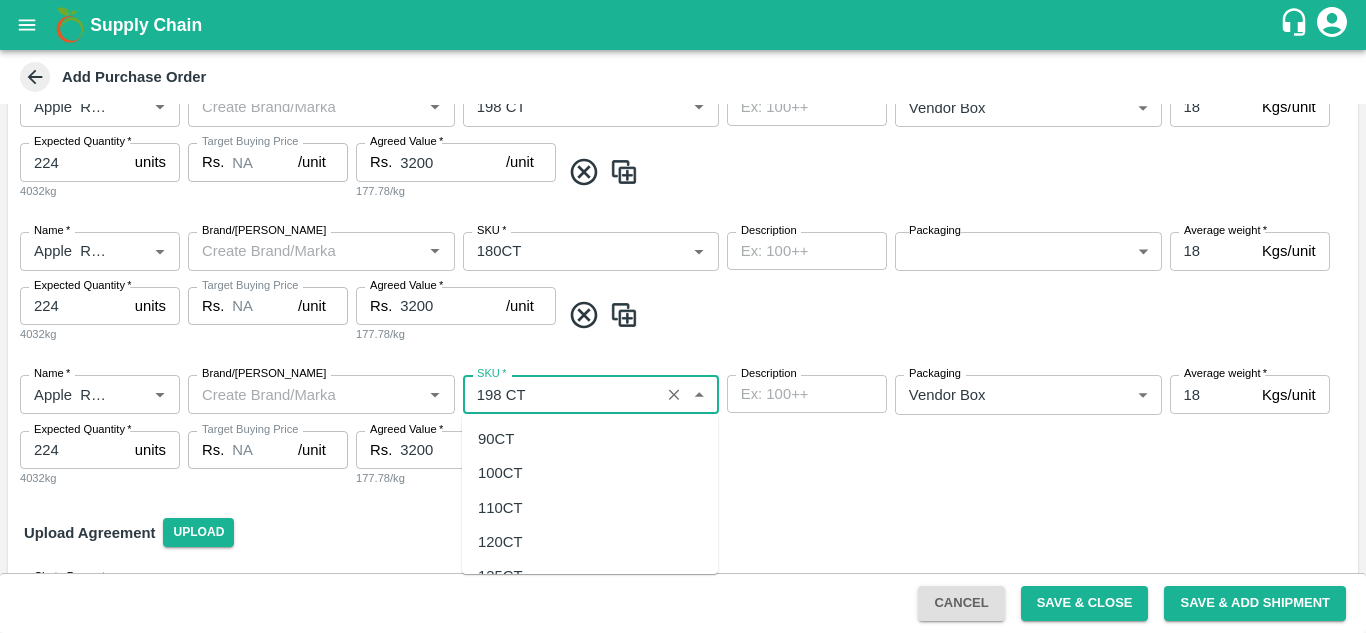 scroll, scrollTop: 156, scrollLeft: 0, axis: vertical 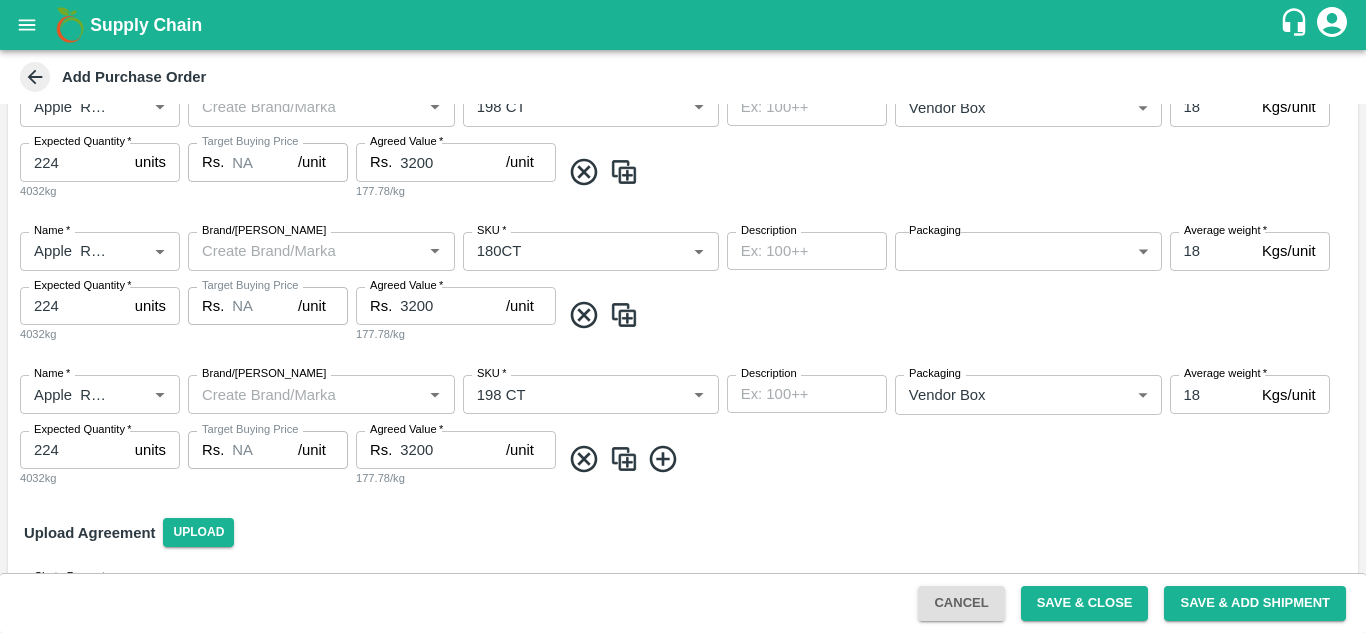 click on "Packaging" at bounding box center [935, 231] 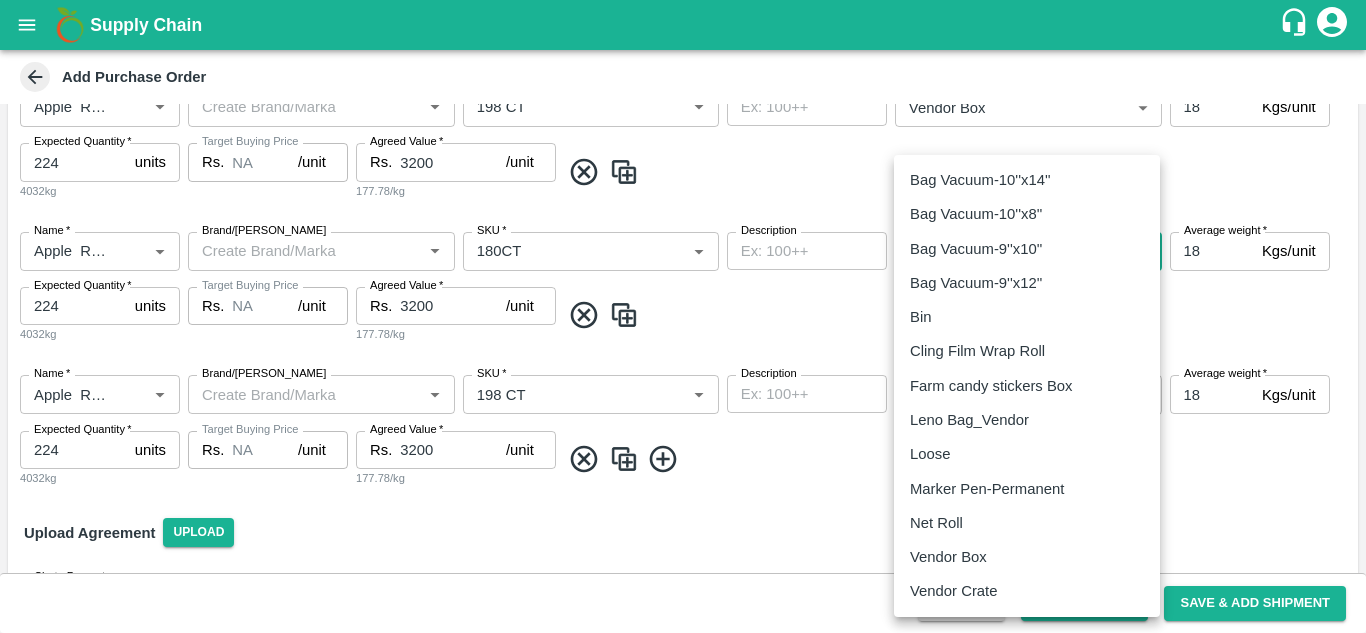 click on "Supply Chain Add Purchase Order PO Type   * Vendor Purchase 2 PO Type Buyers   * Neeti Jain  Buyers   * Supplier   * Supplier   * Add Vendor Add Farmer Address   * KOYAMBEDU, Chennai, CHENNAI, Tamil Nadu Address Micropocket   * Micropocket   * Purchase Date   * 23/07/2025 Purchase Date Incharge Field Executive   * Nanda Kumar L Incharge Field Executive   * Model   * Fixed Fixed Model Vendor Type ​ Vendor Type Velens Assessment ID FA Velens Assessment ID Expected Purchase Items Buying In Kgs Units Name   * Name   * Brand/Marka Brand/Marka SKU   * SKU   * Description x Description Packaging Vendor Box 276 Packaging Average weight   * 18 Kgs/unit Average weight Expected Quantity   * 392 units Expected Quantity 7056kg Target Buying Price Rs. NA /unit Target Buying Price Agreed Value   * Rs. 3200 /unit Agreed Value 177.78/kg Name   * Name   * Brand/Marka Brand/Marka SKU   * SKU   * Description x Description Packaging Vendor Box 276 Packaging Average weight   * 18 *" at bounding box center [683, 316] 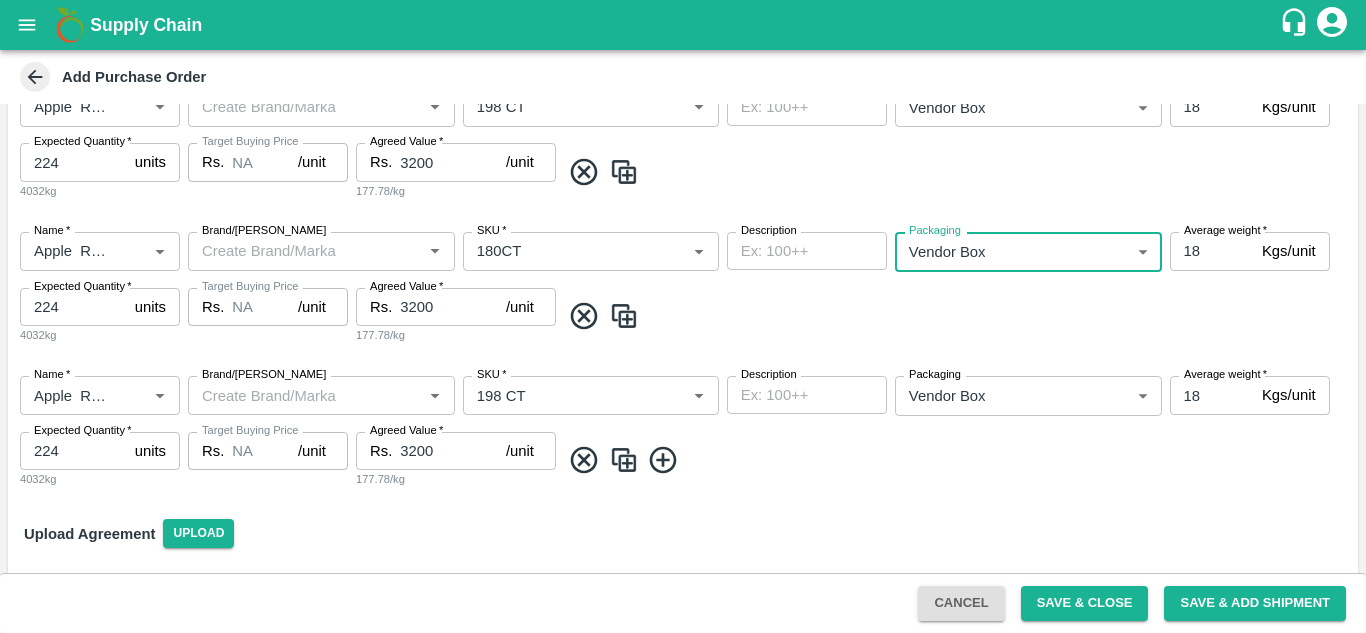 type on "276" 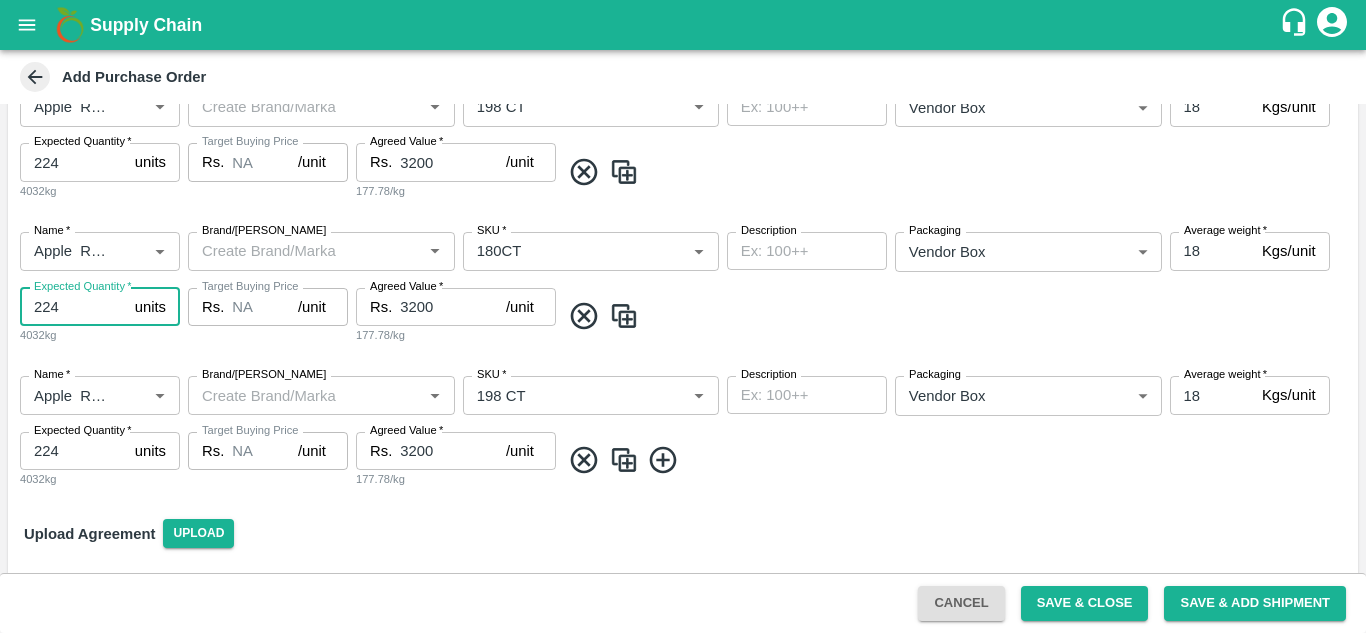 click on "224" at bounding box center [73, 307] 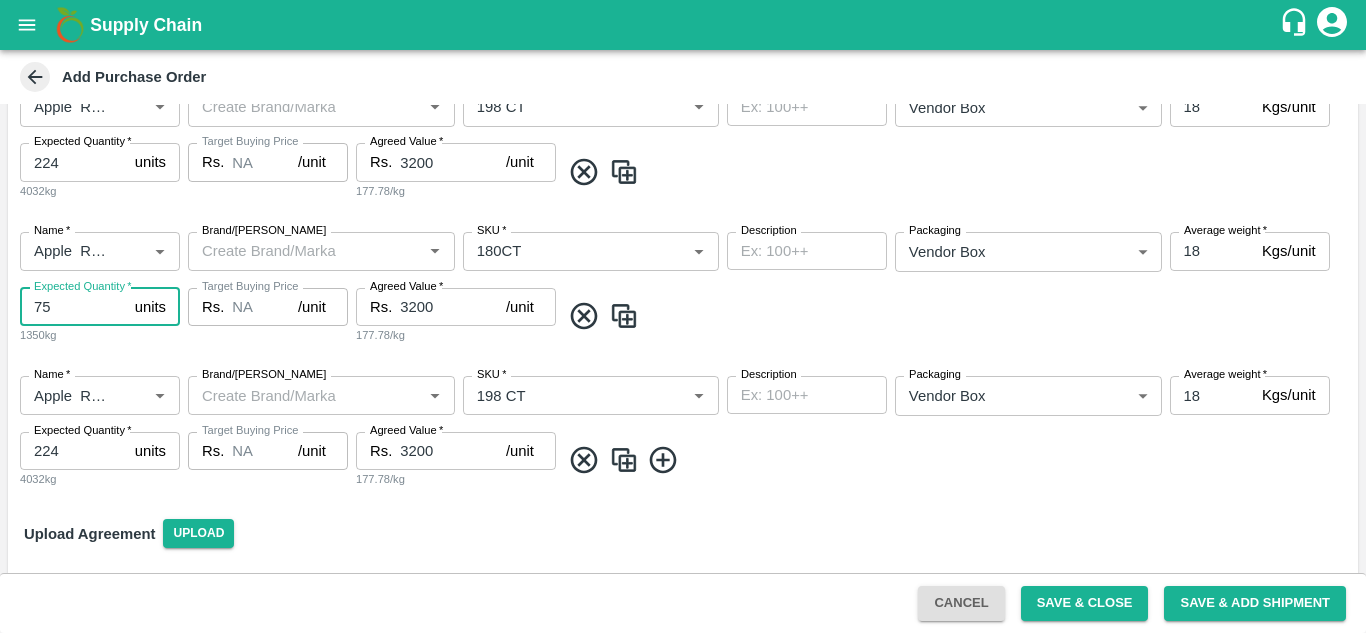 type on "75" 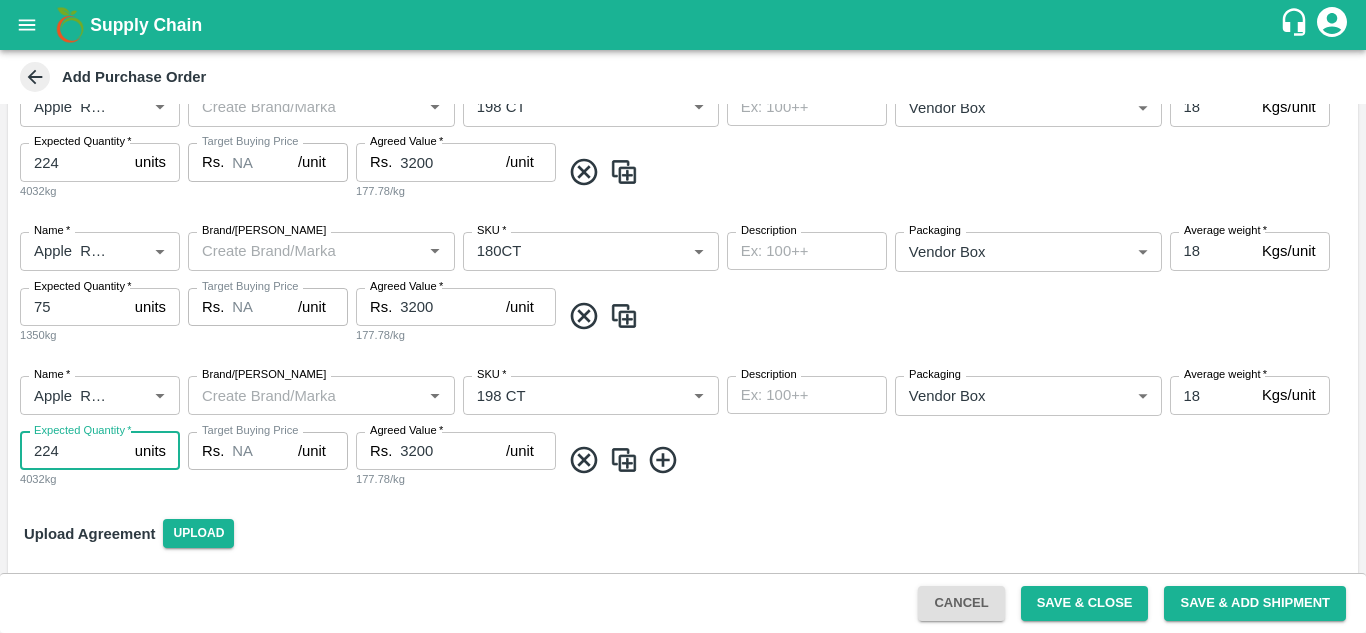 click on "224" at bounding box center (73, 451) 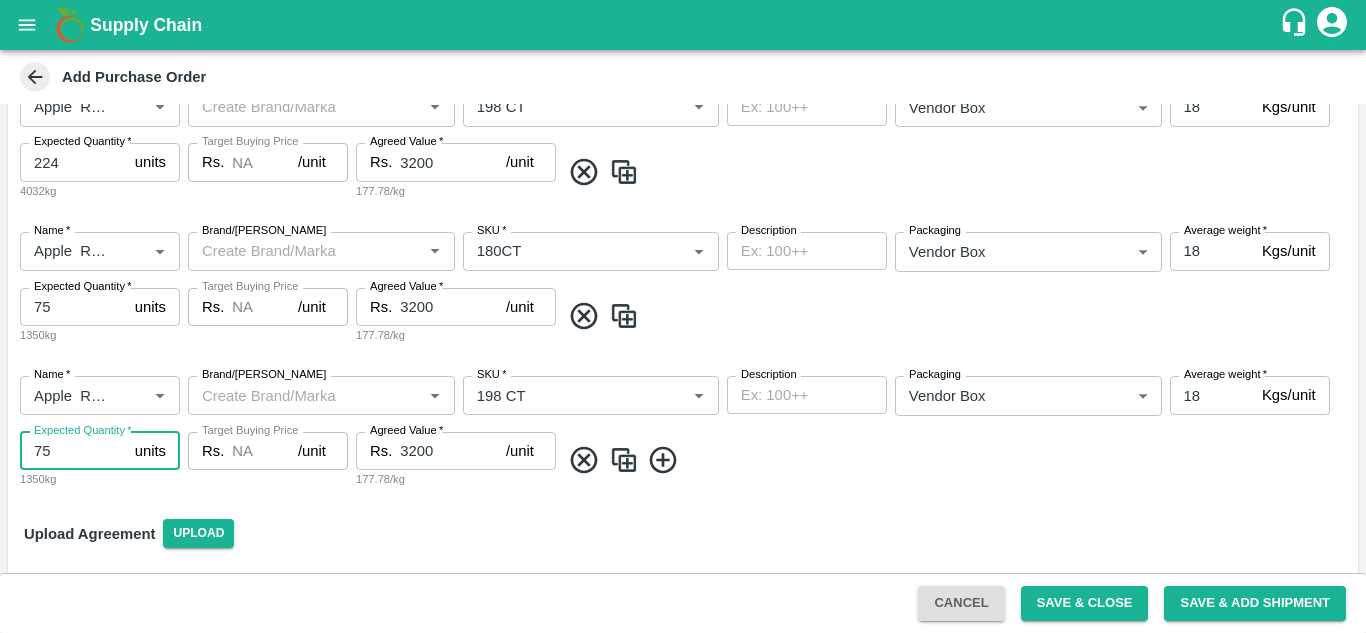 type on "75" 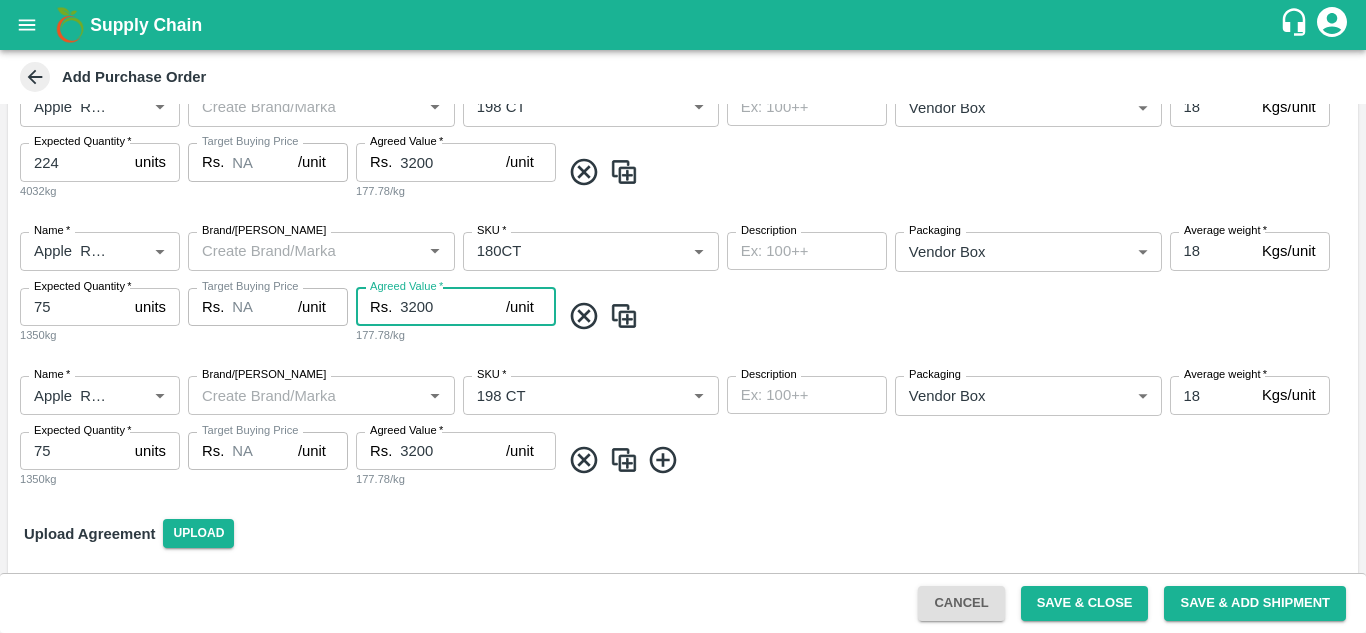 click on "3200" at bounding box center (453, 307) 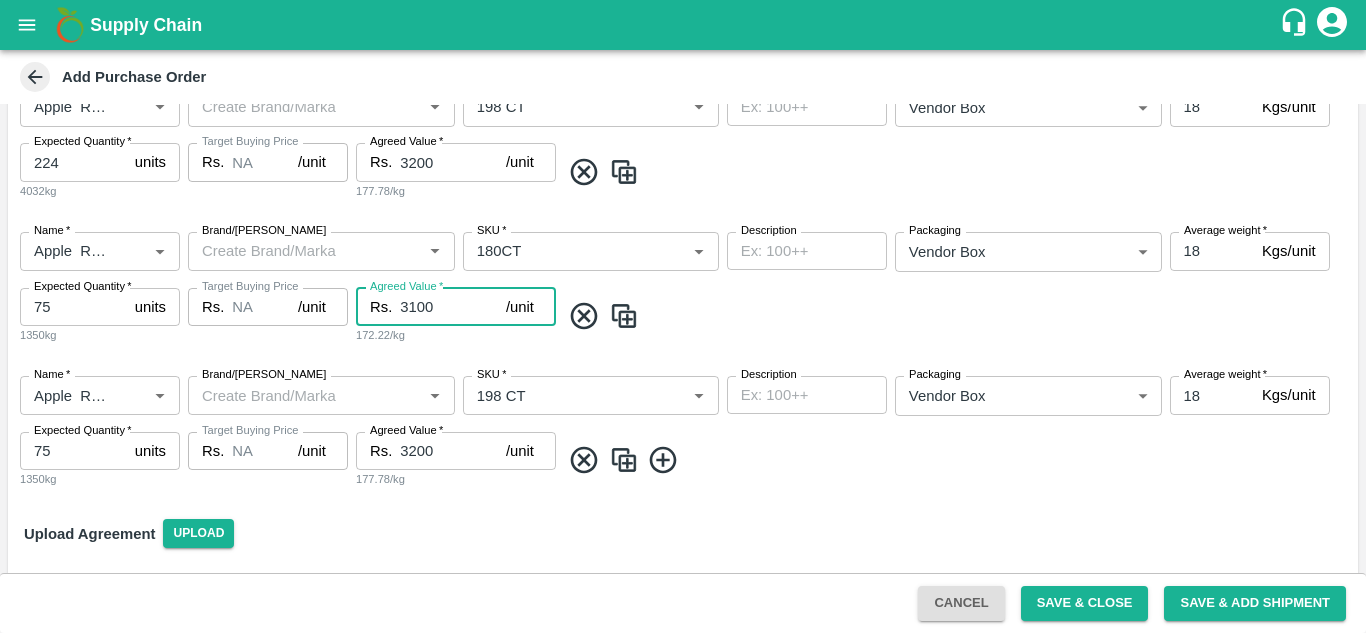 type on "3100" 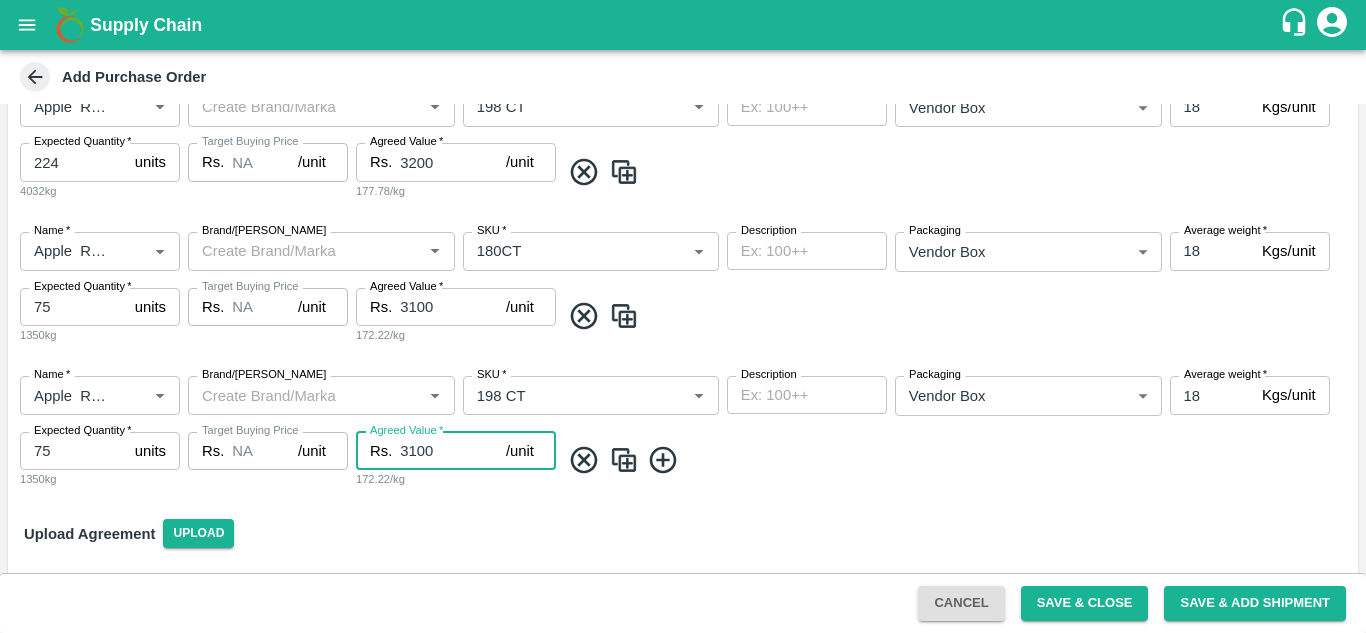 type on "3100" 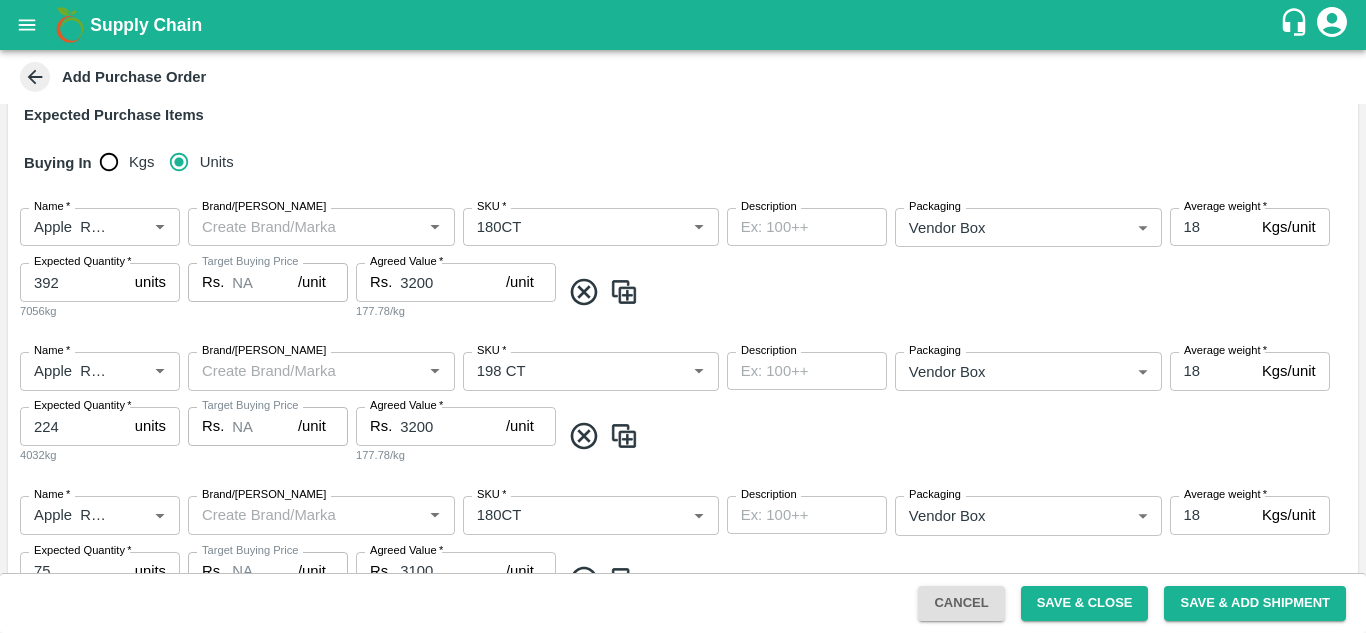scroll, scrollTop: 628, scrollLeft: 0, axis: vertical 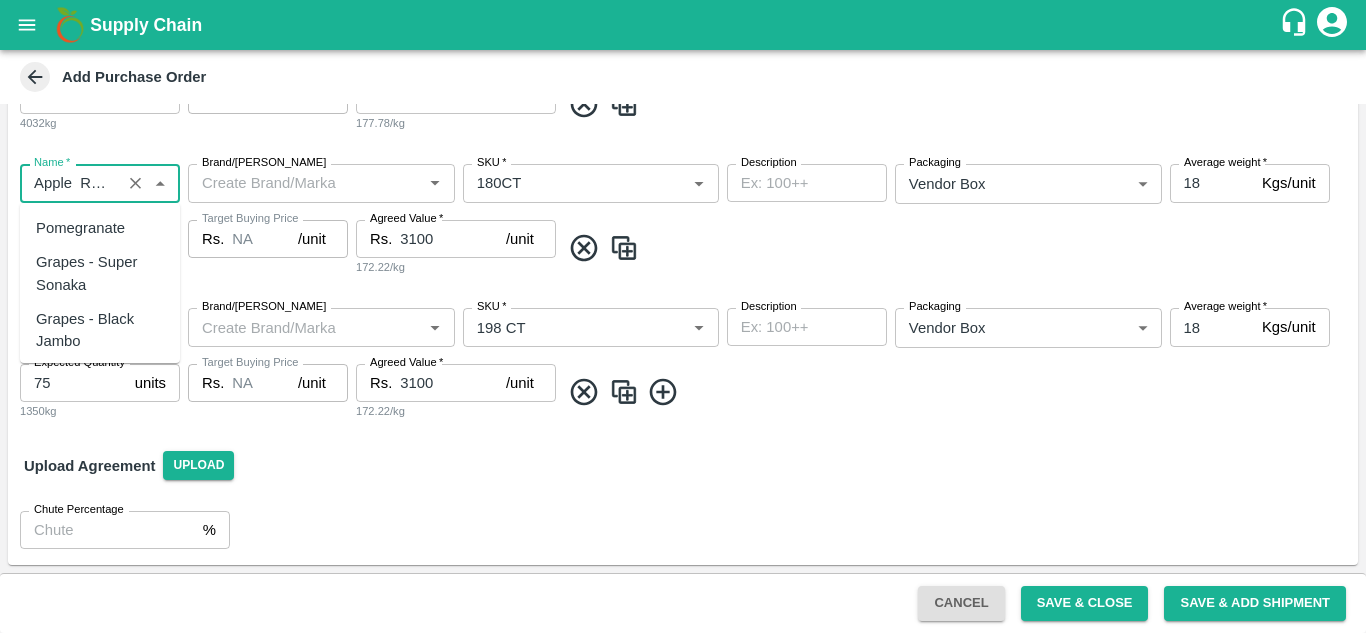 click on "Name   *" at bounding box center [70, 183] 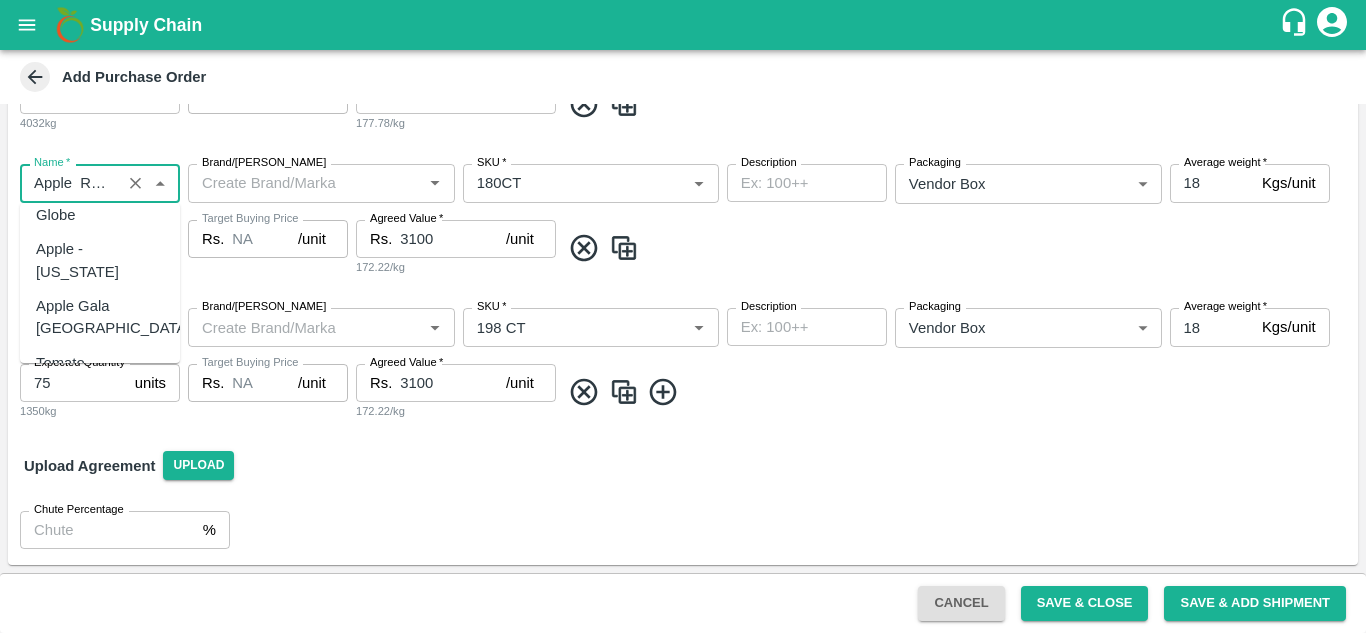 scroll, scrollTop: 3988, scrollLeft: 0, axis: vertical 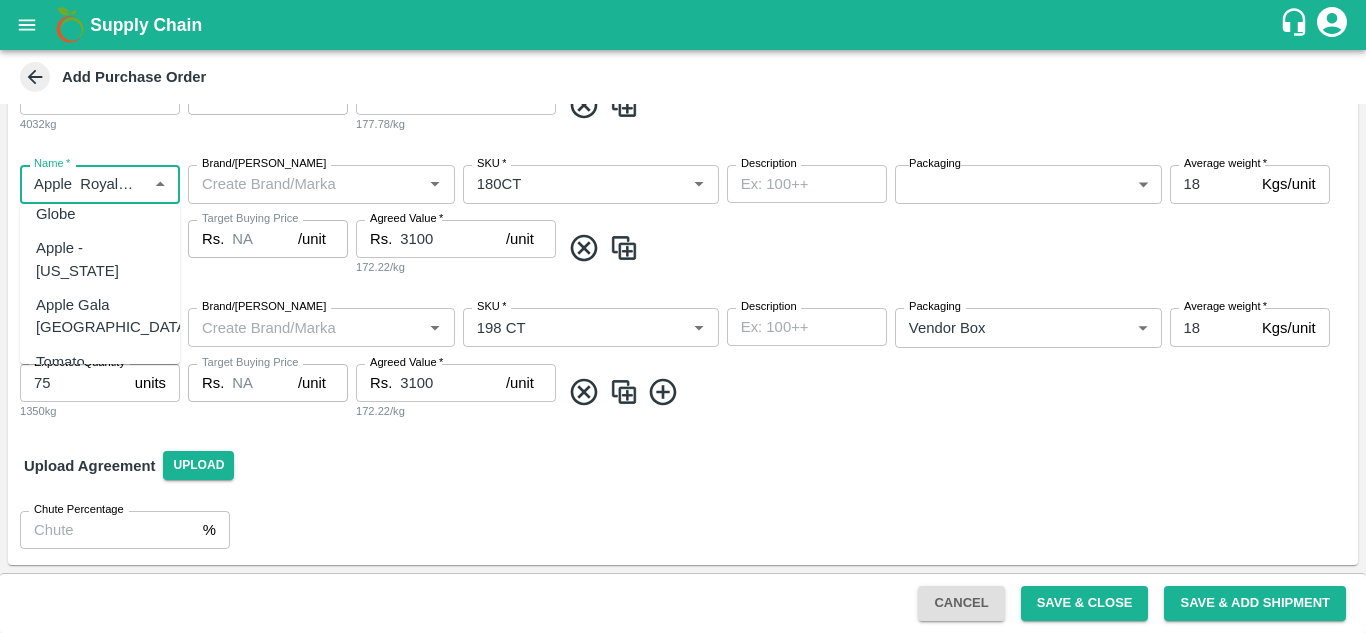 type 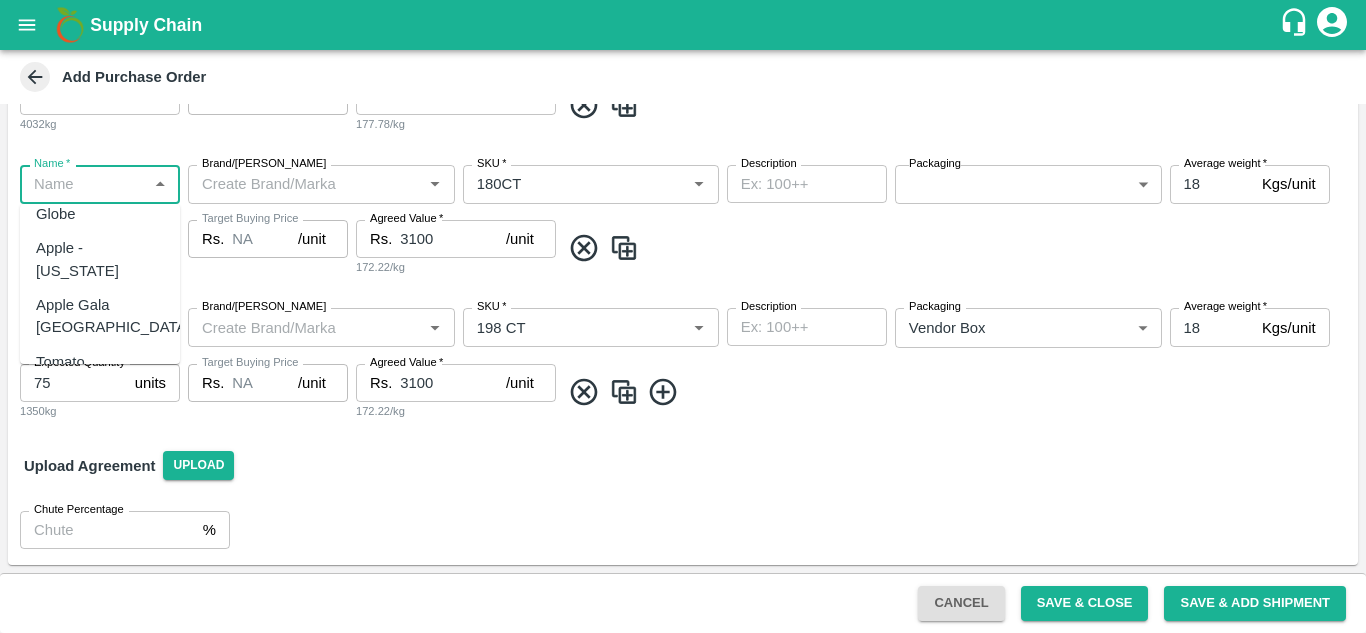 type 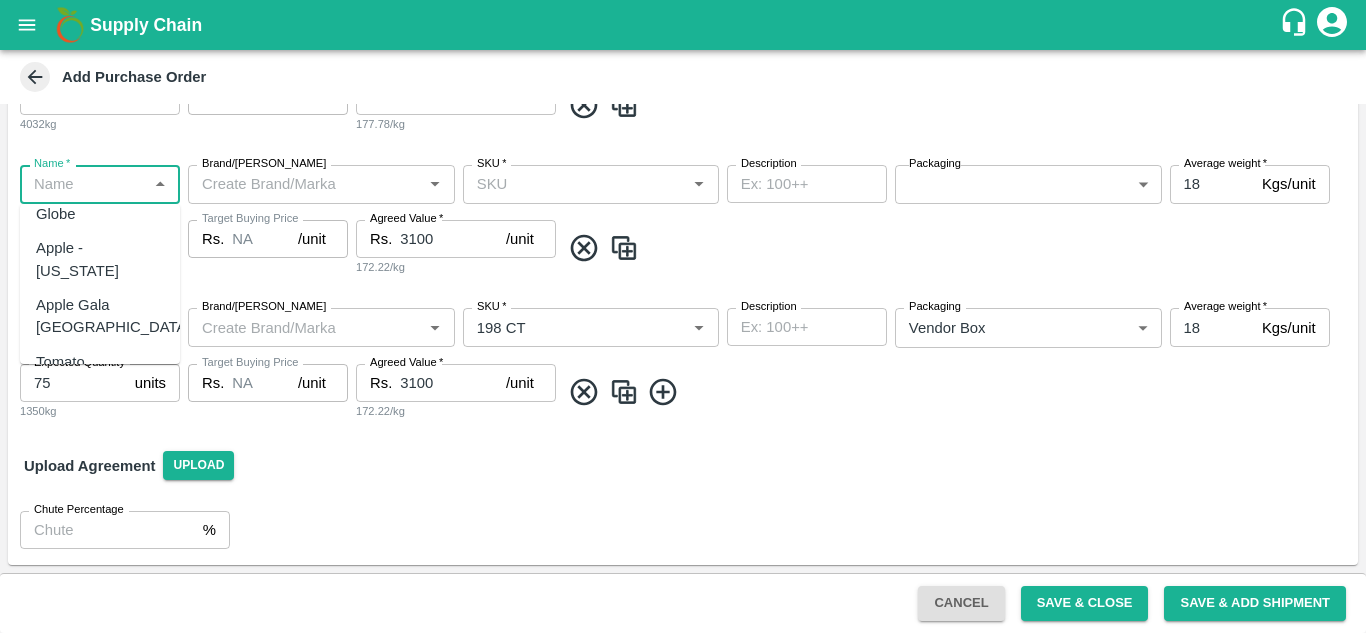 scroll, scrollTop: 0, scrollLeft: 0, axis: both 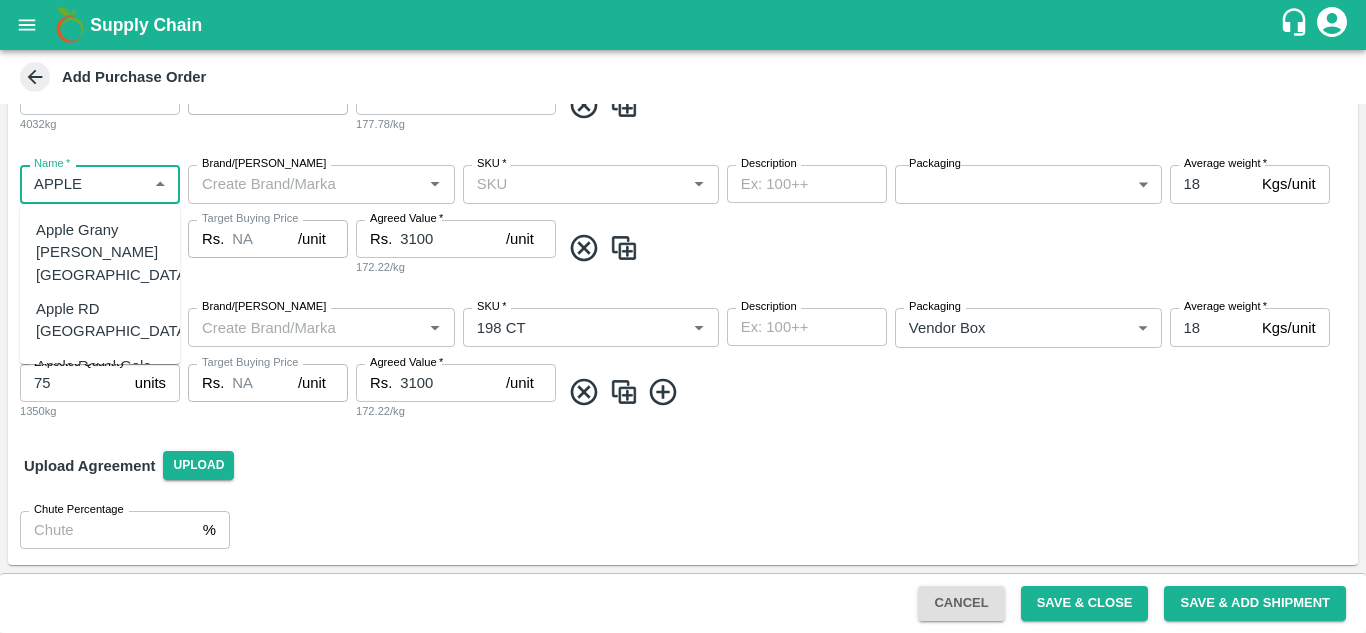 click on "Apple RD USA" at bounding box center [113, 320] 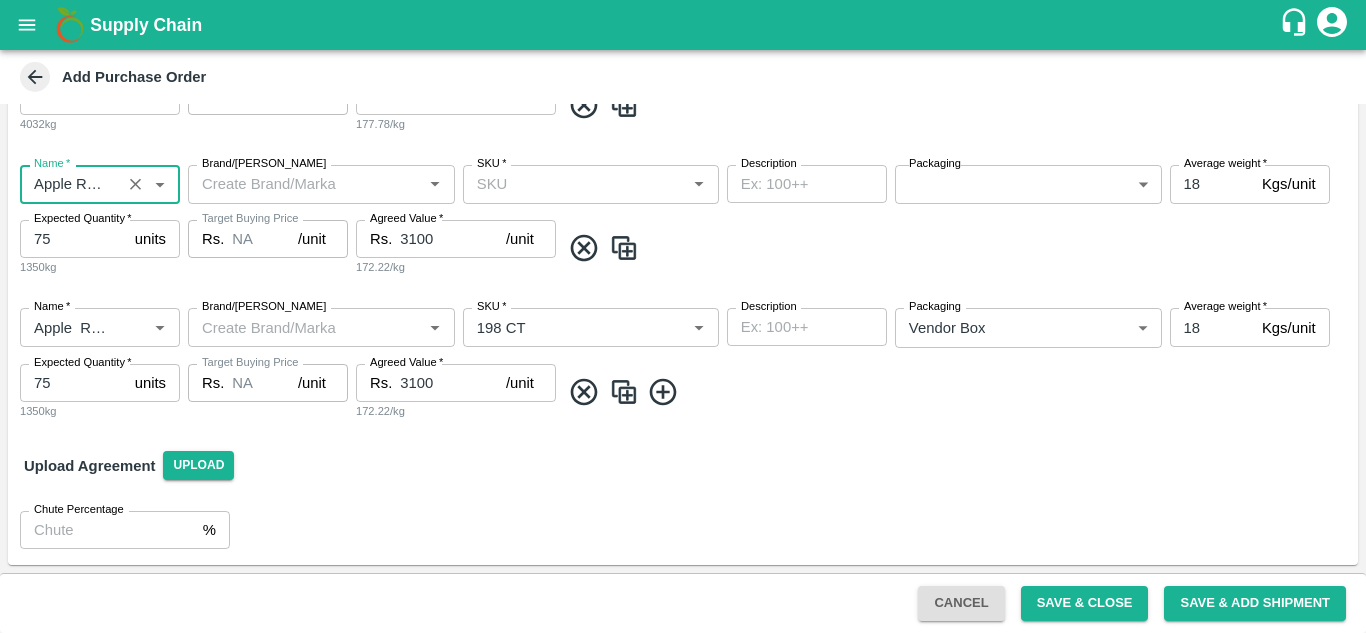 type on "Apple RD USA" 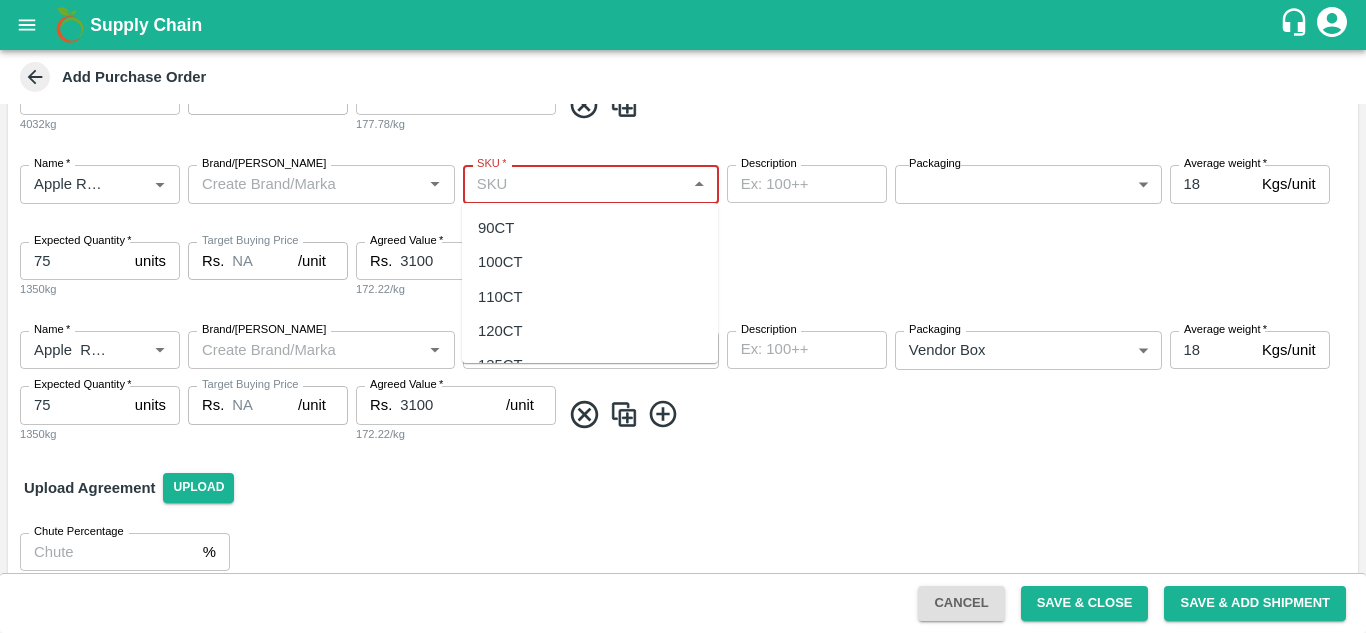click on "SKU   *" at bounding box center (574, 184) 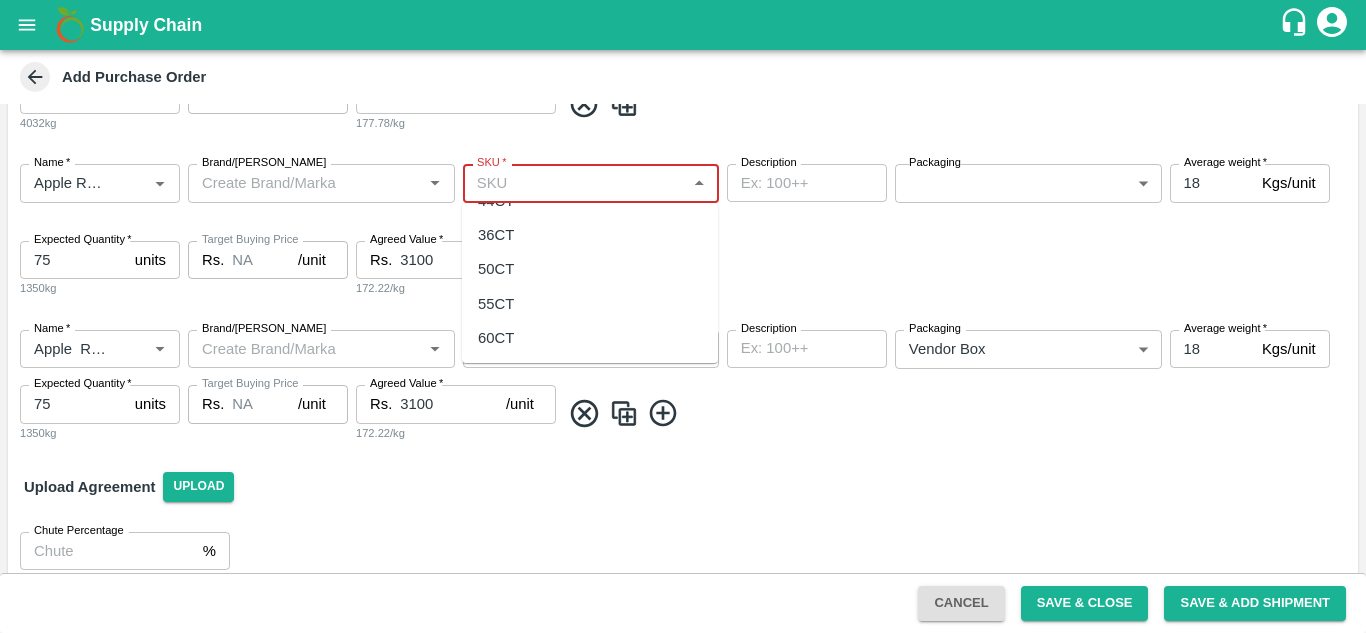 scroll, scrollTop: 218, scrollLeft: 0, axis: vertical 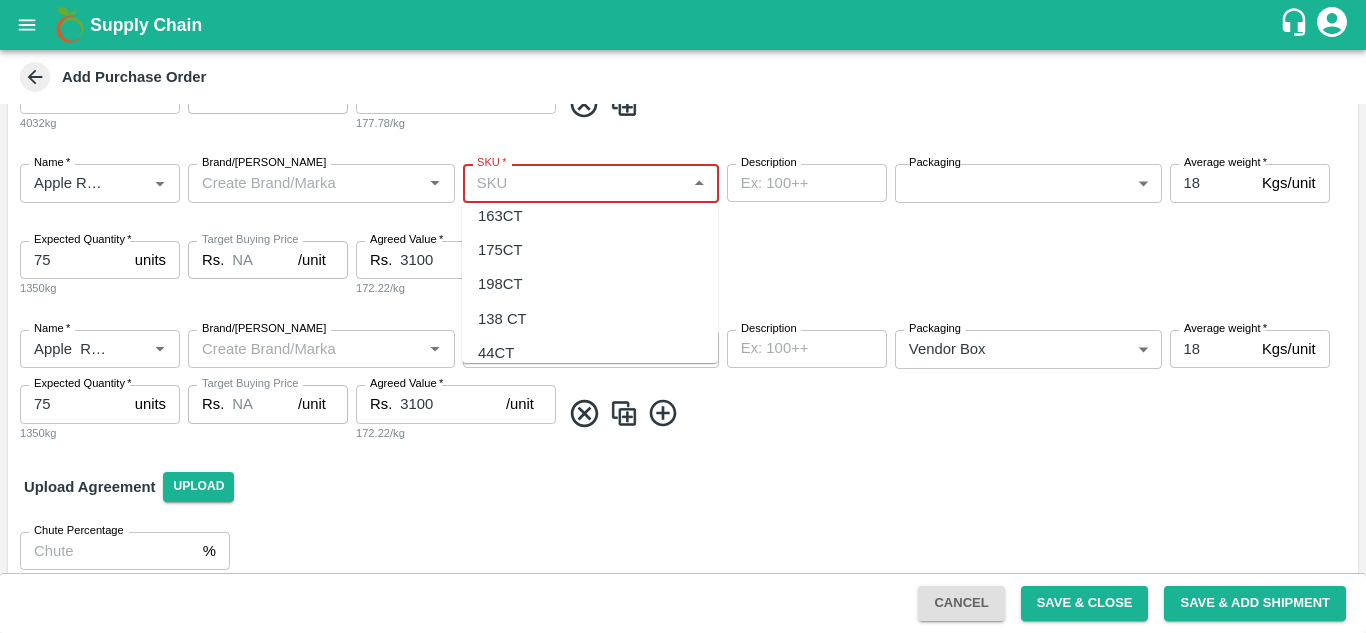 click on "198CT" at bounding box center (500, 284) 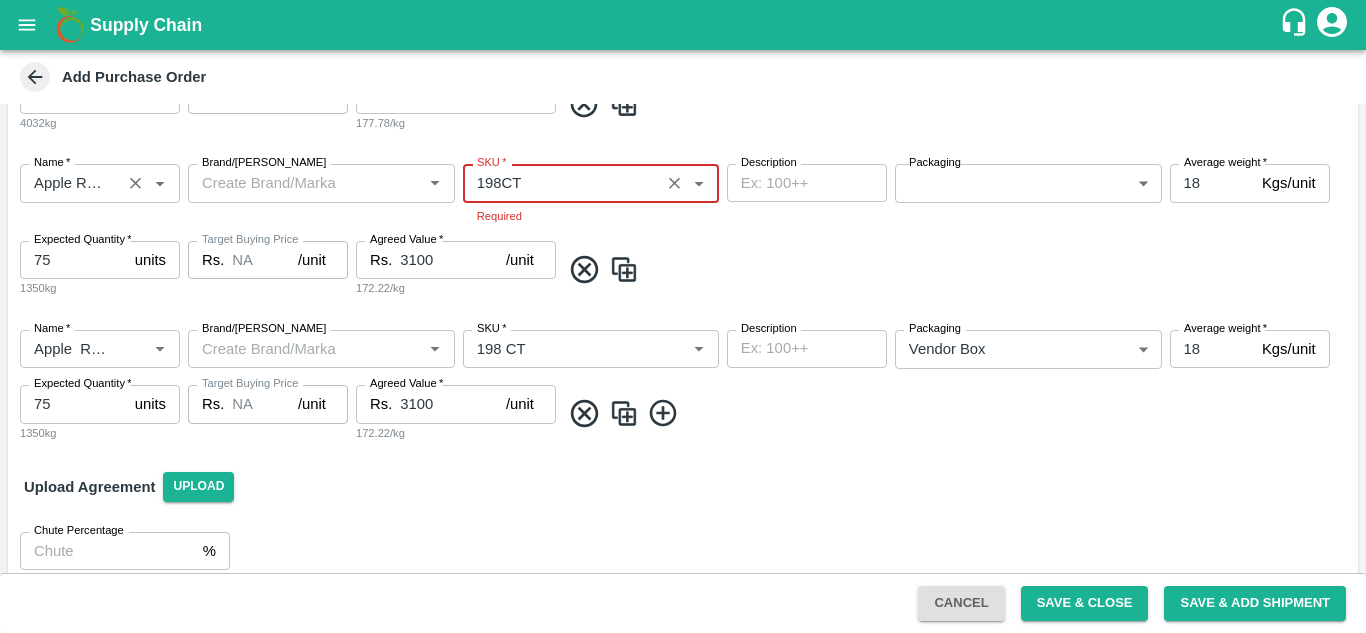 click on "Name   *" at bounding box center [70, 183] 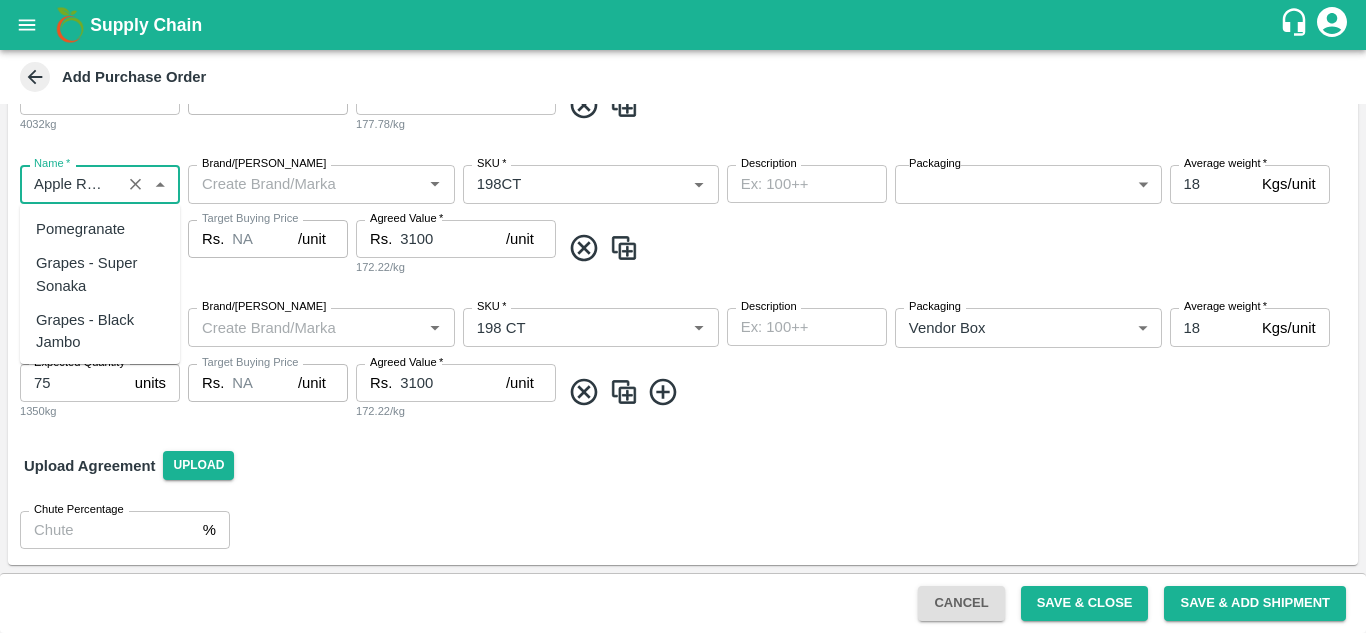 click on "Name   *" at bounding box center [70, 184] 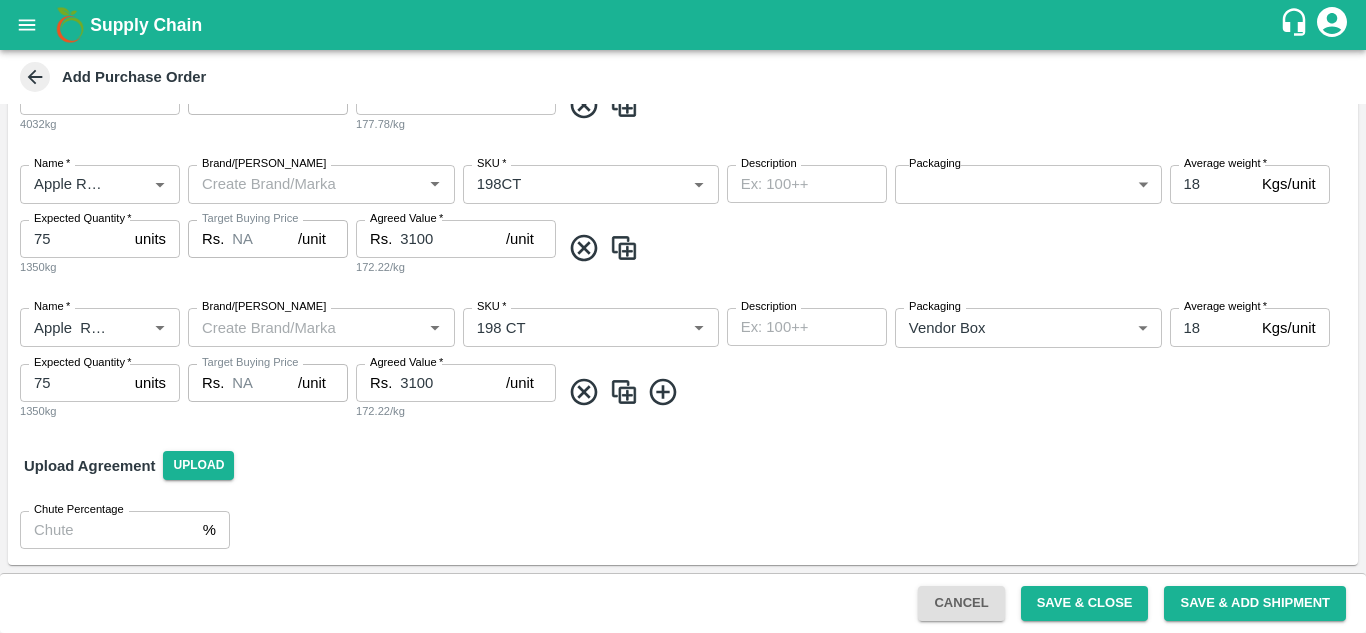 click at bounding box center (624, 248) 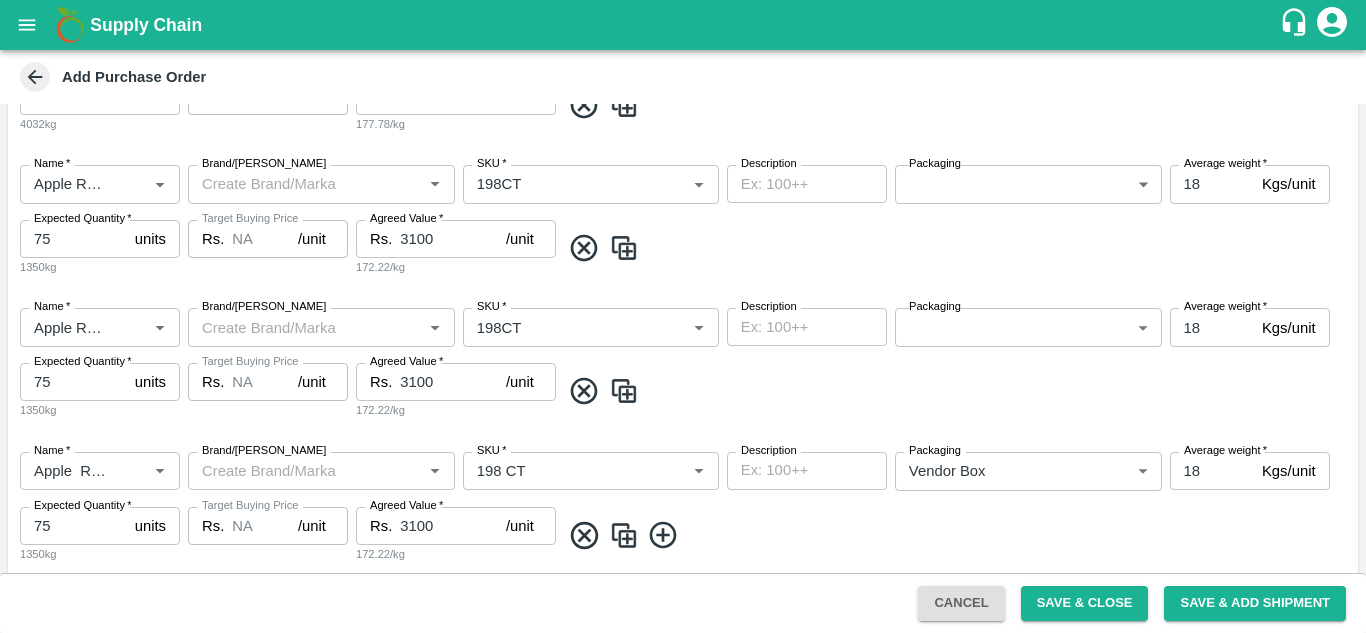 type on "Apple RD USA" 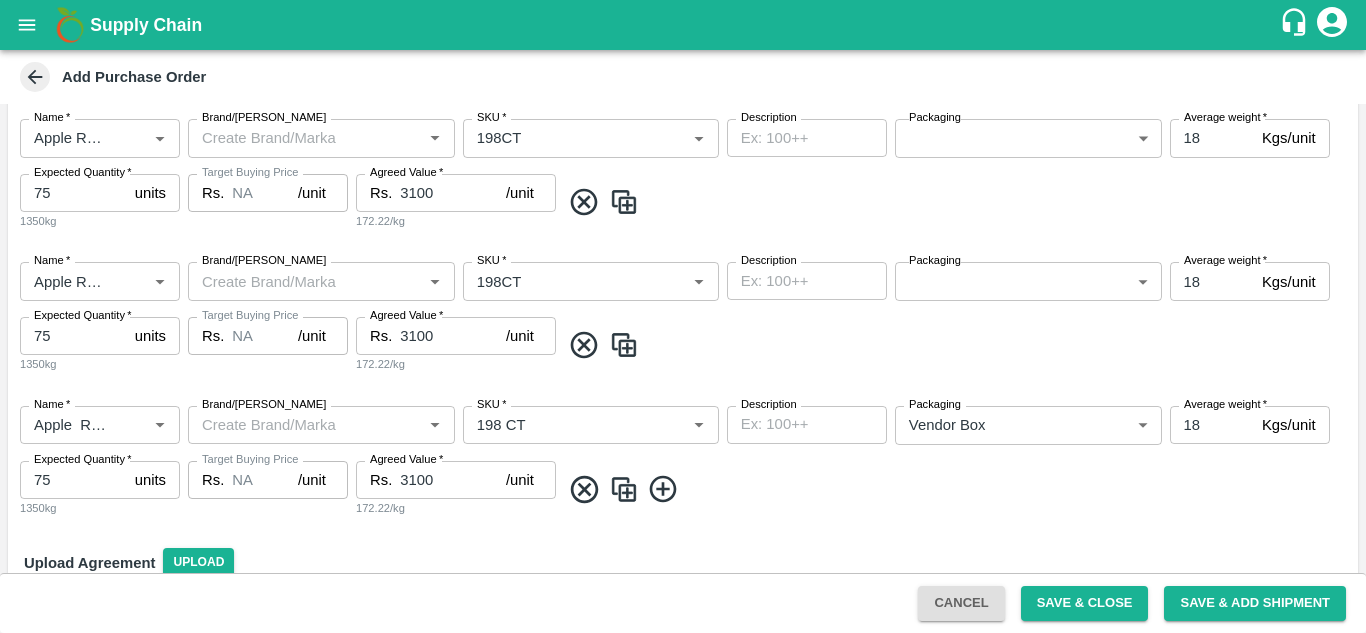 click 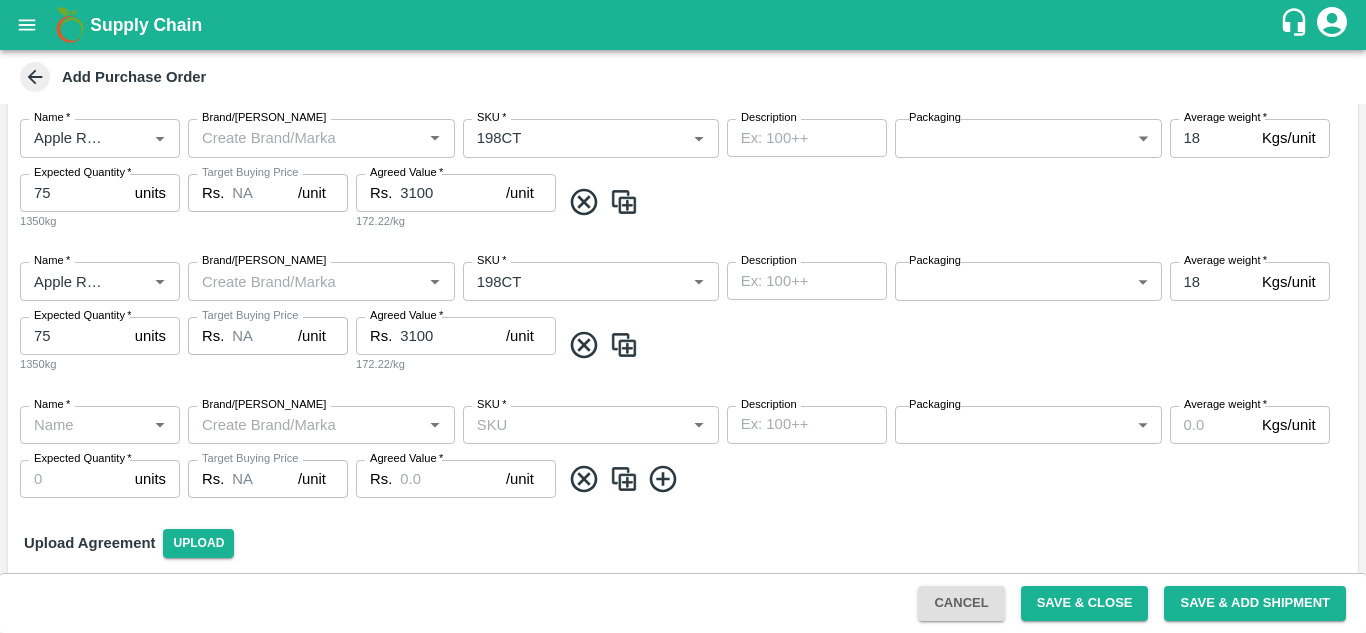 scroll, scrollTop: 673, scrollLeft: 0, axis: vertical 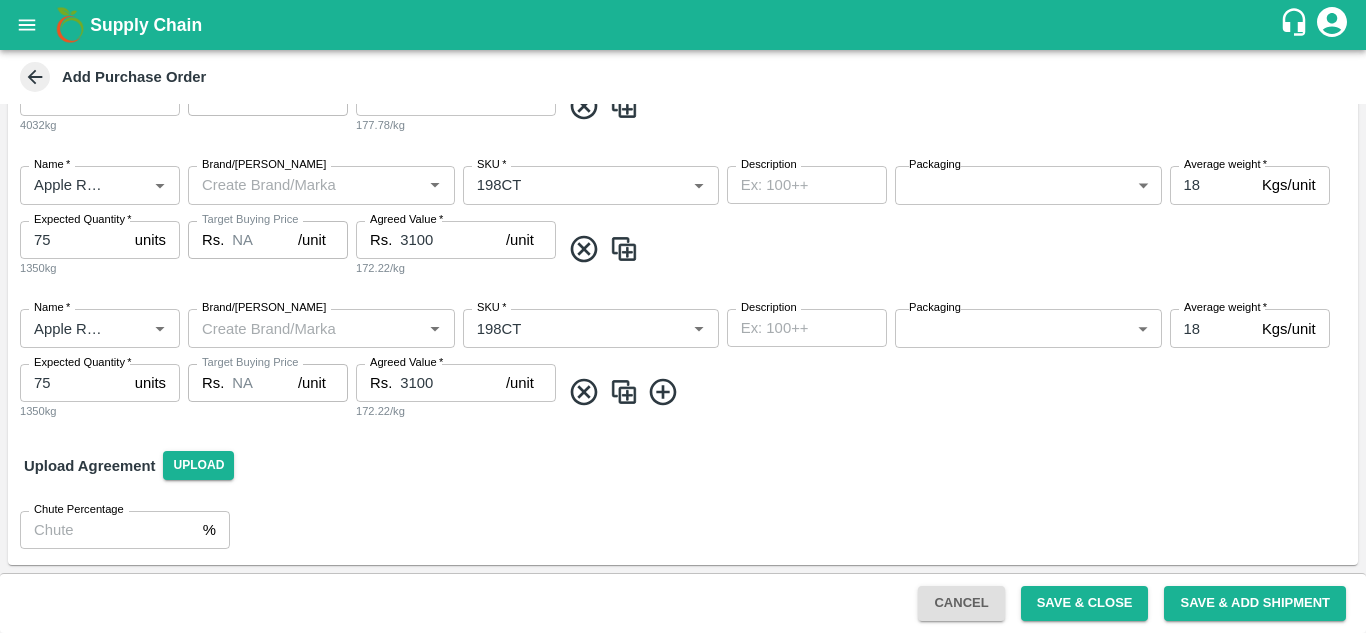 click at bounding box center [624, 392] 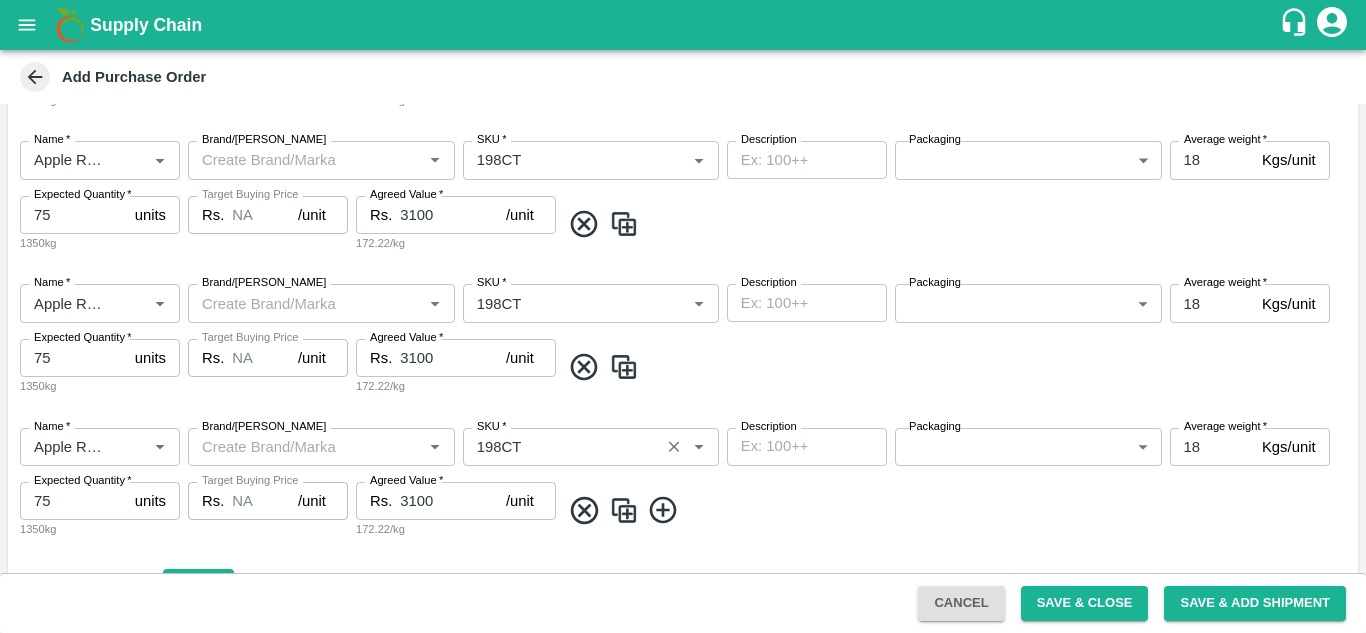 scroll, scrollTop: 708, scrollLeft: 0, axis: vertical 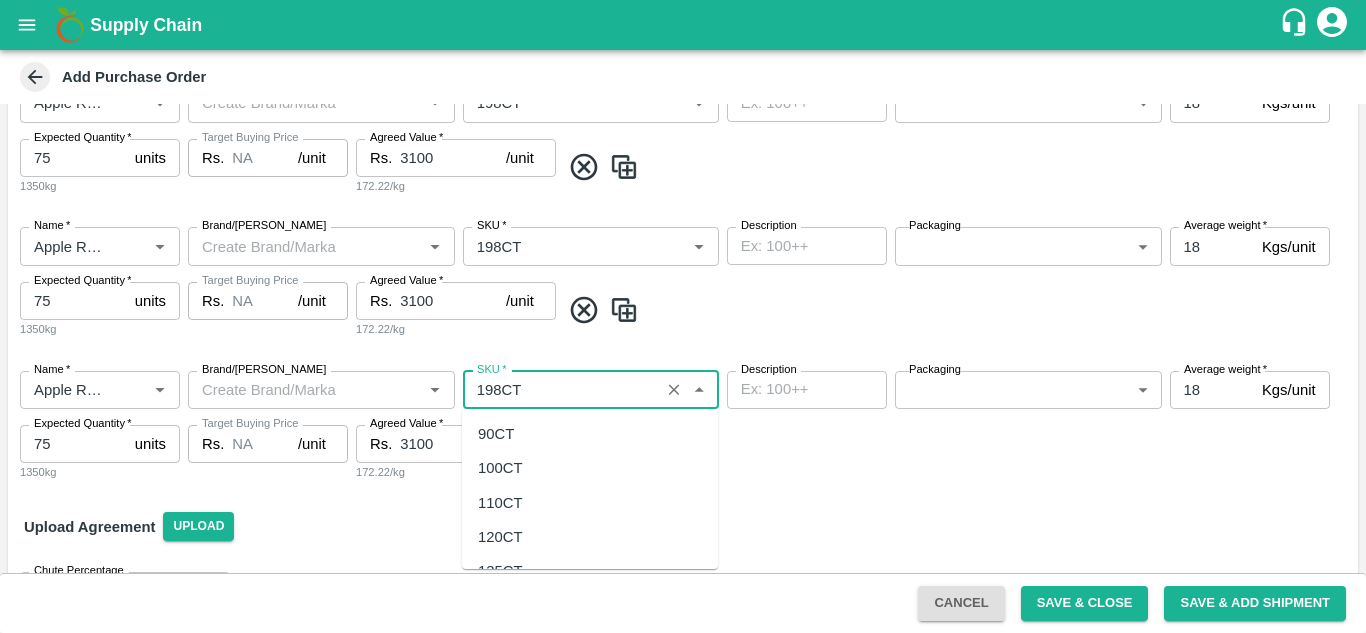 click on "SKU   *" at bounding box center [561, 390] 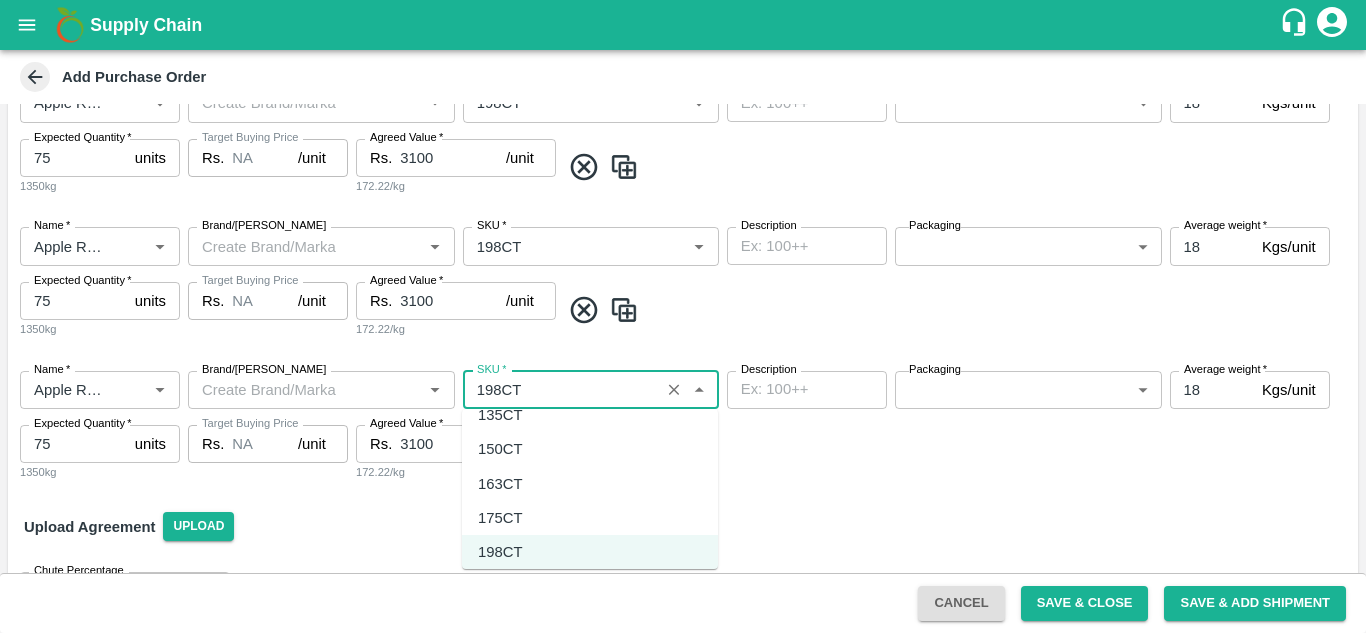 click on "175CT" at bounding box center (590, 518) 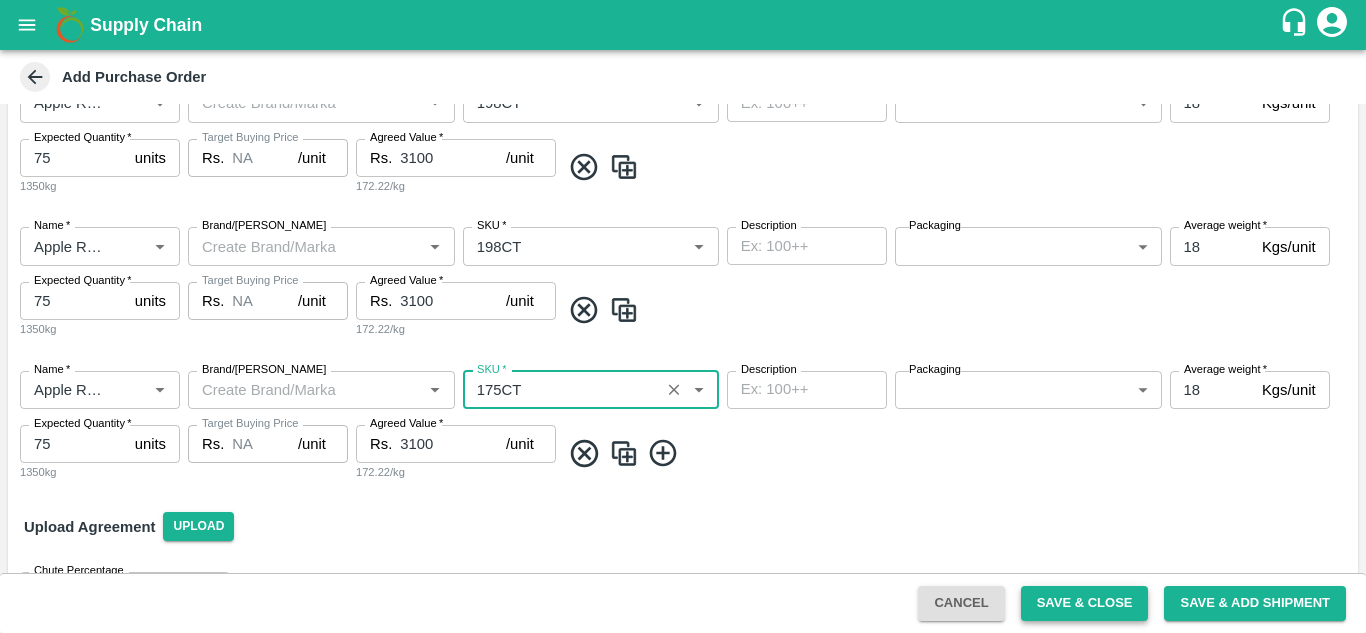 click on "Save & Close" at bounding box center (1085, 603) 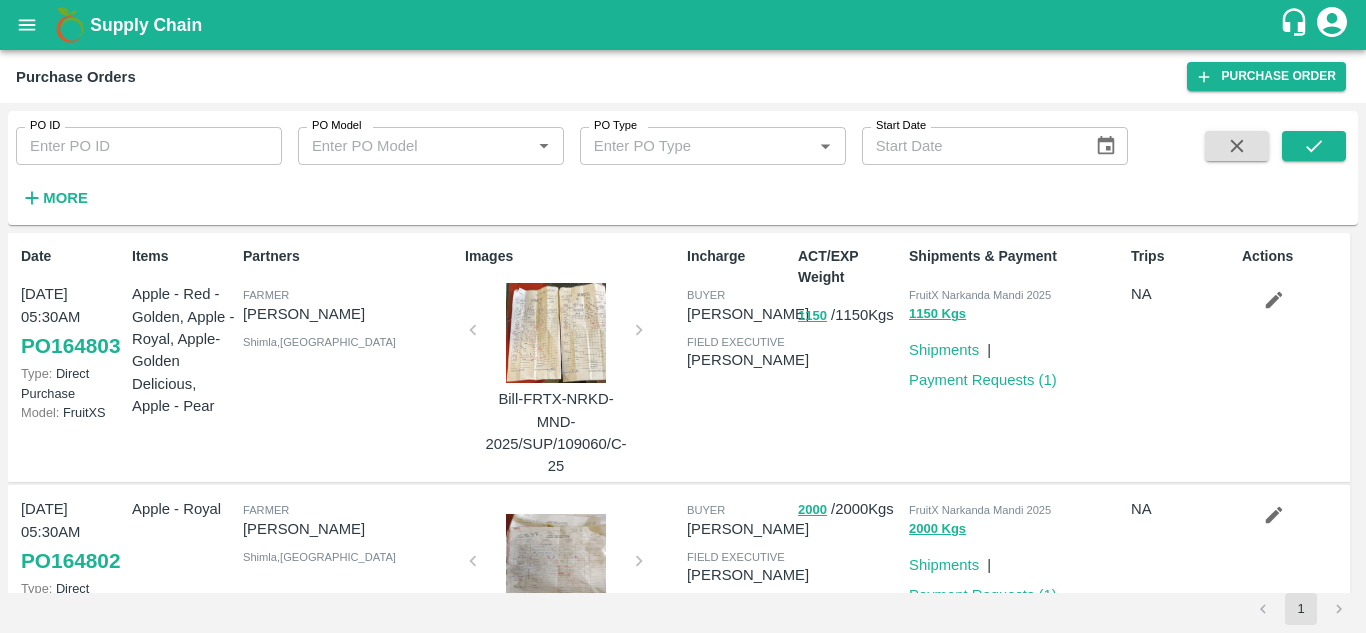 scroll, scrollTop: 0, scrollLeft: 0, axis: both 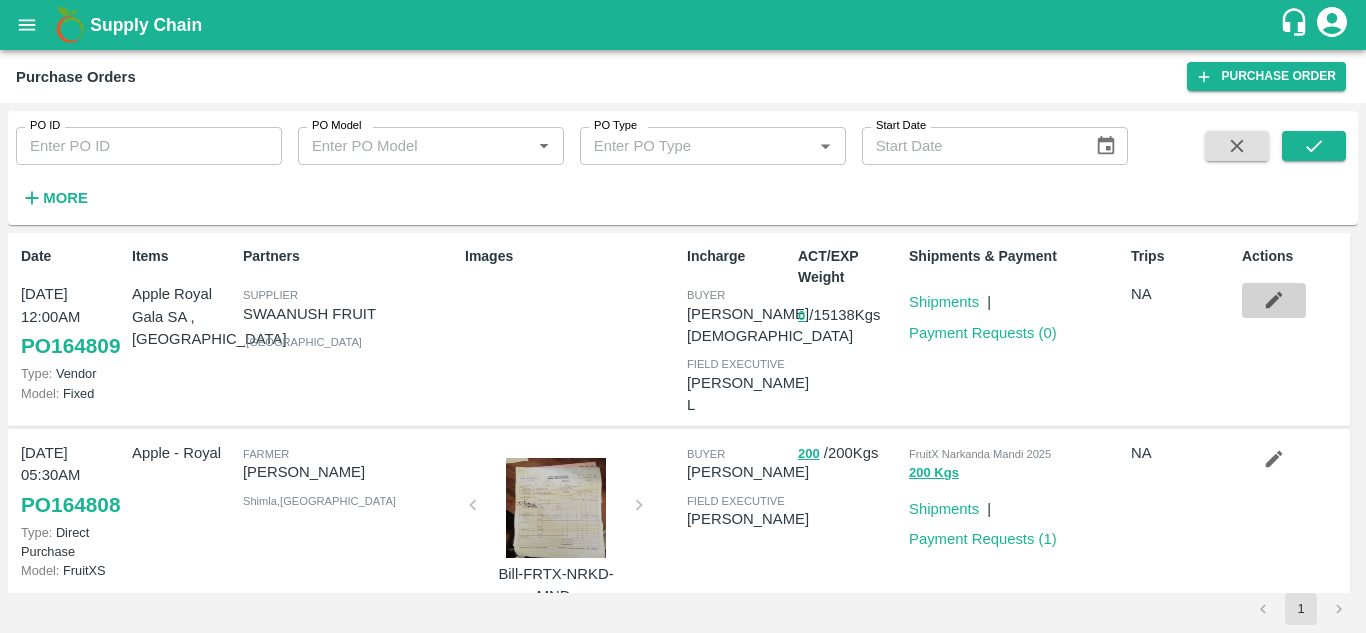 click at bounding box center [1274, 300] 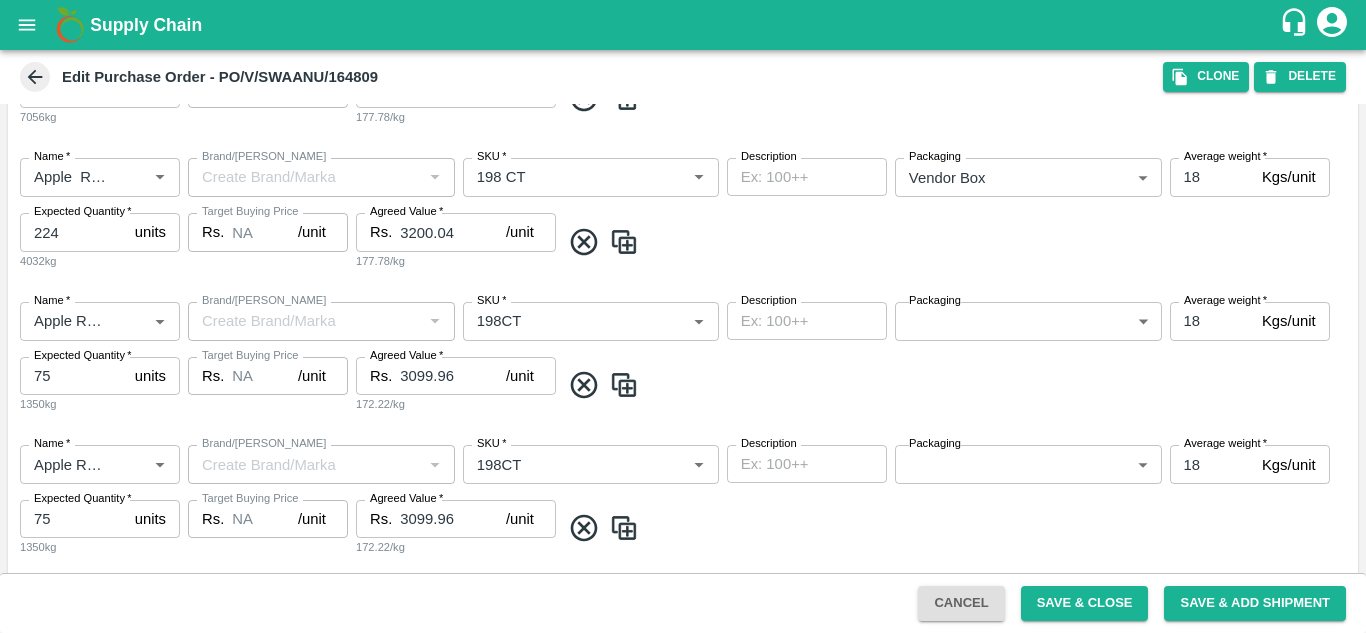 scroll, scrollTop: 428, scrollLeft: 0, axis: vertical 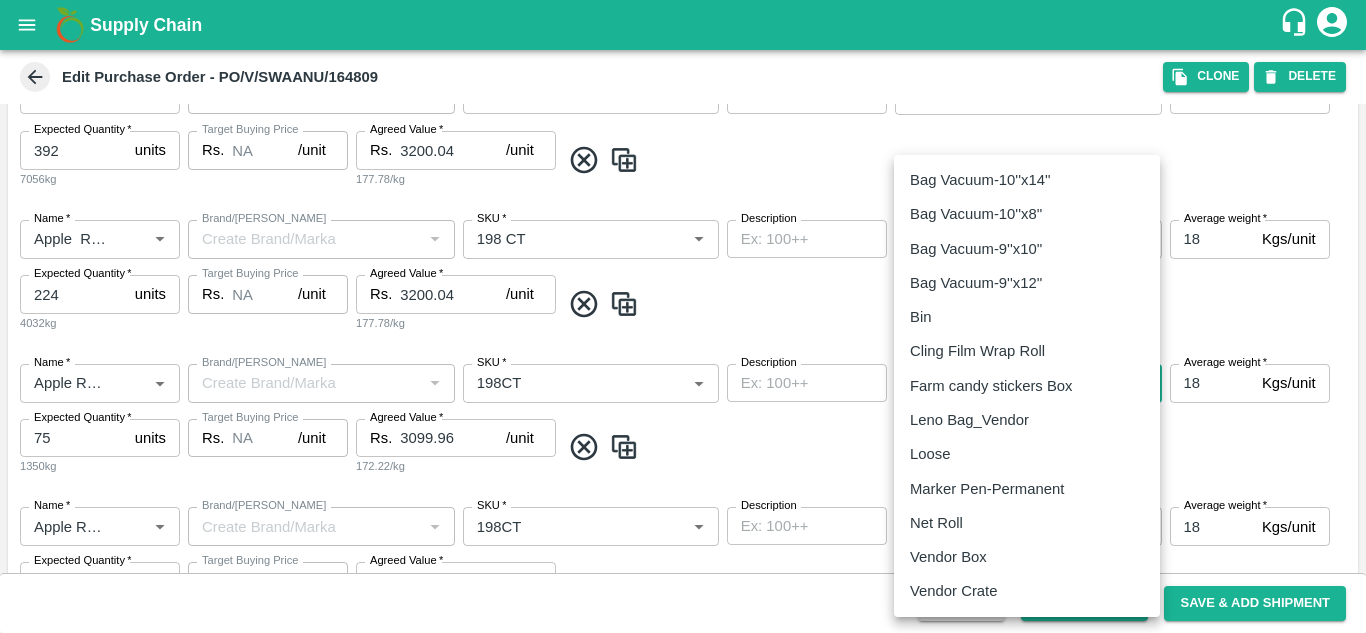 click on "Supply Chain Edit Purchase Order - PO/V/SWAANU/164809 Clone DELETE PO Type   * Vendor Purchase 2 PO Type Buyers   * Neeti Jain  Buyers   * Supplier   * Supplier   * Add Vendor Add Farmer Address   * KOYAMBEDU, Chennai, CHENNAI, Tamil Nadu Address Micropocket   * Micropocket   * Purchase Date   * 23/07/2025 Purchase Date Incharge Field Executive   * Nanda Kumar L Incharge Field Executive   * Model   * Fixed Fixed Model Vendor Type ​ Vendor Type Velens Assessment ID FA Velens Assessment ID Expected Purchase Items Buying In Kgs Units Name   * Name   * Brand/Marka Brand/Marka SKU   * SKU   * Description x Description Packaging Vendor Box 276 Packaging Average weight   * 18 Kgs/unit Average weight Expected Quantity   * 392 units Expected Quantity 7056kg Target Buying Price Rs. NA /unit Target Buying Price Agreed Value   * Rs. 3200.04 /unit Agreed Value 177.78/kg Name   * Name   * Brand/Marka Brand/Marka SKU   * SKU   * Description x Description Packaging Vendor Box *" at bounding box center [683, 316] 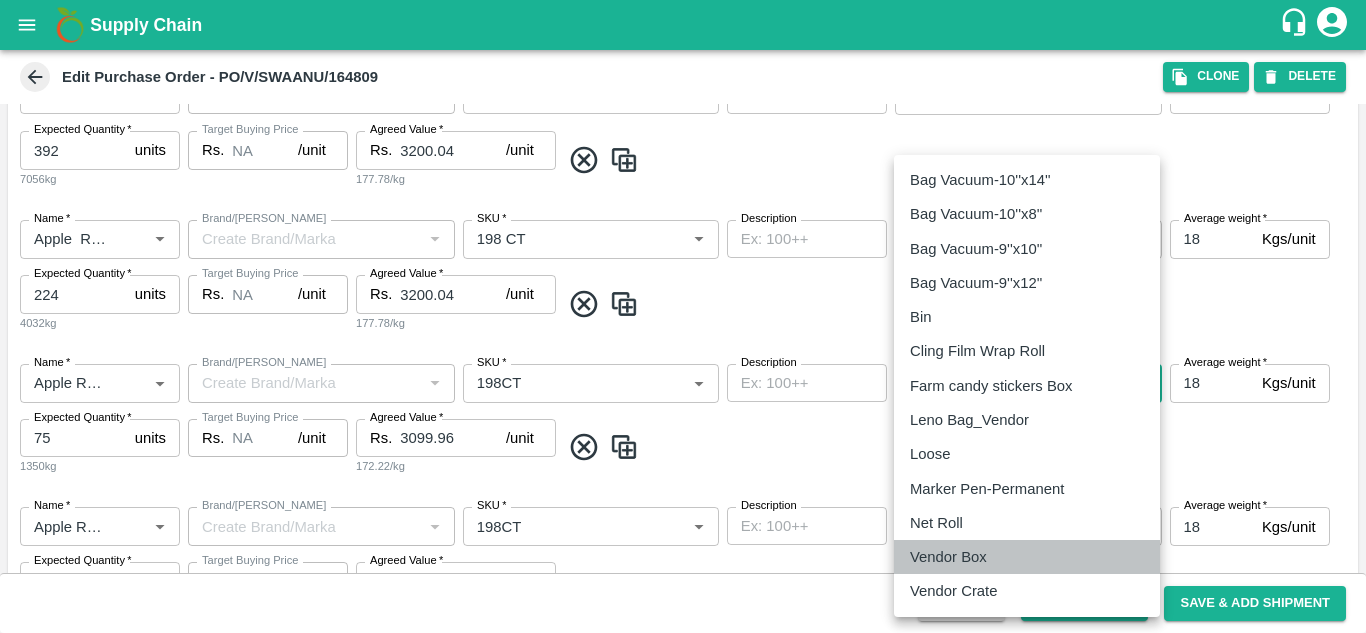 click on "Vendor Box" at bounding box center (948, 557) 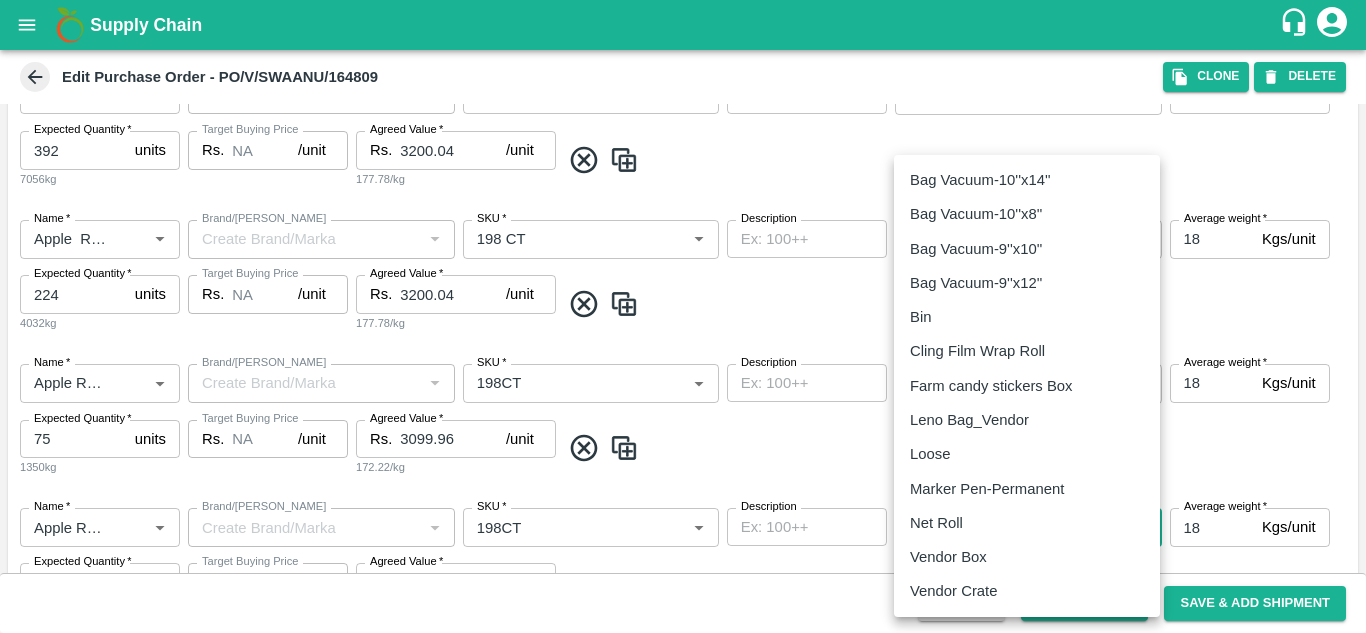 click on "Supply Chain Edit Purchase Order - PO/V/SWAANU/164809 Clone DELETE PO Type   * Vendor Purchase 2 PO Type Buyers   * Neeti Jain  Buyers   * Supplier   * Supplier   * Add Vendor Add Farmer Address   * KOYAMBEDU, Chennai, CHENNAI, Tamil Nadu Address Micropocket   * Micropocket   * Purchase Date   * 23/07/2025 Purchase Date Incharge Field Executive   * Nanda Kumar L Incharge Field Executive   * Model   * Fixed Fixed Model Vendor Type ​ Vendor Type Velens Assessment ID FA Velens Assessment ID Expected Purchase Items Buying In Kgs Units Name   * Name   * Brand/Marka Brand/Marka SKU   * SKU   * Description x Description Packaging Vendor Box 276 Packaging Average weight   * 18 Kgs/unit Average weight Expected Quantity   * 392 units Expected Quantity 7056kg Target Buying Price Rs. NA /unit Target Buying Price Agreed Value   * Rs. 3200.04 /unit Agreed Value 177.78/kg Name   * Name   * Brand/Marka Brand/Marka SKU   * SKU   * Description x Description Packaging Vendor Box *" at bounding box center (683, 316) 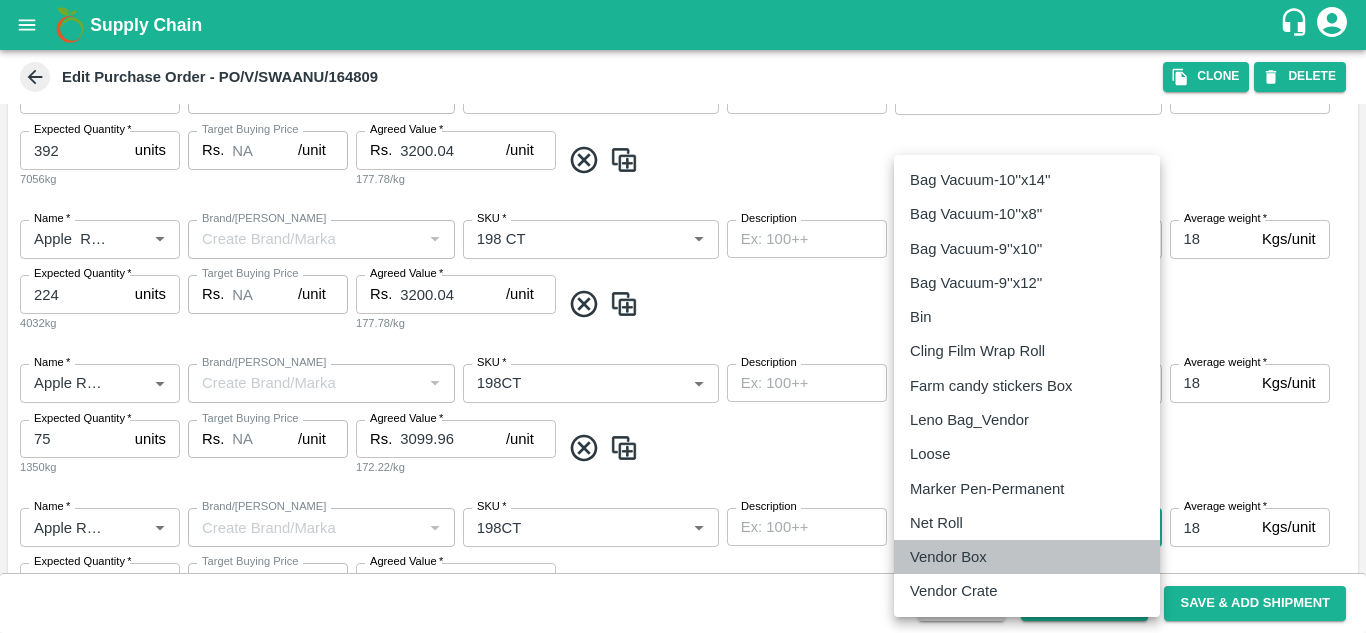 click on "Vendor Box" at bounding box center (948, 557) 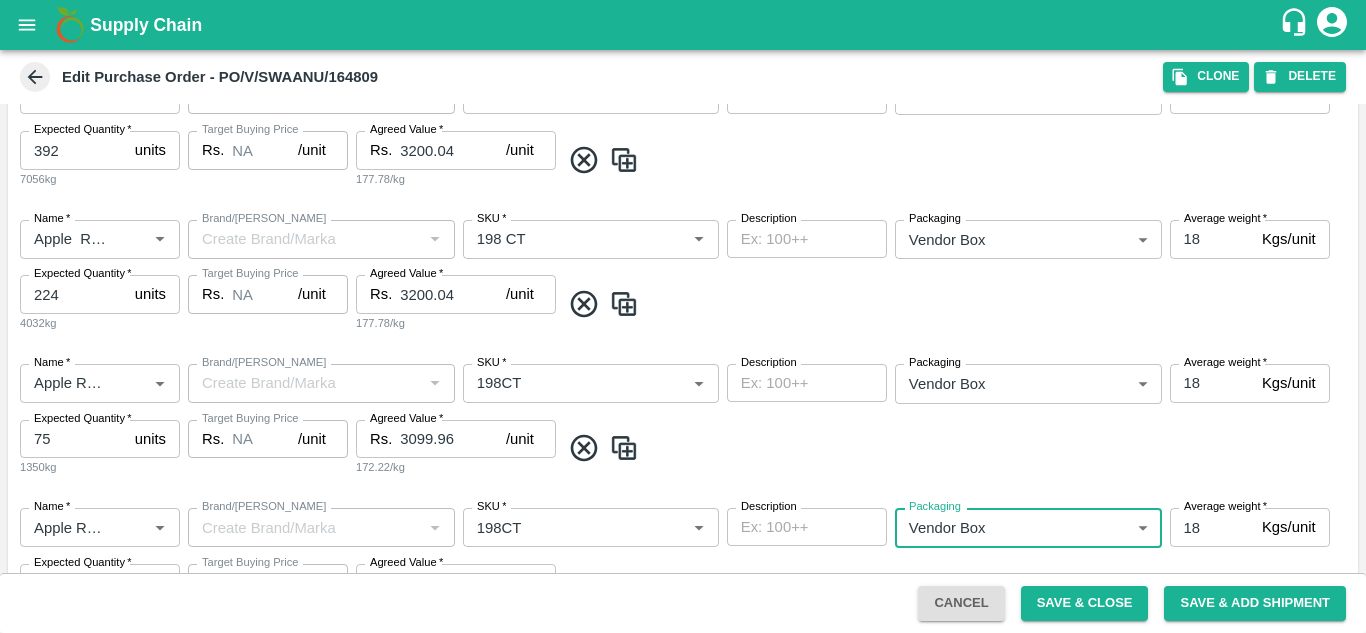 type on "276" 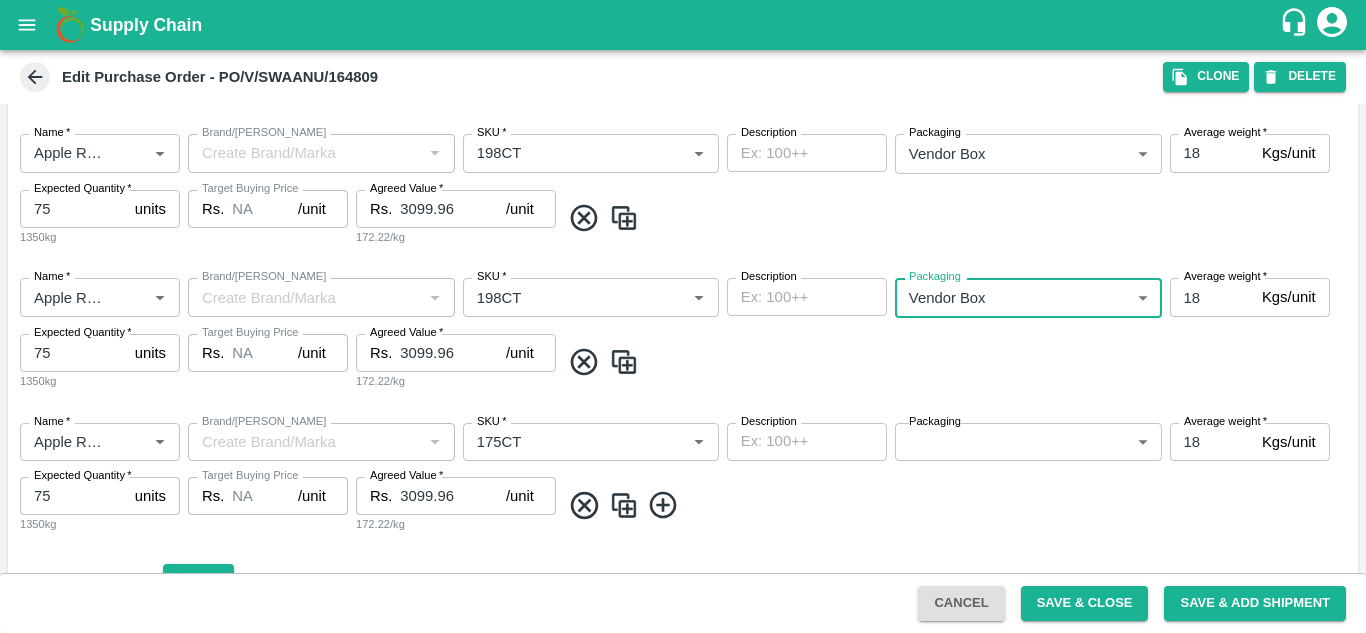 scroll, scrollTop: 665, scrollLeft: 0, axis: vertical 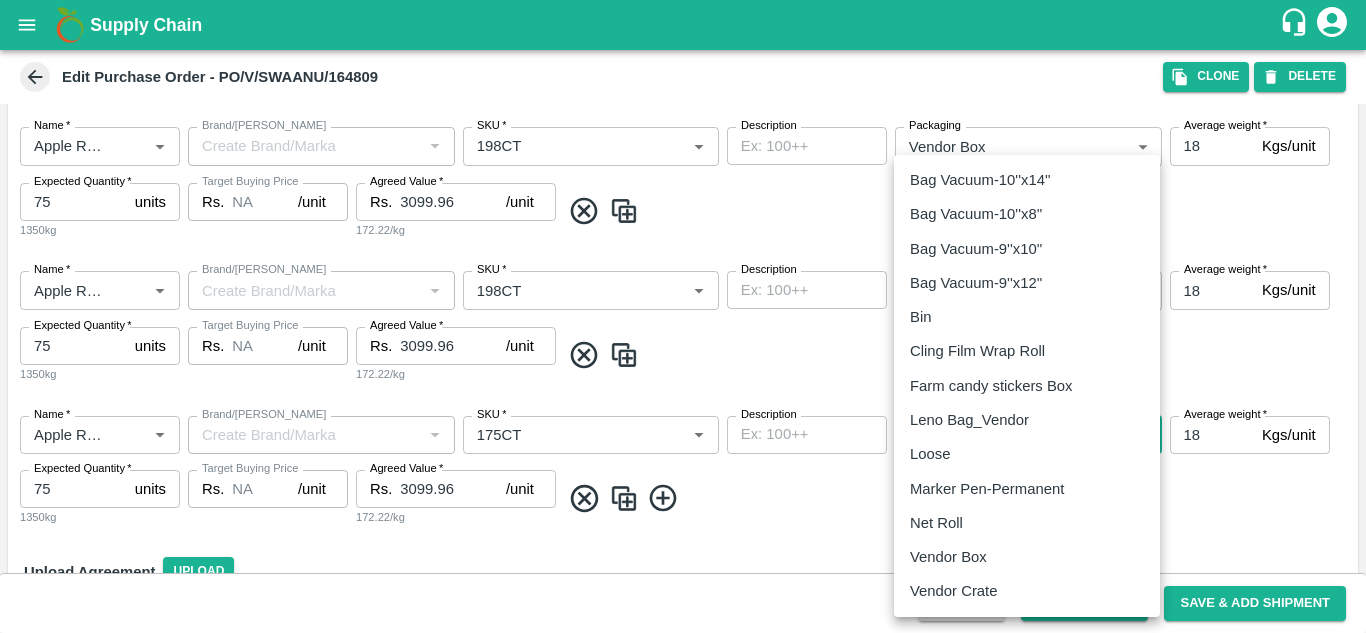 click on "Supply Chain Edit Purchase Order - PO/V/SWAANU/164809 Clone DELETE PO Type   * Vendor Purchase 2 PO Type Buyers   * Neeti Jain  Buyers   * Supplier   * Supplier   * Add Vendor Add Farmer Address   * KOYAMBEDU, Chennai, CHENNAI, Tamil Nadu Address Micropocket   * Micropocket   * Purchase Date   * 23/07/2025 Purchase Date Incharge Field Executive   * Nanda Kumar L Incharge Field Executive   * Model   * Fixed Fixed Model Vendor Type ​ Vendor Type Velens Assessment ID FA Velens Assessment ID Expected Purchase Items Buying In Kgs Units Name   * Name   * Brand/Marka Brand/Marka SKU   * SKU   * Description x Description Packaging Vendor Box 276 Packaging Average weight   * 18 Kgs/unit Average weight Expected Quantity   * 392 units Expected Quantity 7056kg Target Buying Price Rs. NA /unit Target Buying Price Agreed Value   * Rs. 3200.04 /unit Agreed Value 177.78/kg Name   * Name   * Brand/Marka Brand/Marka SKU   * SKU   * Description x Description Packaging Vendor Box *" at bounding box center (683, 316) 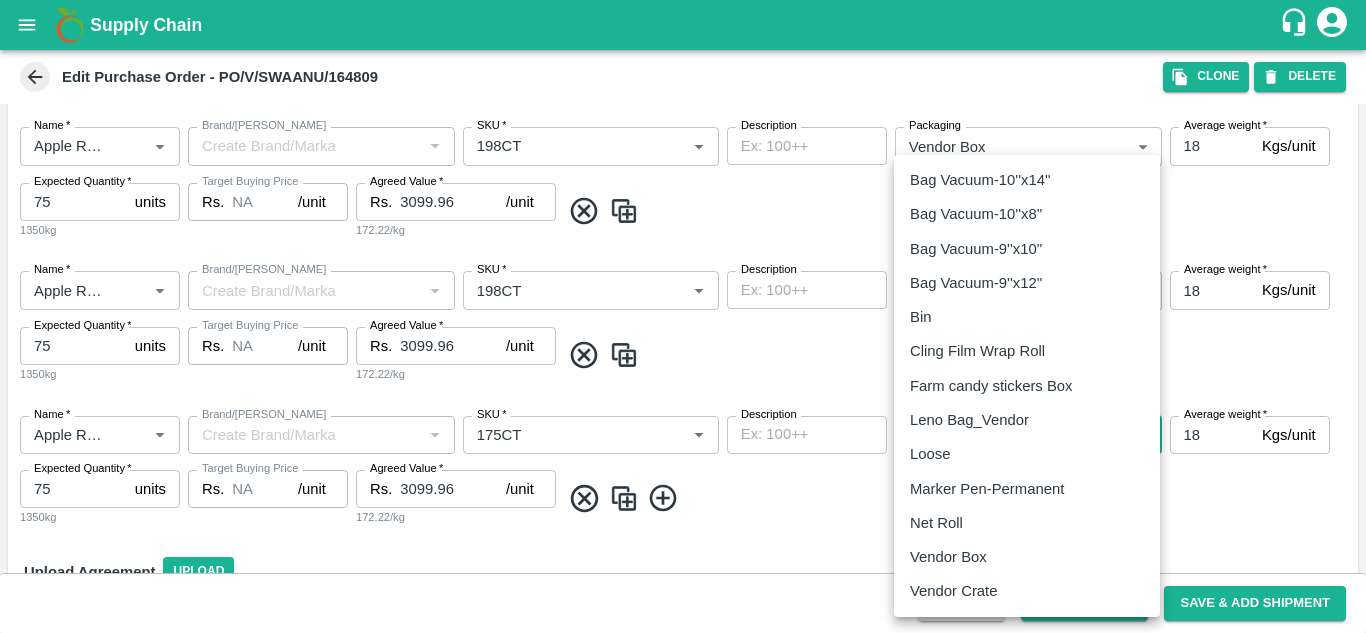click on "Vendor Box" at bounding box center [948, 557] 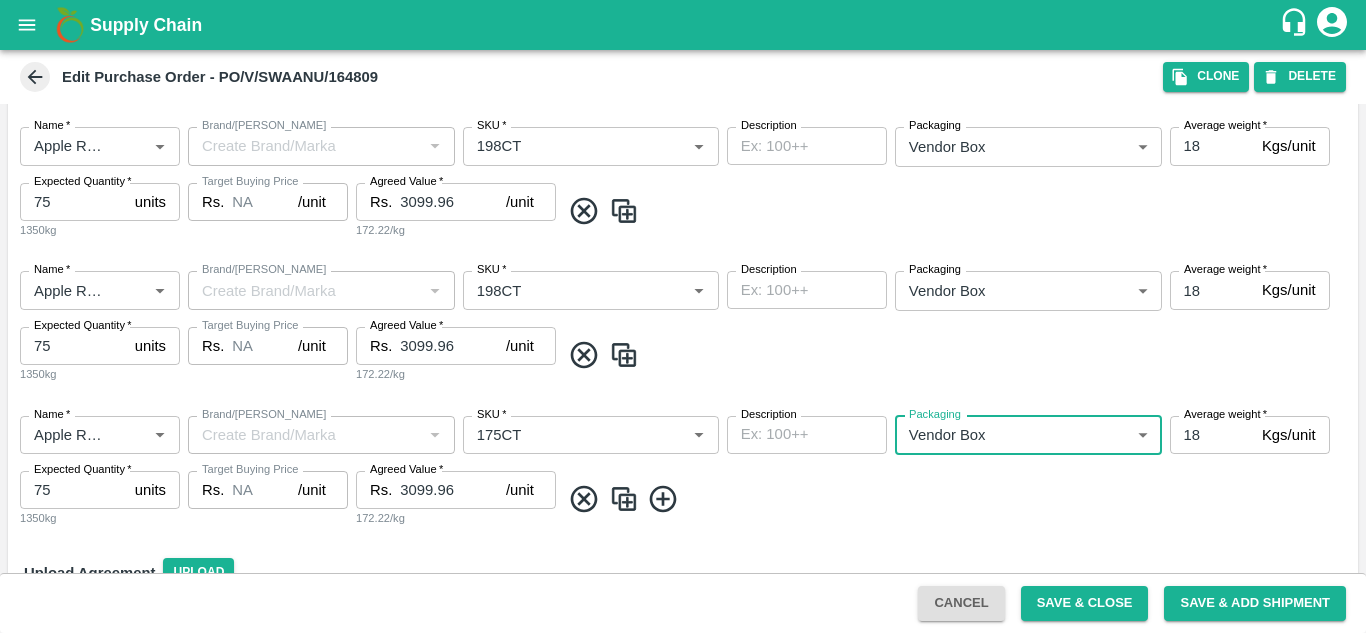 type on "276" 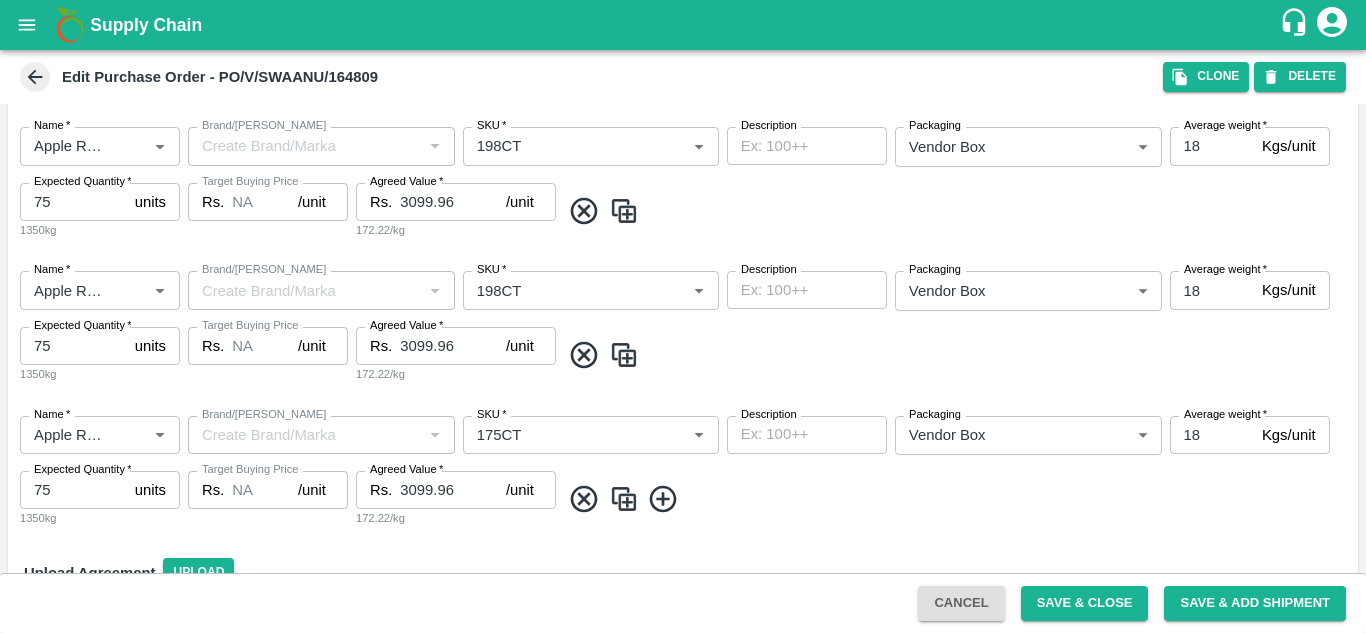 click at bounding box center (955, 499) 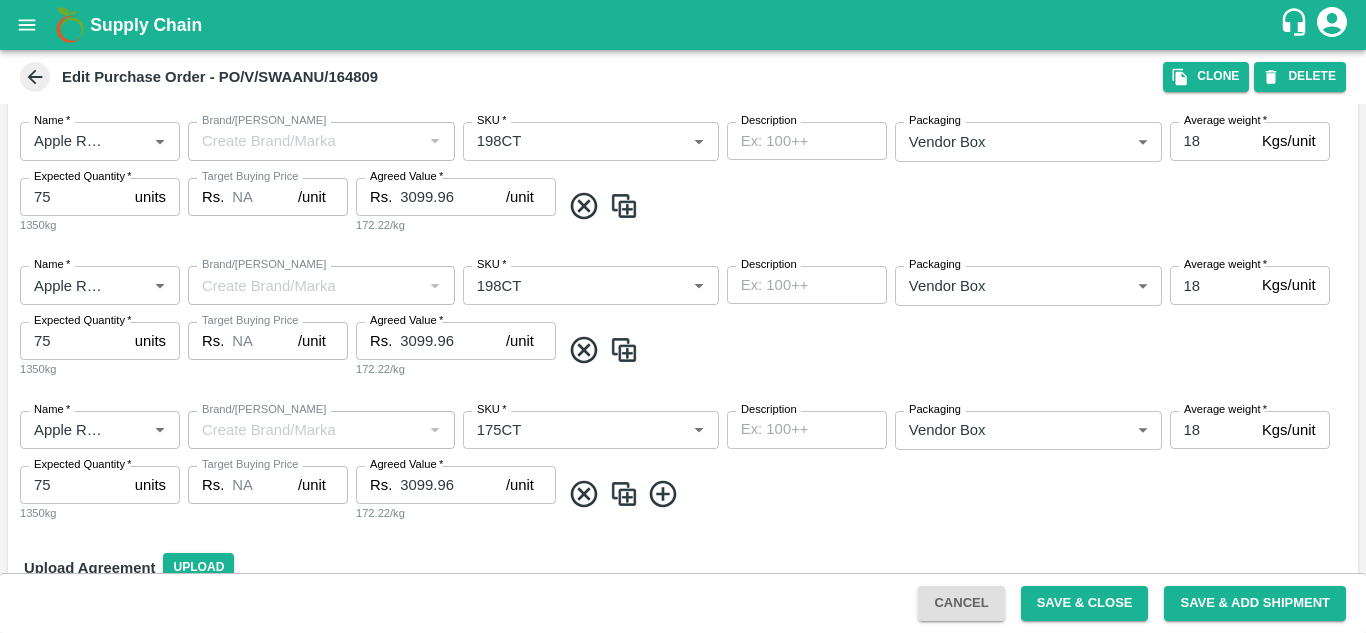 scroll, scrollTop: 669, scrollLeft: 0, axis: vertical 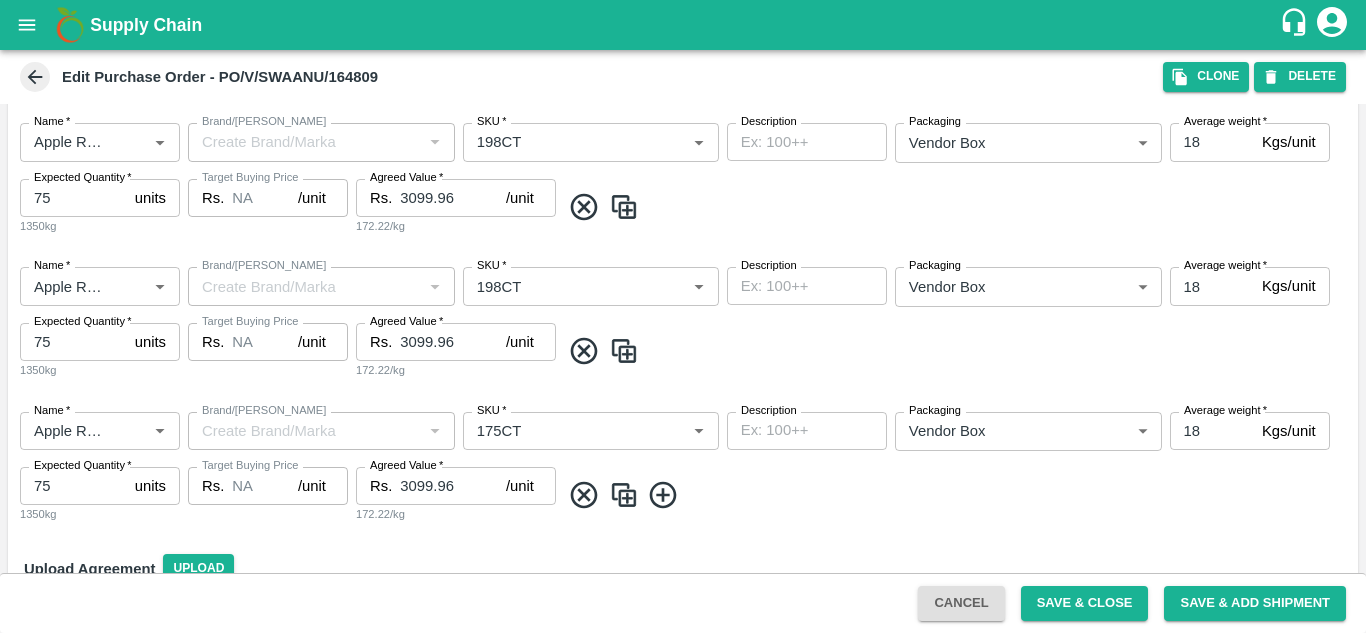 click 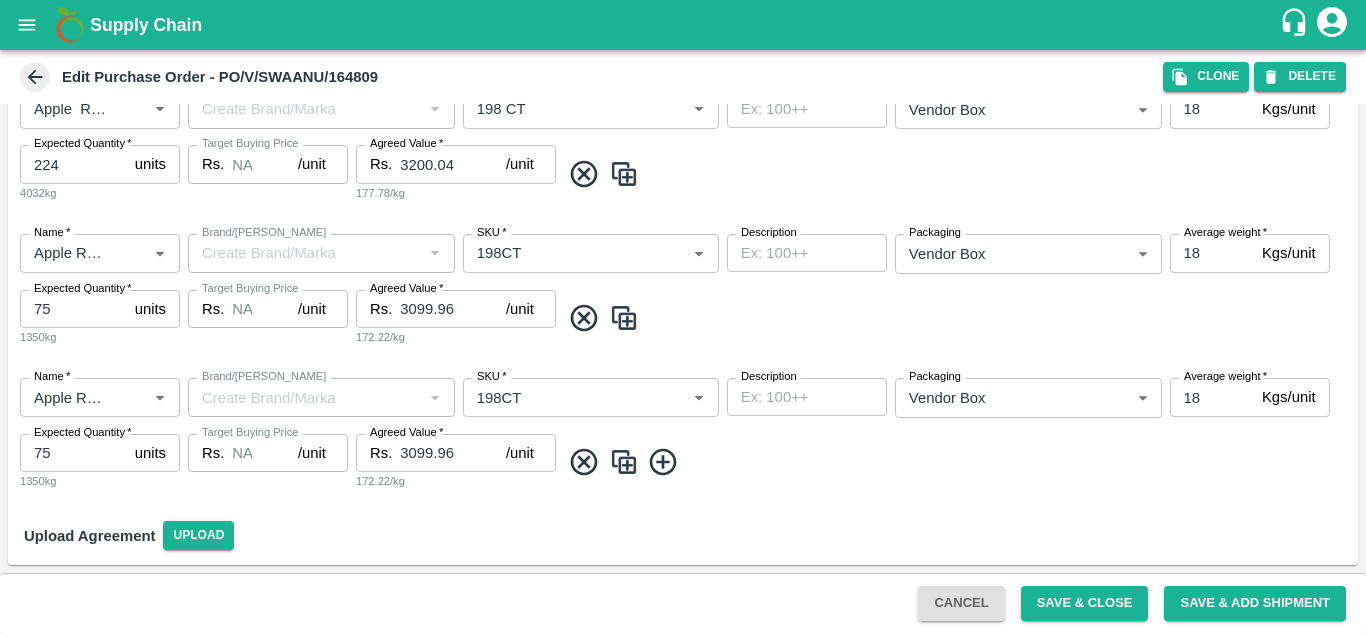 type on "175CT" 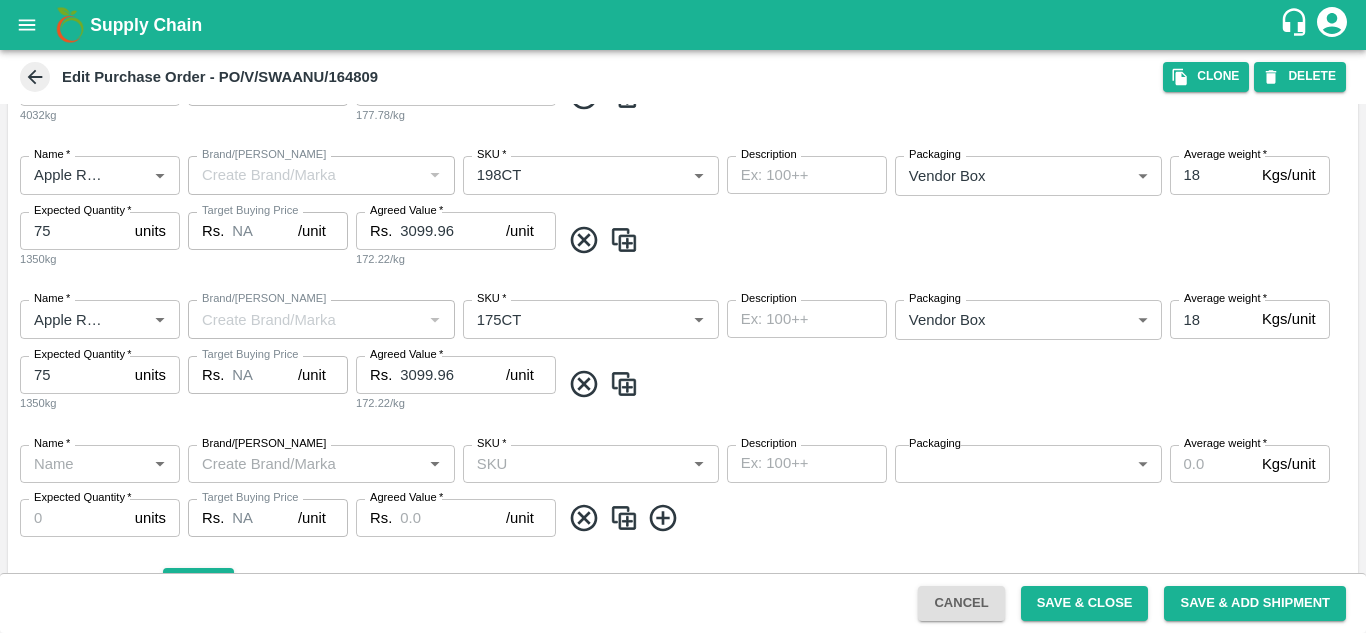 scroll, scrollTop: 639, scrollLeft: 0, axis: vertical 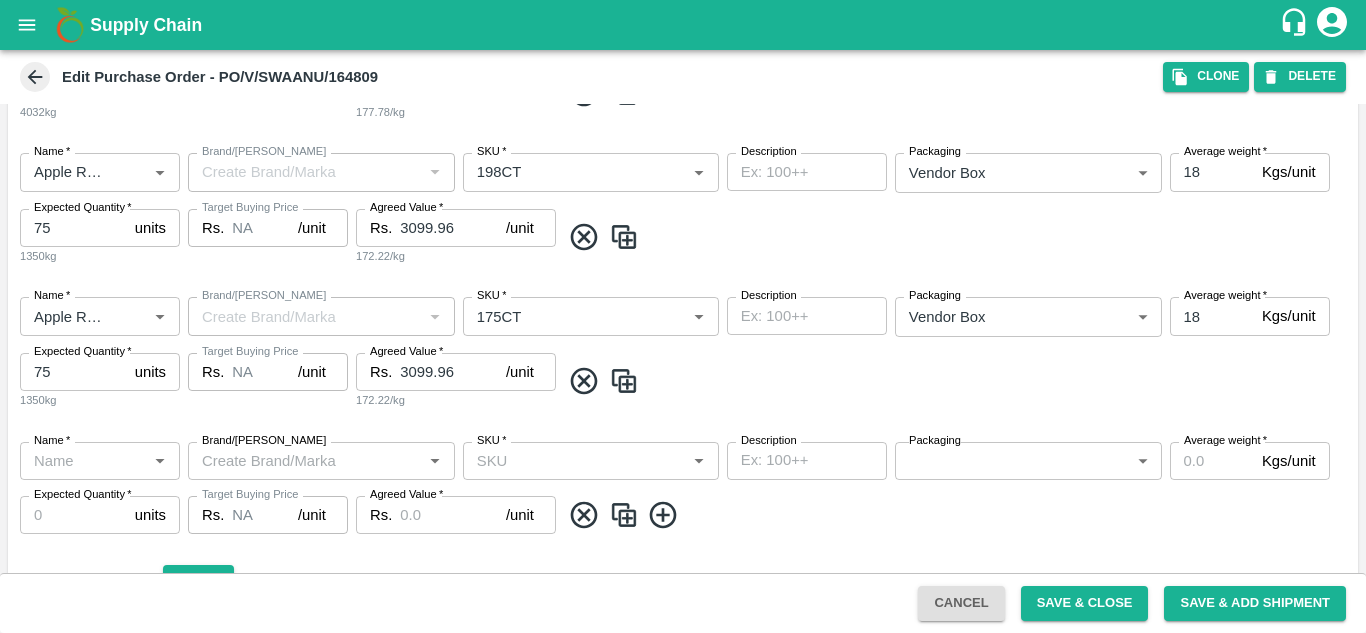 click 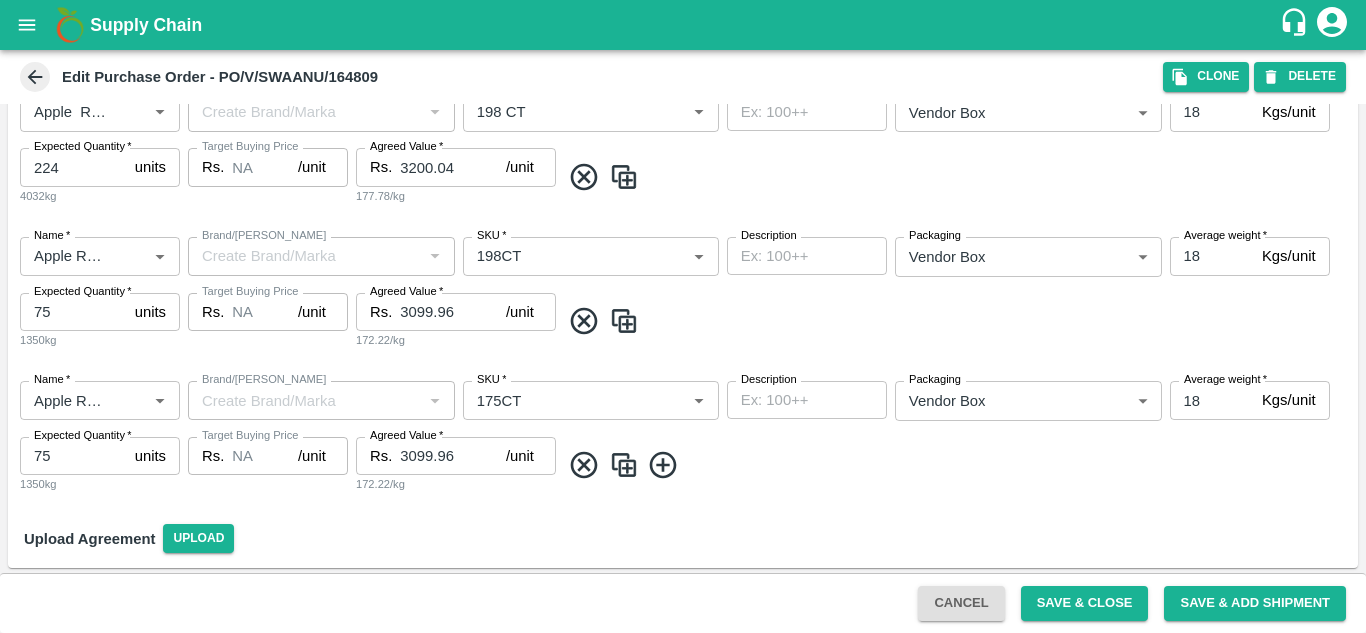 scroll, scrollTop: 556, scrollLeft: 0, axis: vertical 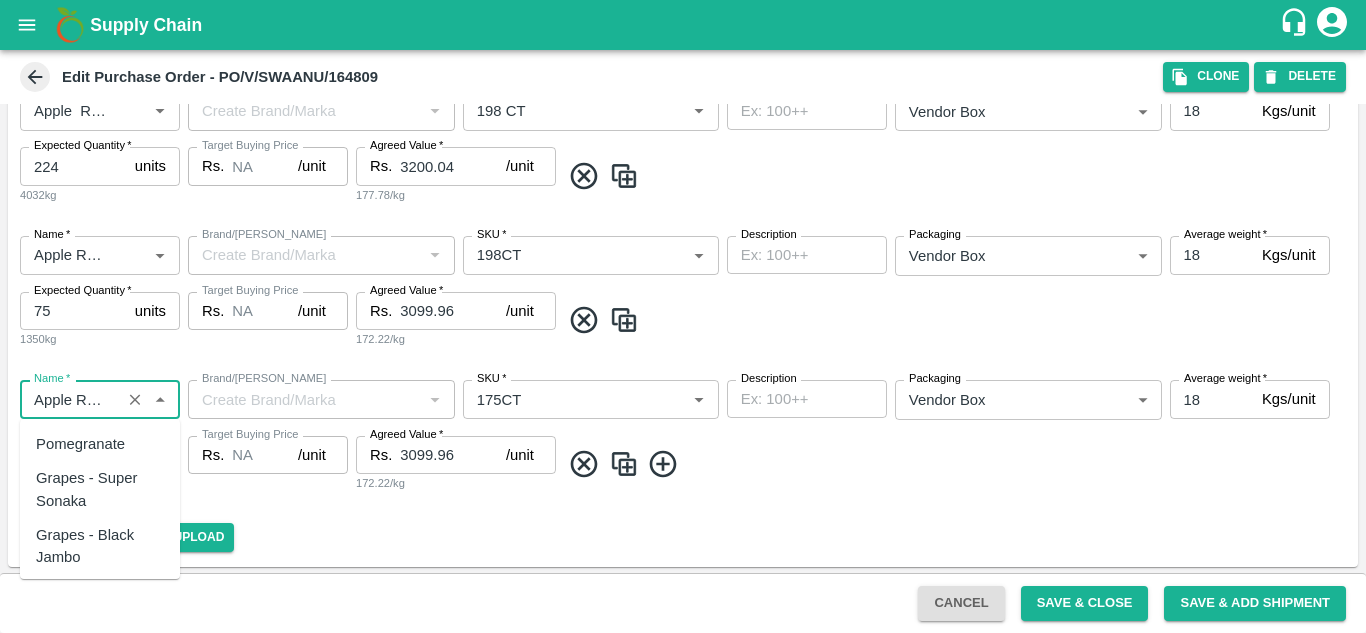 click on "Name   *" at bounding box center (70, 399) 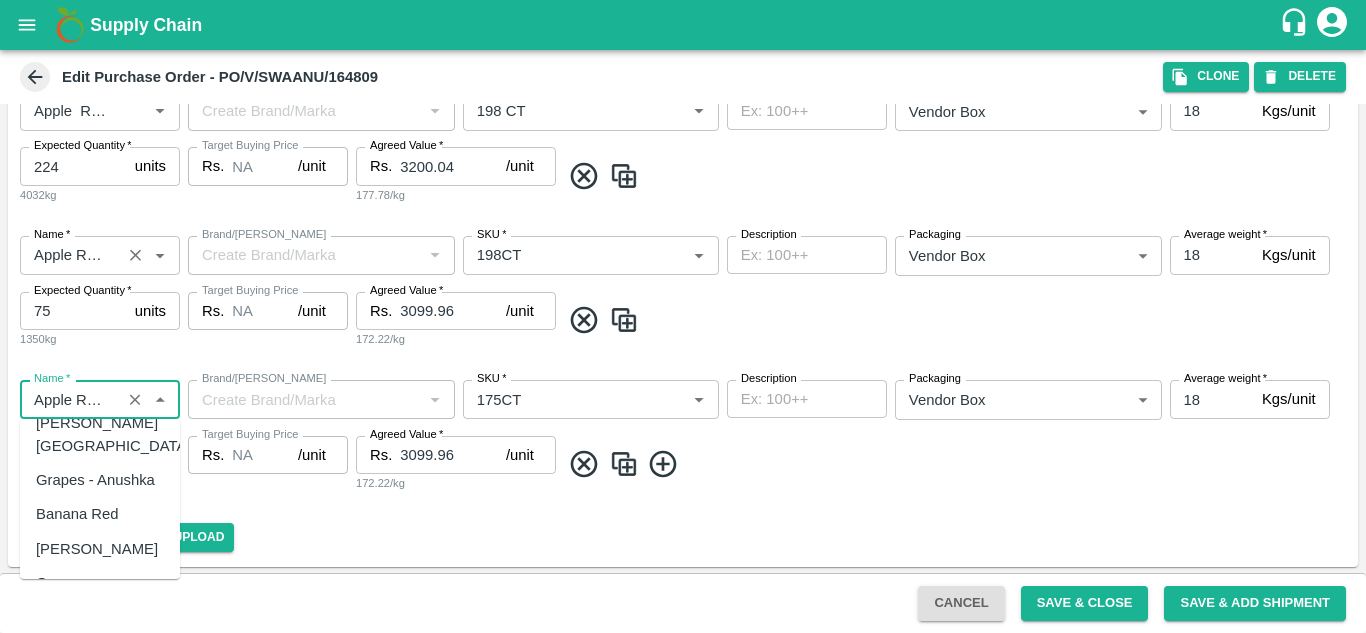 click on "Name   *" at bounding box center [70, 255] 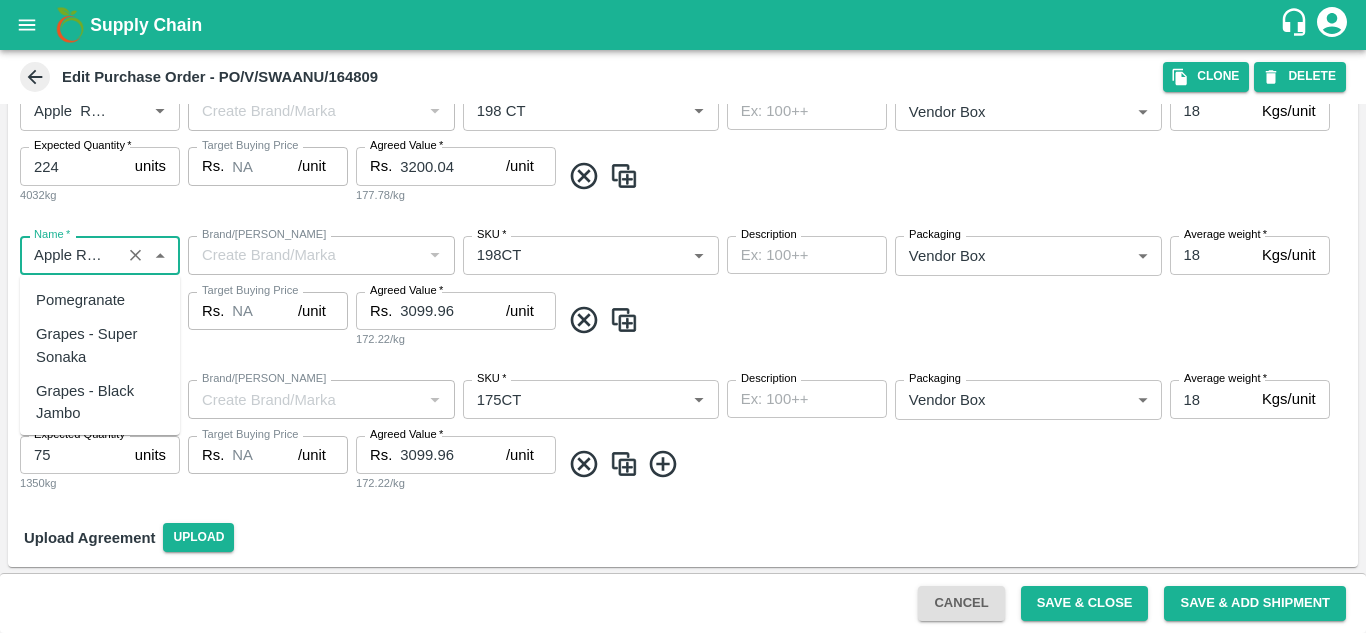 scroll, scrollTop: 1906, scrollLeft: 0, axis: vertical 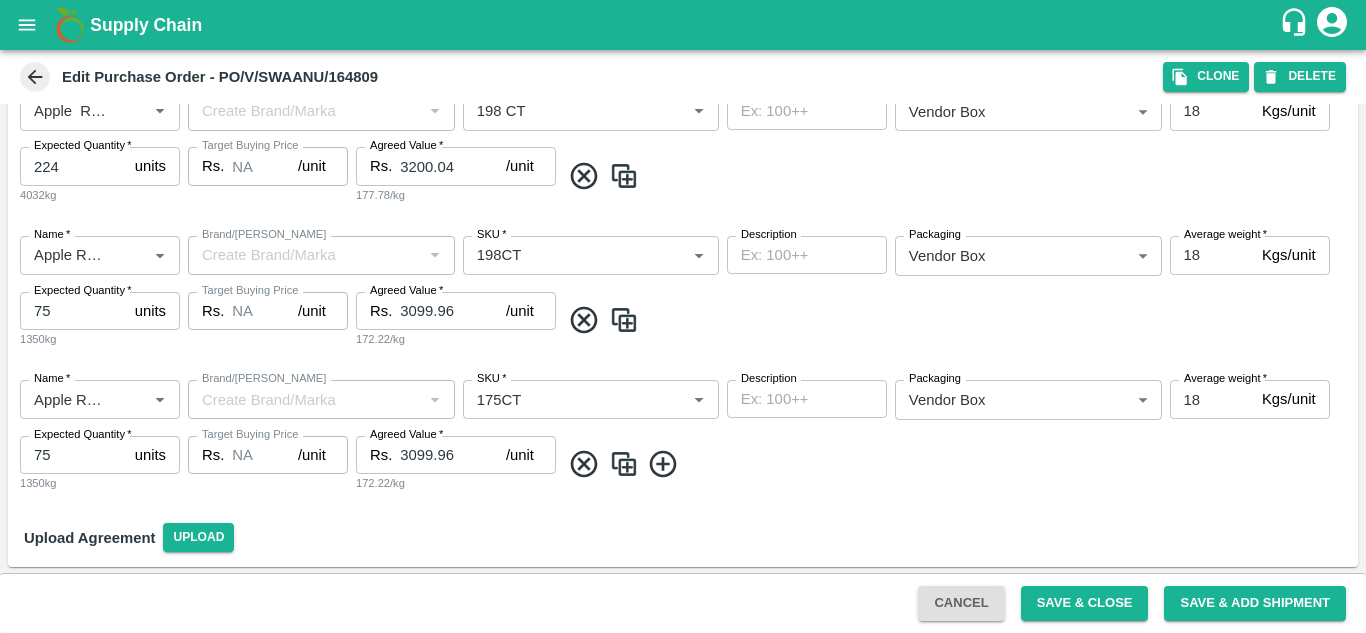click on "Name   * Name   * Brand/Marka Brand/Marka SKU   * SKU   * Description x Description Packaging Vendor Box 276 Packaging Average weight   * 18 Kgs/unit Average weight Expected Quantity   * 75 units Expected Quantity 1350kg Target Buying Price Rs. NA /unit Target Buying Price Agreed Value   * Rs. 3099.96 /unit Agreed Value 172.22/kg" at bounding box center [683, 436] 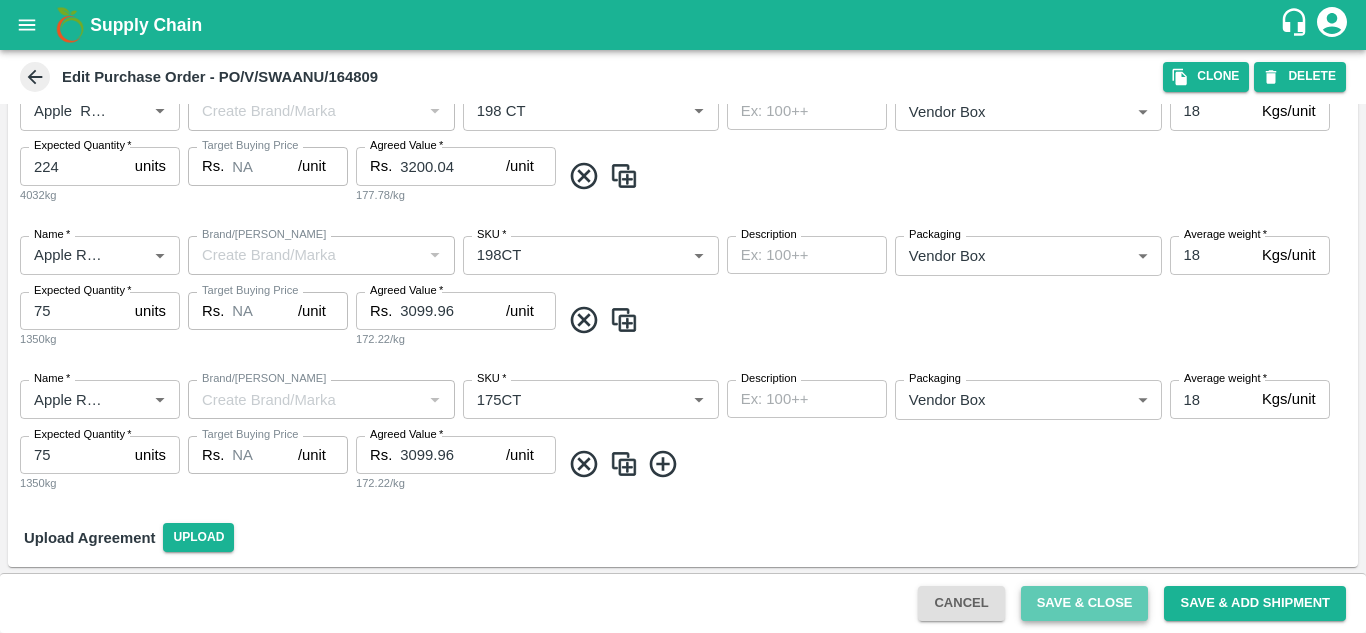 click on "Save & Close" at bounding box center (1085, 603) 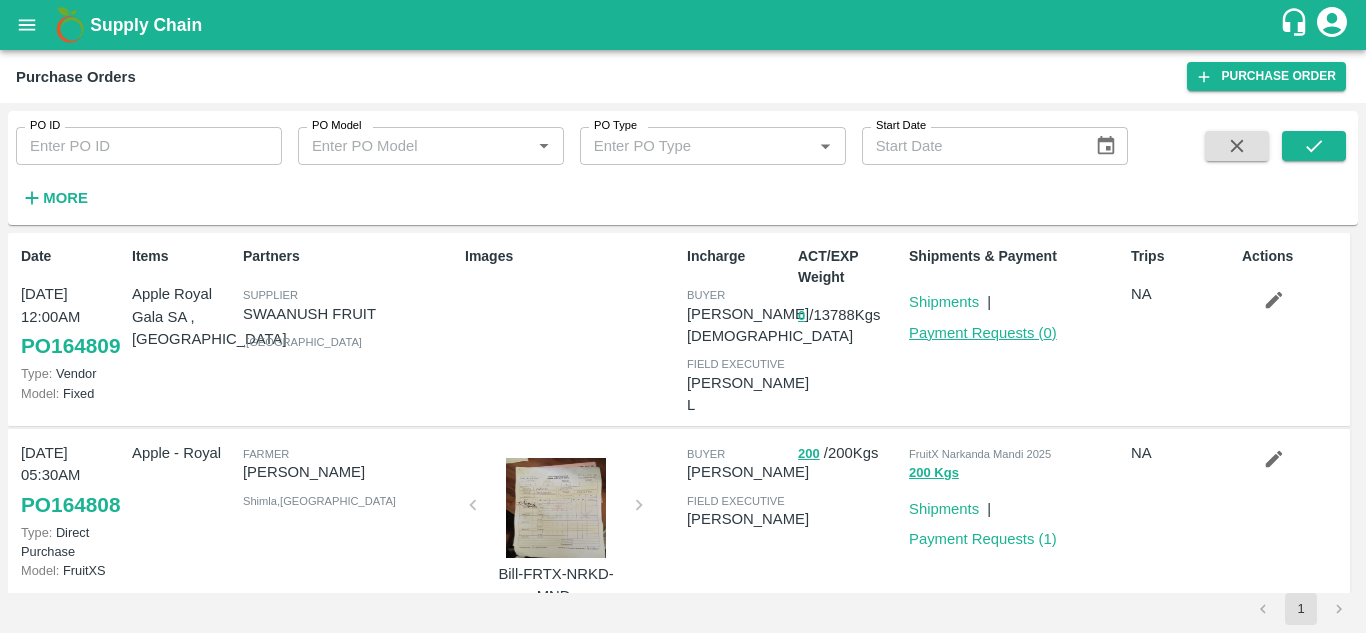 click on "Payment Requests ( 0 )" at bounding box center (983, 333) 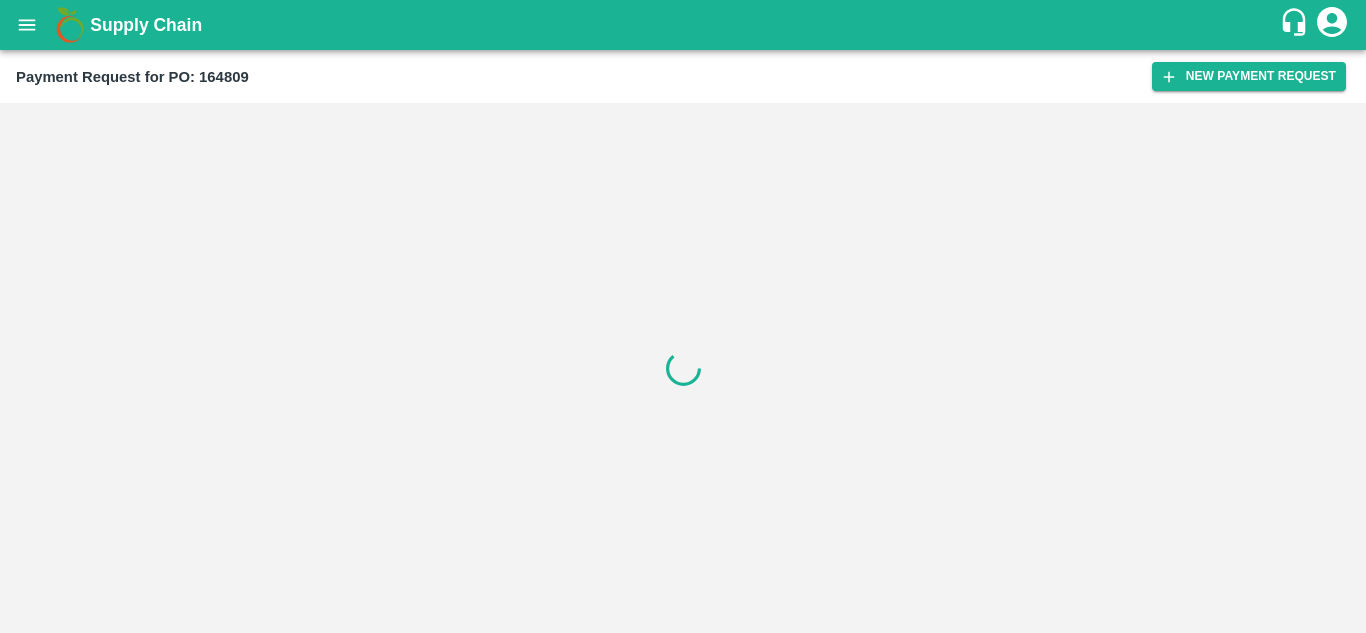 scroll, scrollTop: 0, scrollLeft: 0, axis: both 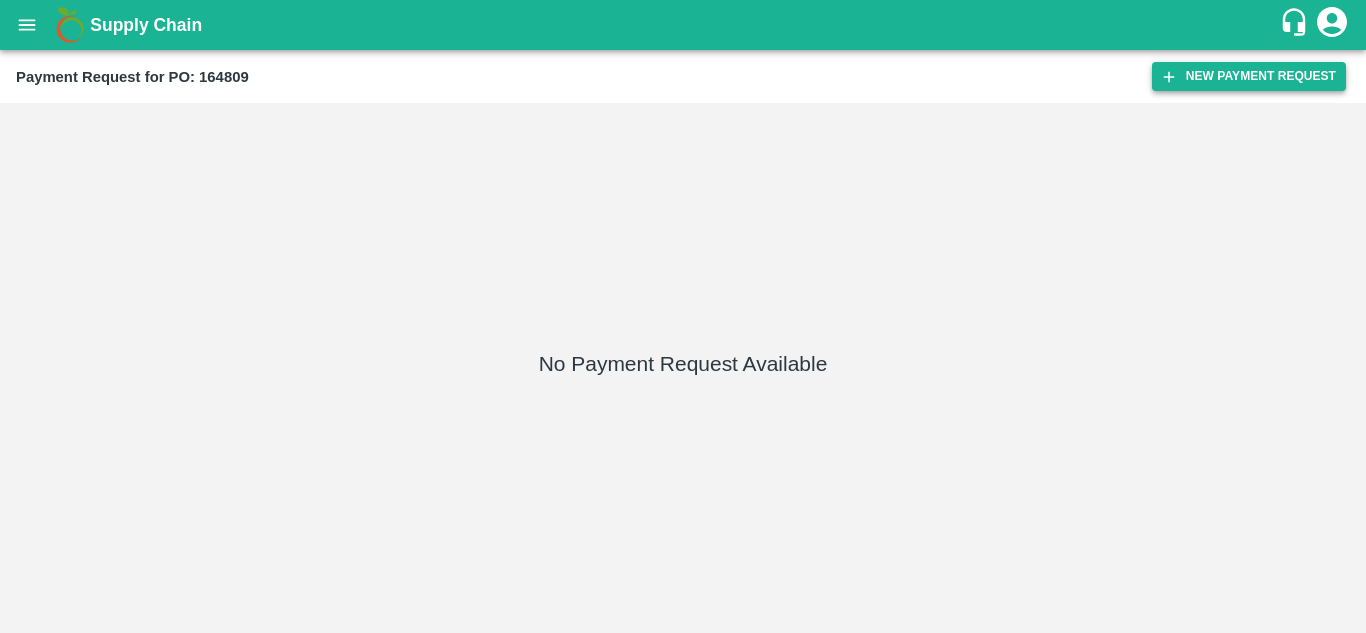 click on "New Payment Request" at bounding box center (1249, 76) 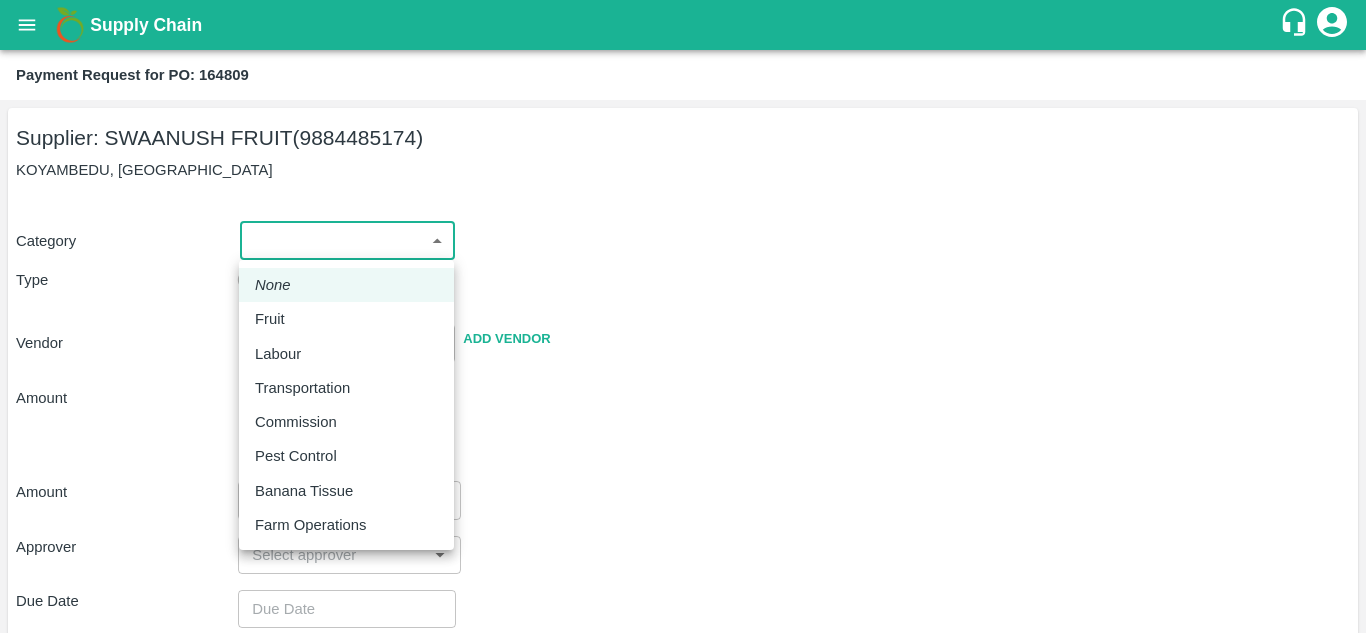 click on "Supply Chain Payment Request for PO: 164809 Supplier:    SWAANUSH FRUIT  (9884485174) KOYAMBEDU, [GEOGRAPHIC_DATA] Category ​ ​ Type Advance Bill Vendor ​ Add Vendor Amount Total value Per Kg ​ Amount ​ Approver ​ Due Date ​  Priority  Low  High Comment x ​ Attach bill Cancel Save [GEOGRAPHIC_DATA] Imported [GEOGRAPHIC_DATA] [GEOGRAPHIC_DATA] Imported [GEOGRAPHIC_DATA] - Safal Market [GEOGRAPHIC_DATA] Imported [GEOGRAPHIC_DATA] MDC [GEOGRAPHIC_DATA] [GEOGRAPHIC_DATA] [GEOGRAPHIC_DATA] MDC [GEOGRAPHIC_DATA] Modern Trade [GEOGRAPHIC_DATA] [GEOGRAPHIC_DATA] [GEOGRAPHIC_DATA] virtual imported [GEOGRAPHIC_DATA] [GEOGRAPHIC_DATA] [GEOGRAPHIC_DATA] [GEOGRAPHIC_DATA] [GEOGRAPHIC_DATA] B2R [GEOGRAPHIC_DATA]  FruitX [GEOGRAPHIC_DATA] Direct Customer [PERSON_NAME] Logout None Fruit Labour Transportation Commission Pest Control Banana Tissue Farm Operations" at bounding box center [683, 316] 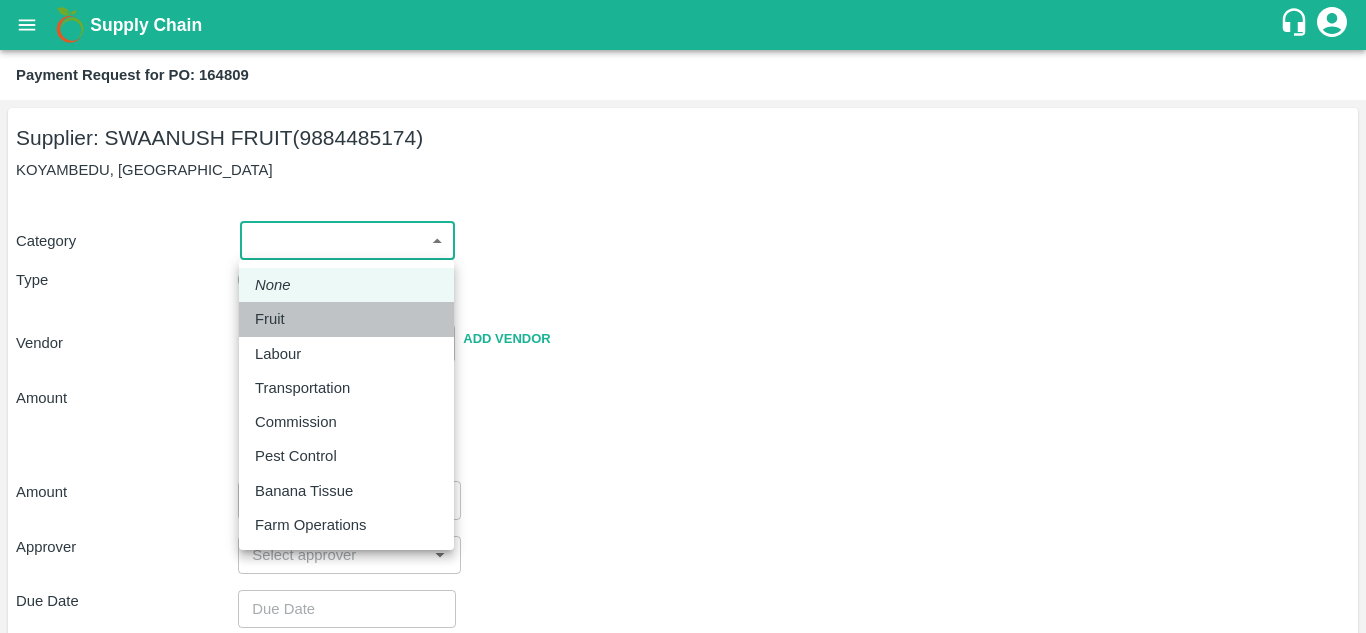 click on "Fruit" at bounding box center (346, 319) 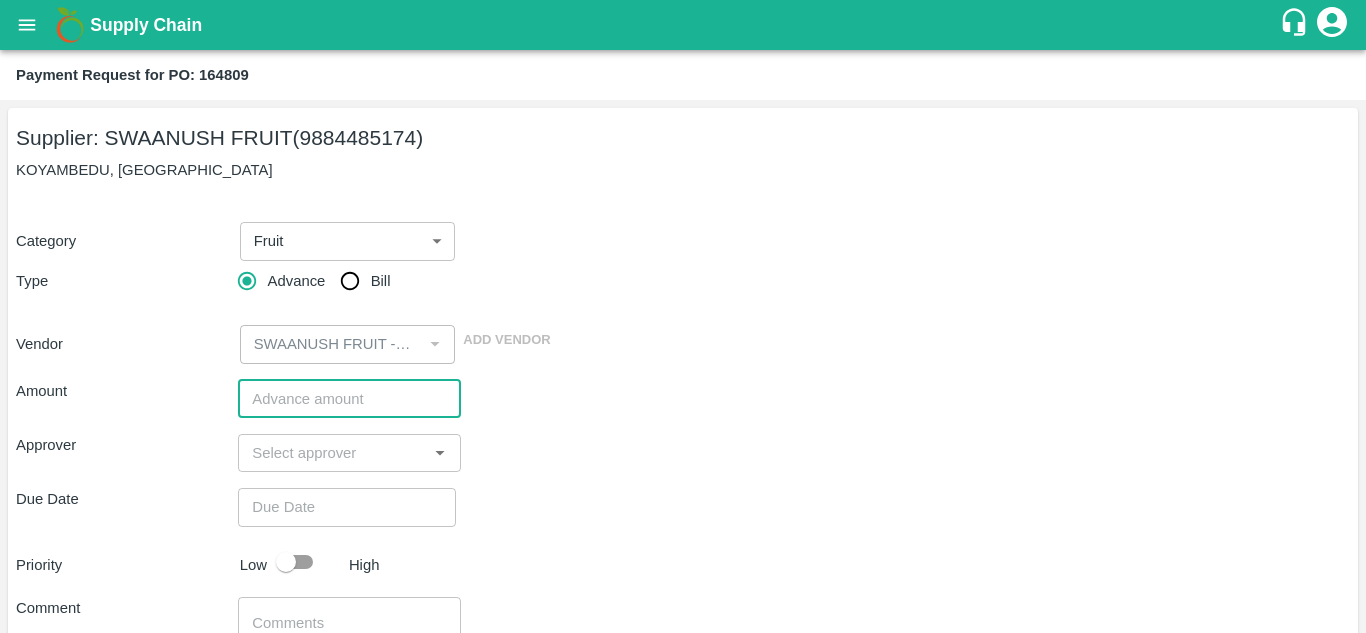 click at bounding box center [349, 399] 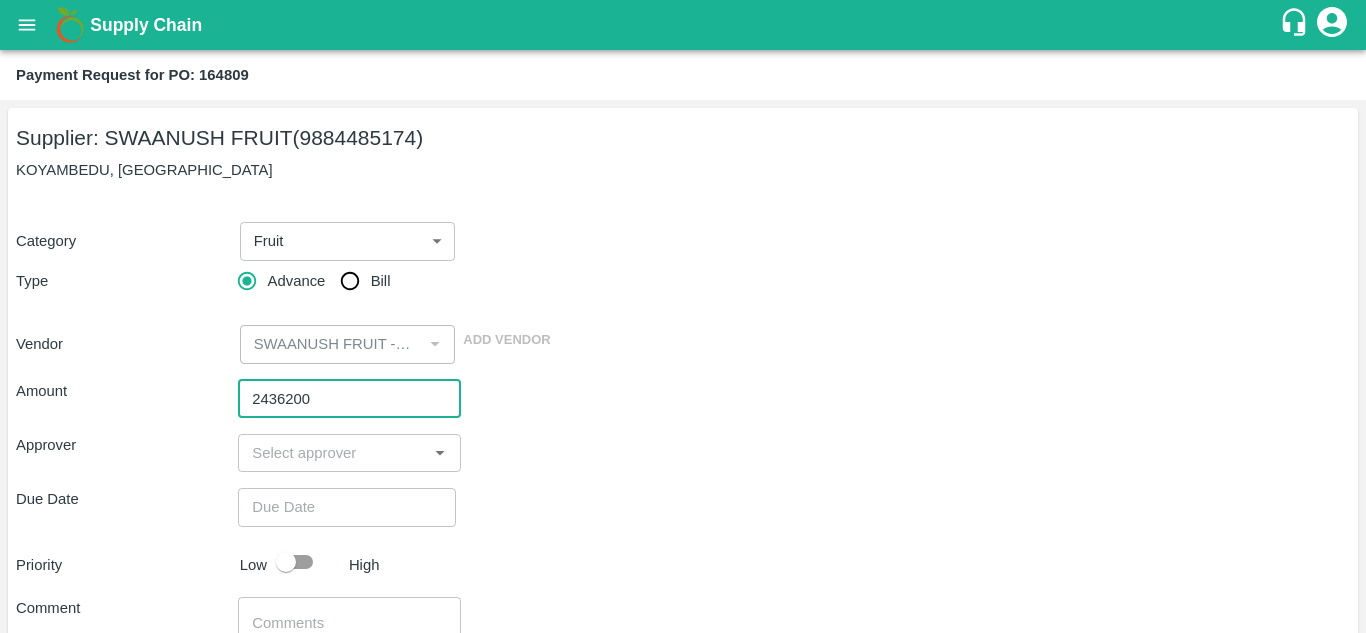 type on "2436200" 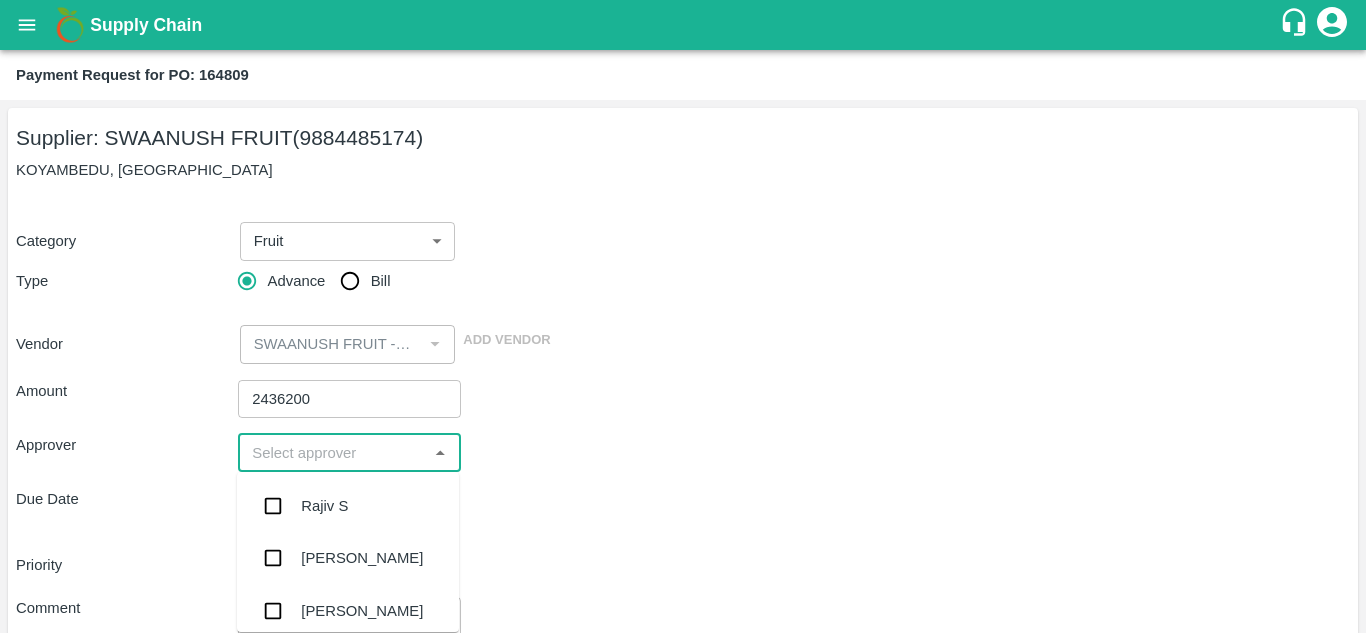 click at bounding box center (332, 453) 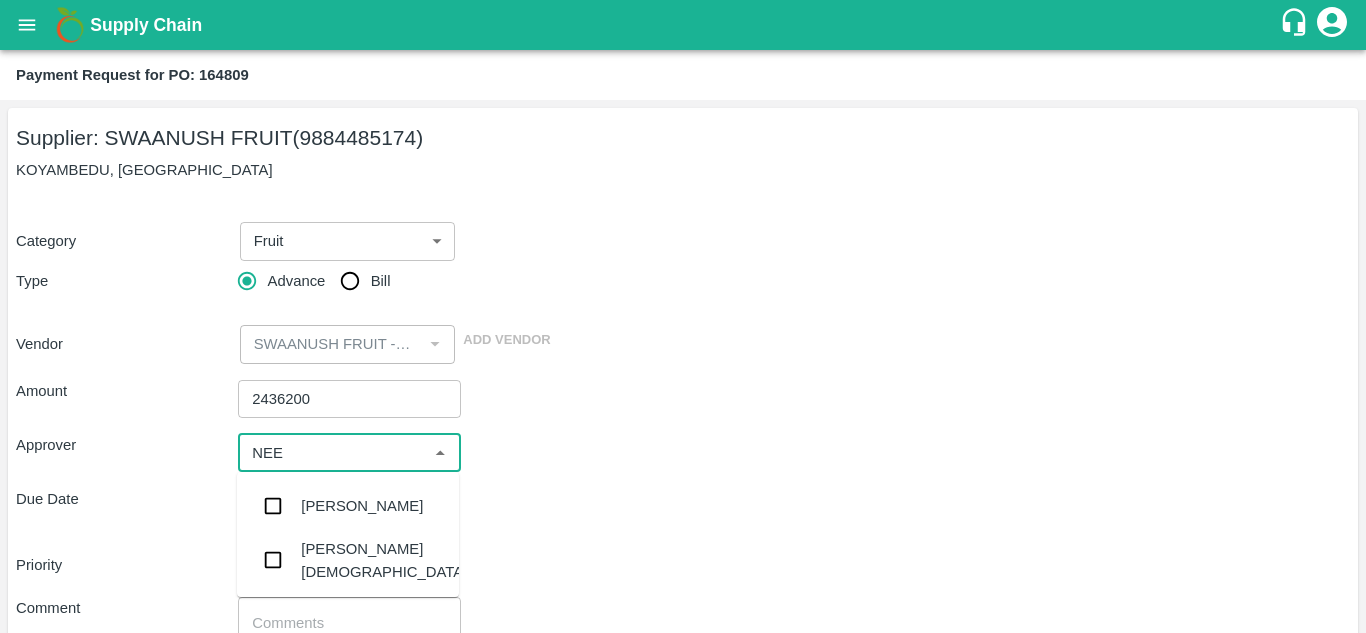 type on "NEET" 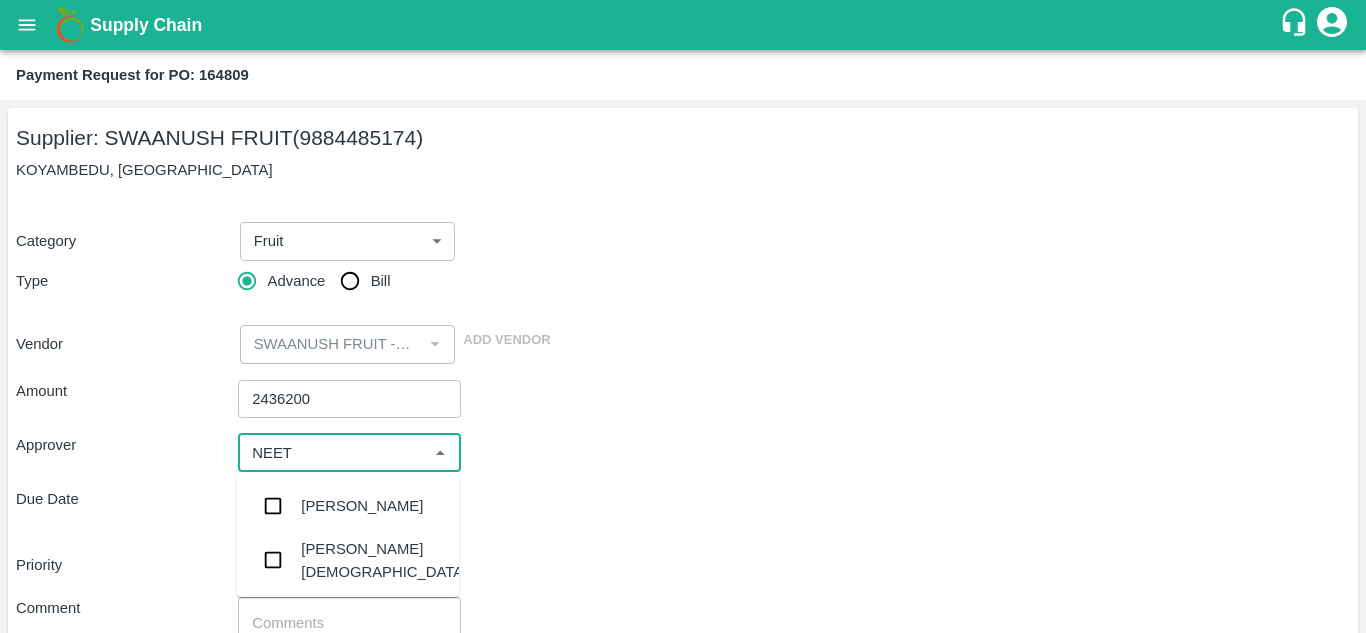 click on "[PERSON_NAME][DEMOGRAPHIC_DATA]" at bounding box center [348, 560] 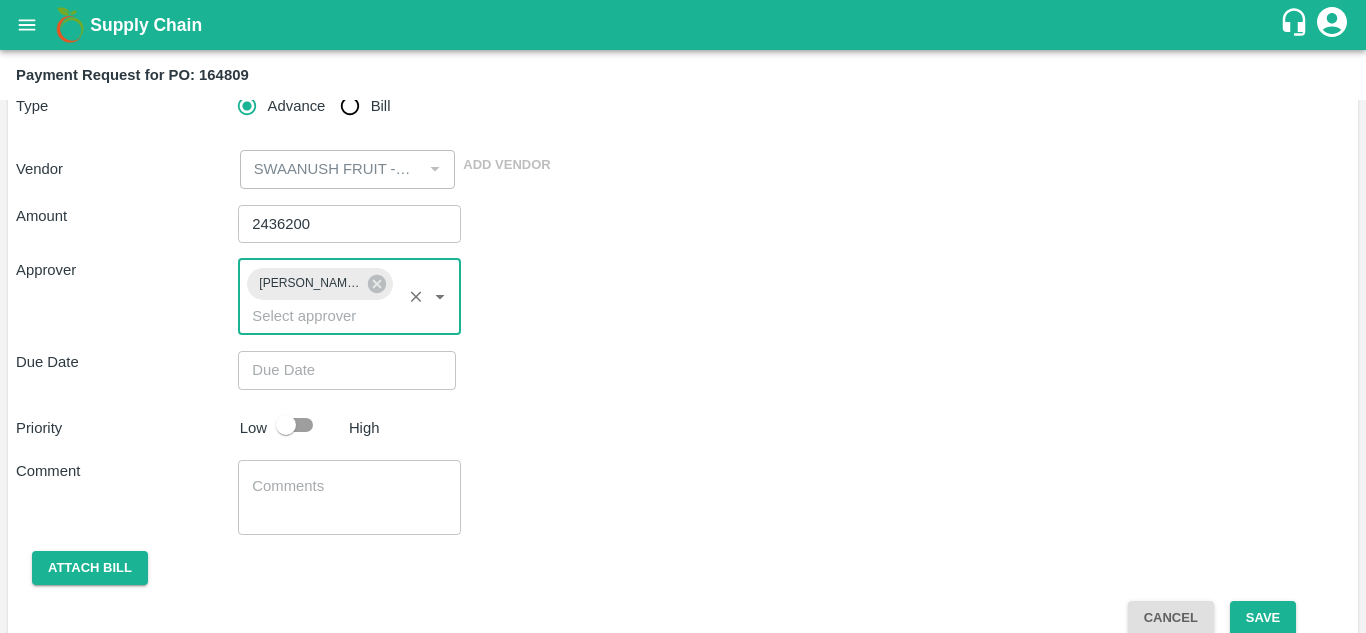 scroll, scrollTop: 176, scrollLeft: 0, axis: vertical 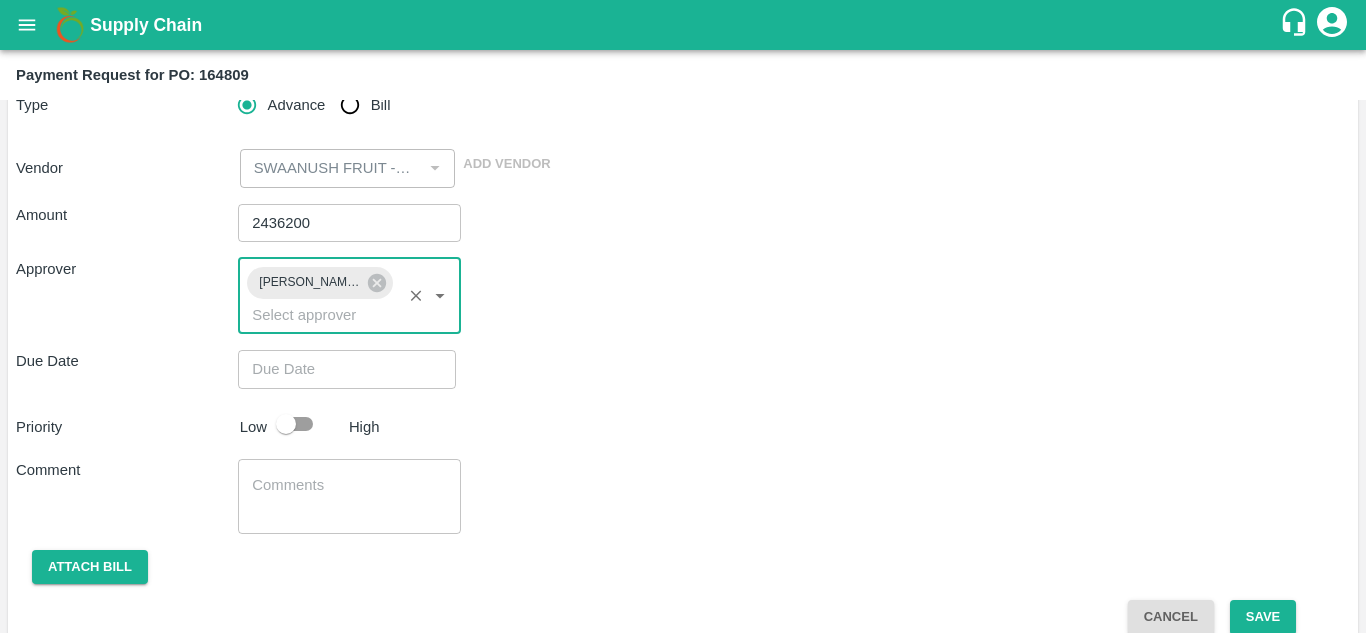 type on "DD/MM/YYYY hh:mm aa" 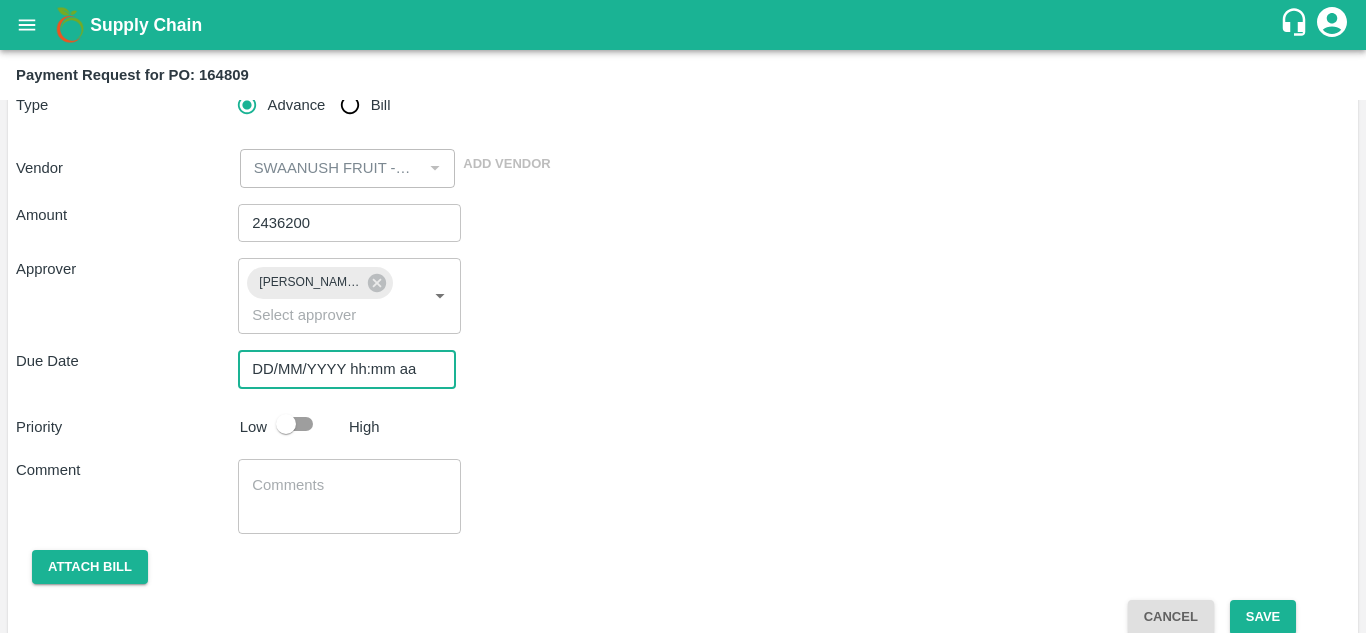 click on "DD/MM/YYYY hh:mm aa" at bounding box center (340, 369) 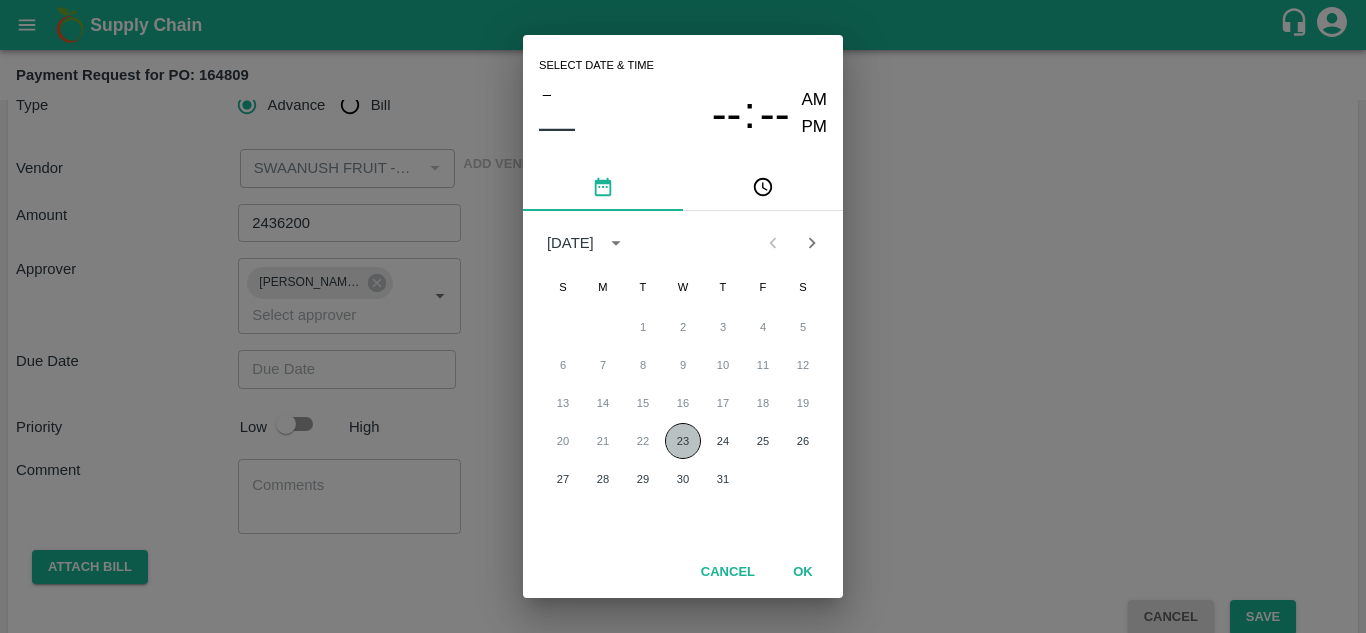 click on "23" at bounding box center [683, 441] 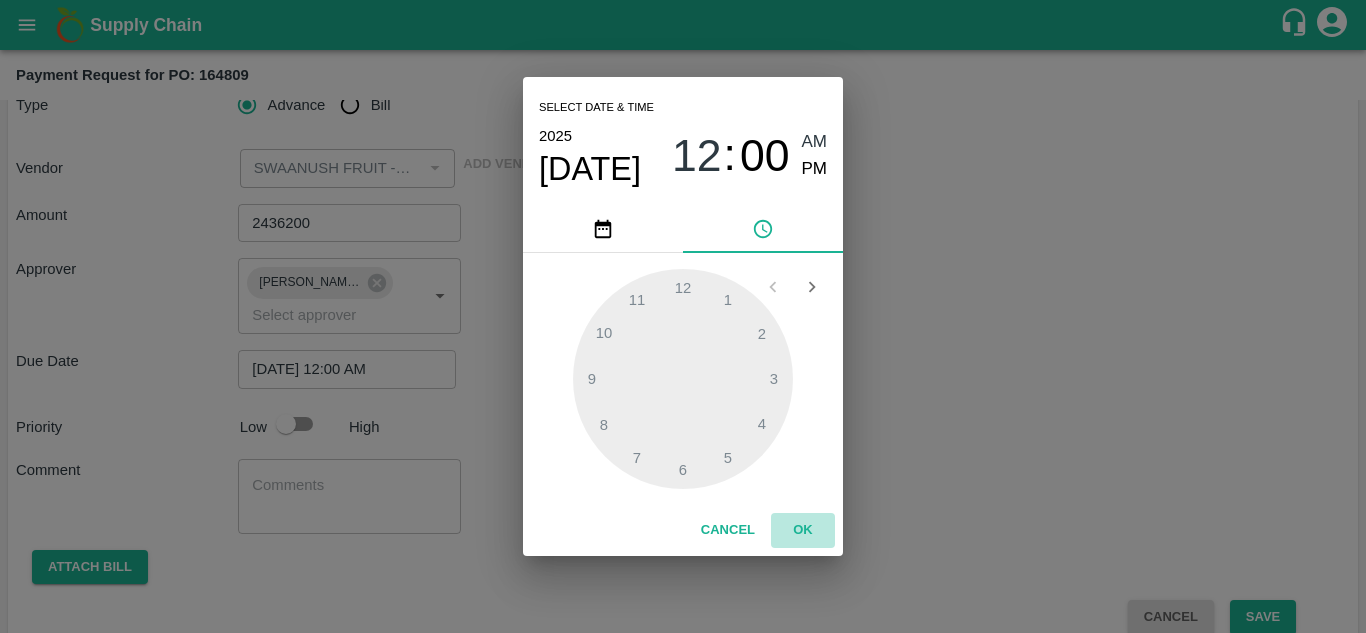 click on "OK" at bounding box center (803, 530) 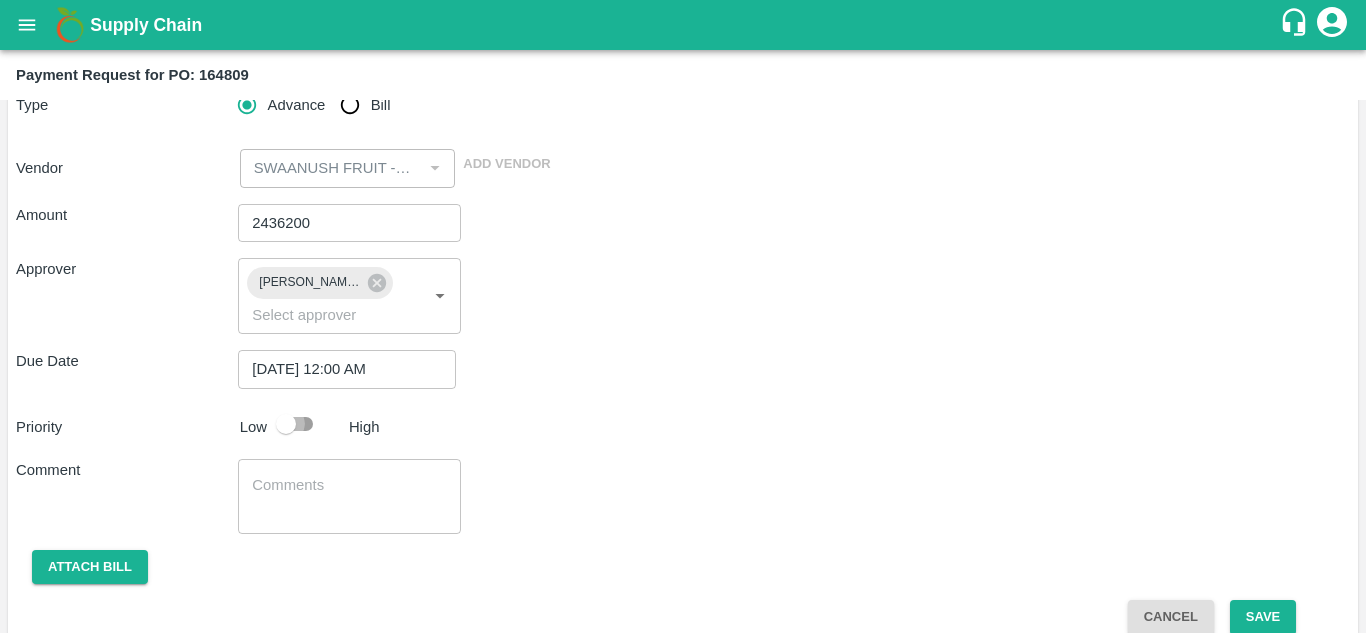 click at bounding box center (286, 424) 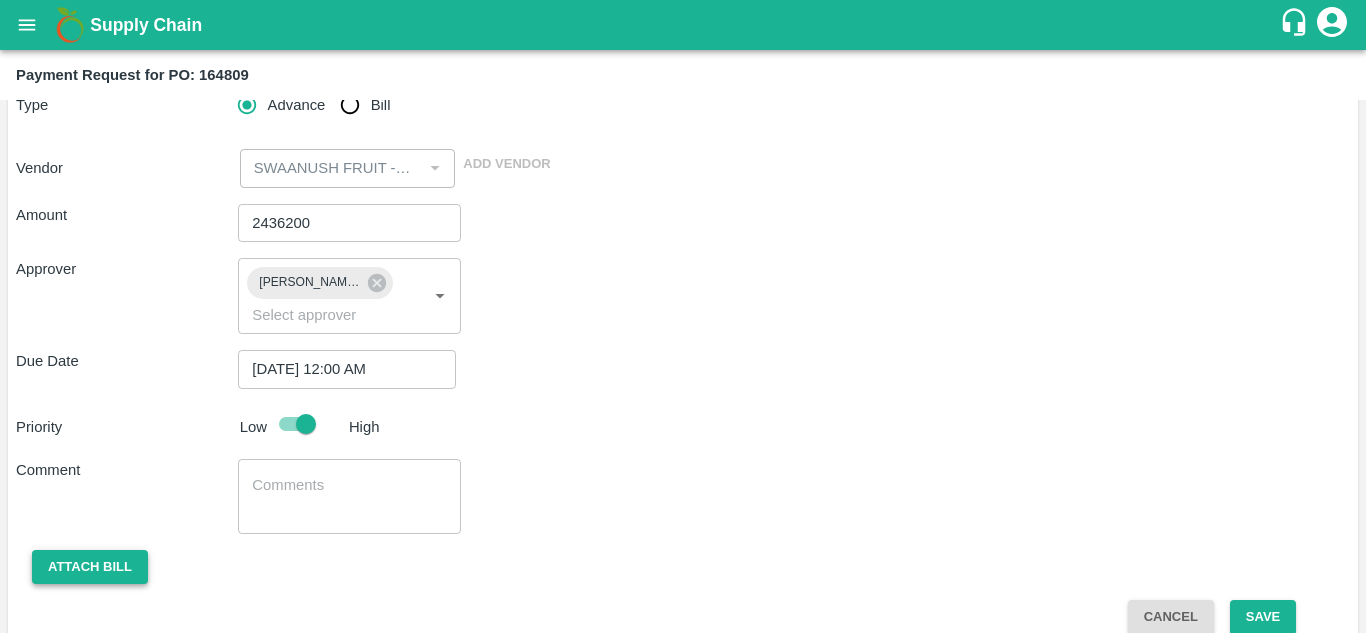 click on "Attach bill" at bounding box center (90, 567) 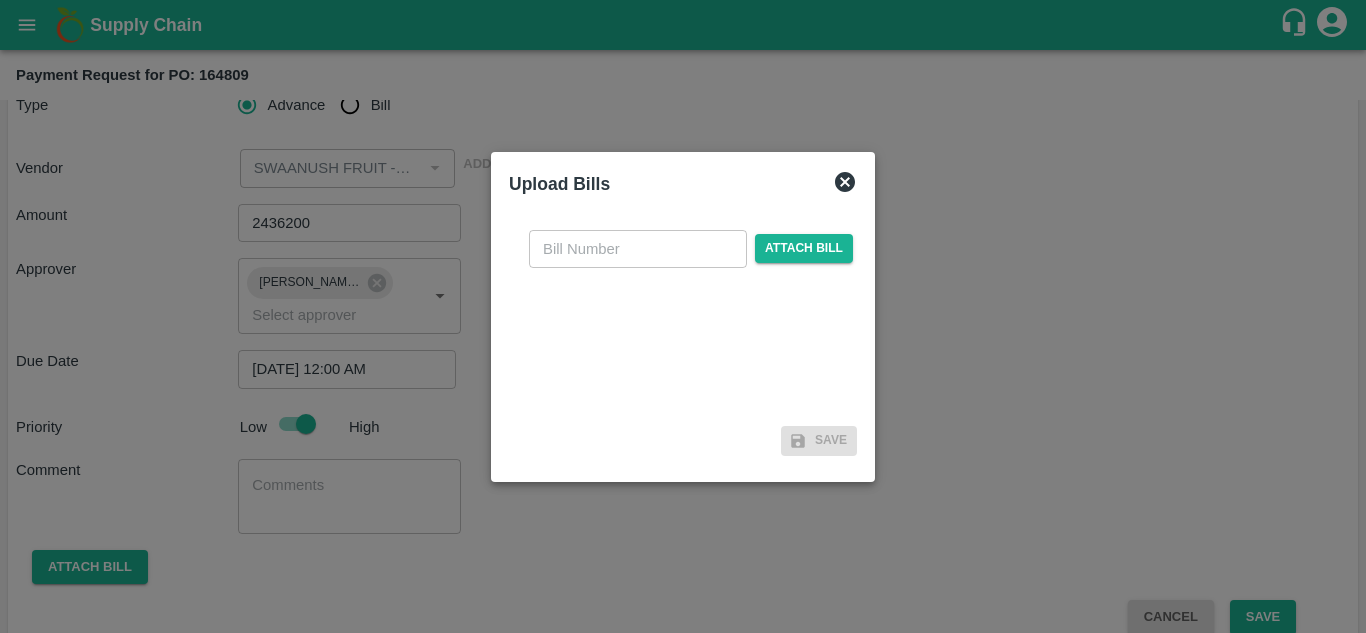 click at bounding box center [638, 249] 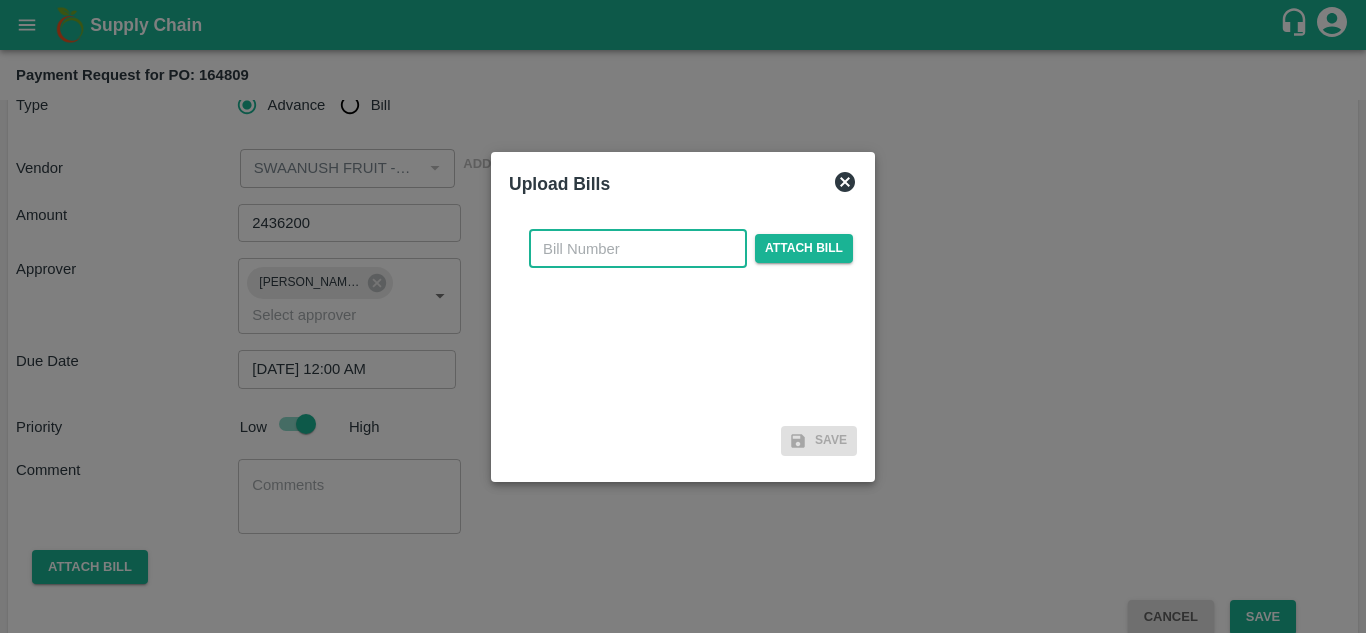 paste on "2716/ 25-26" 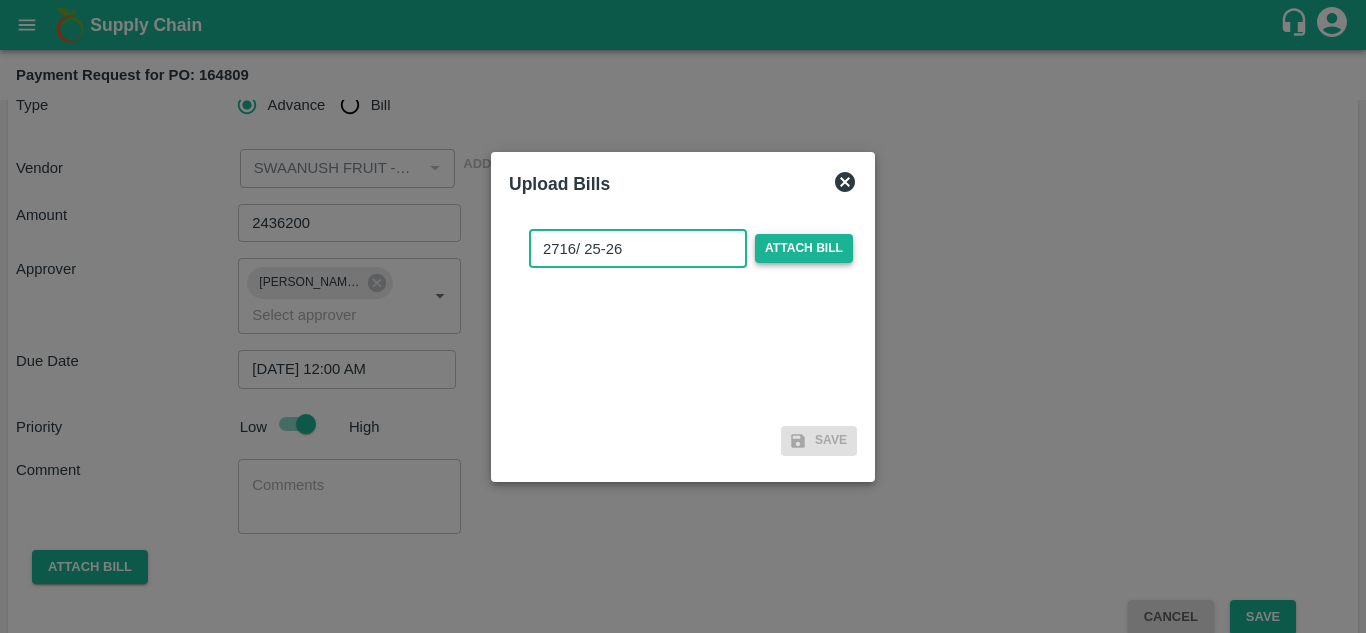 type on "2716/ 25-26" 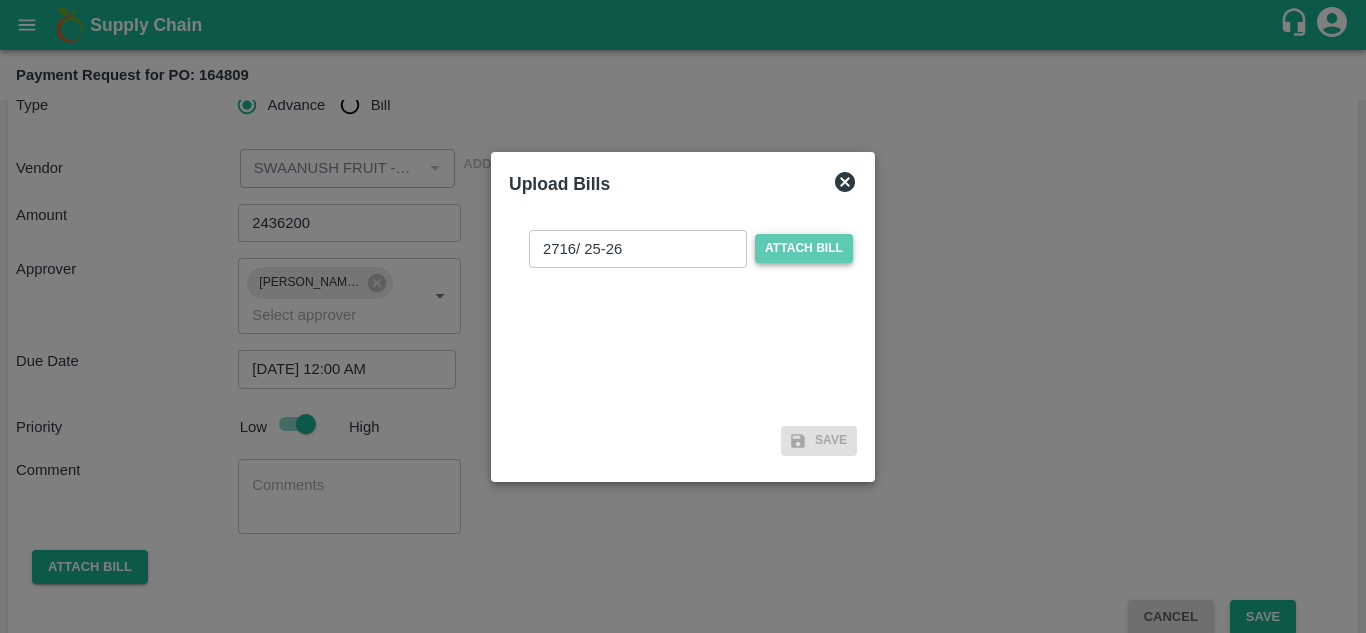 click on "Attach bill" at bounding box center (804, 248) 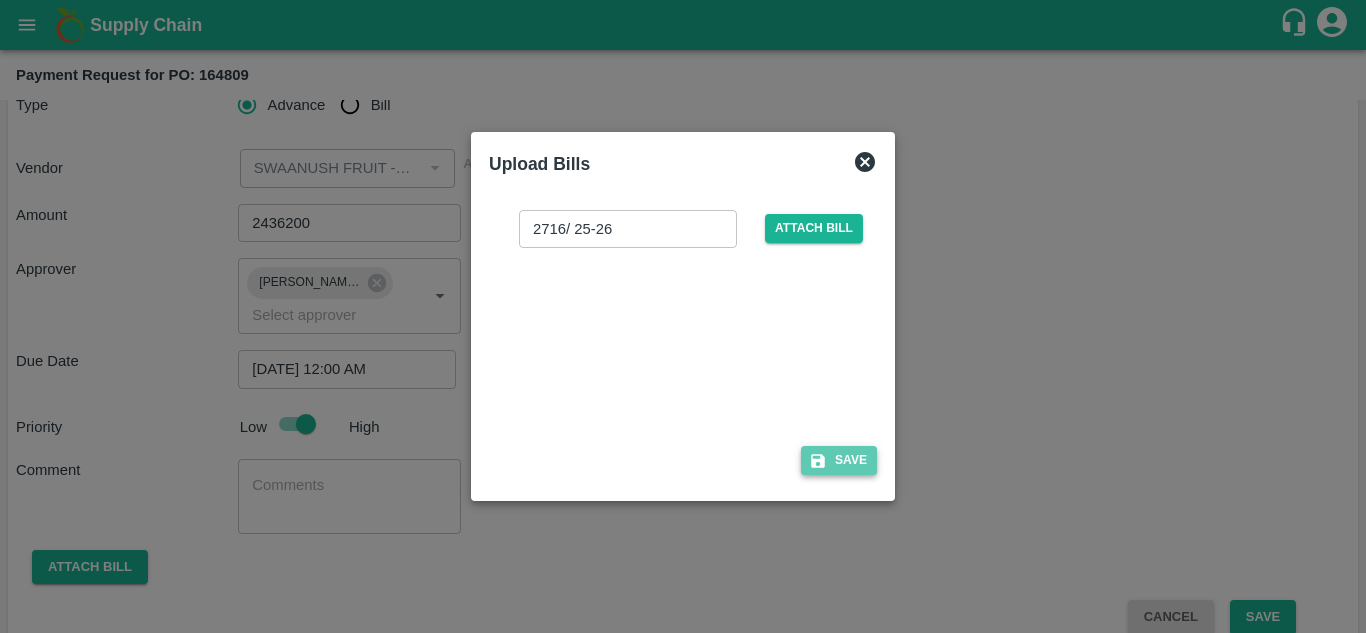 click on "Save" at bounding box center (839, 460) 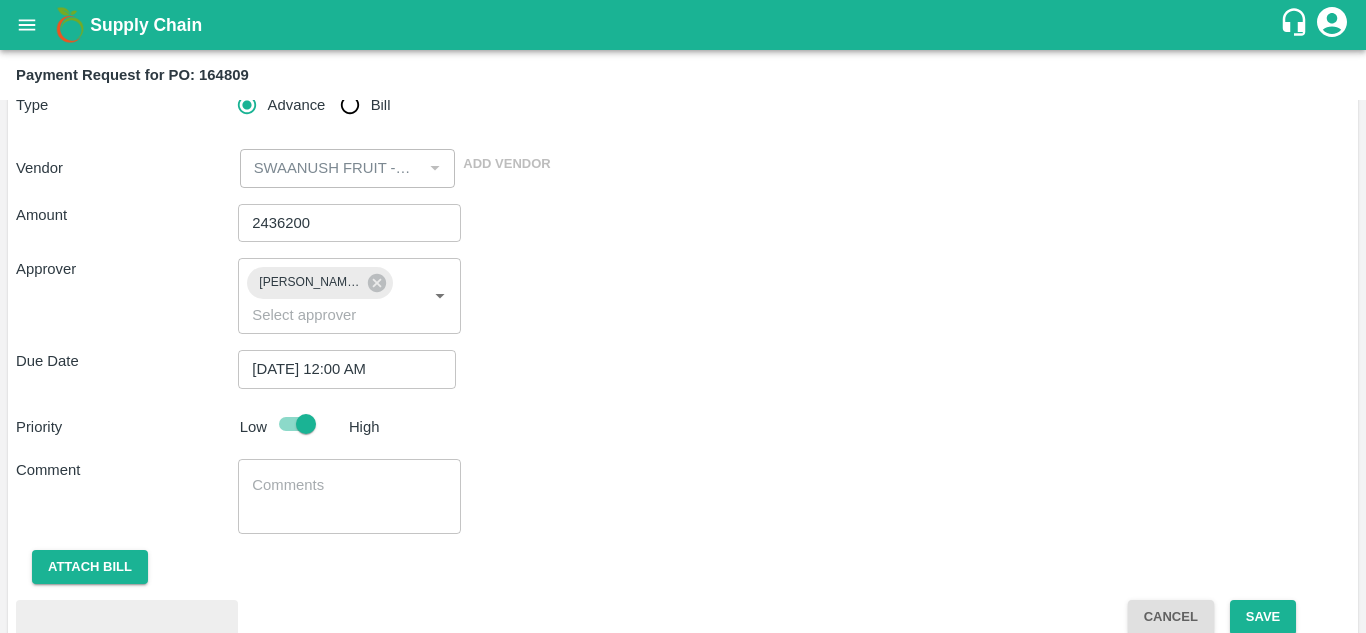 scroll, scrollTop: 282, scrollLeft: 0, axis: vertical 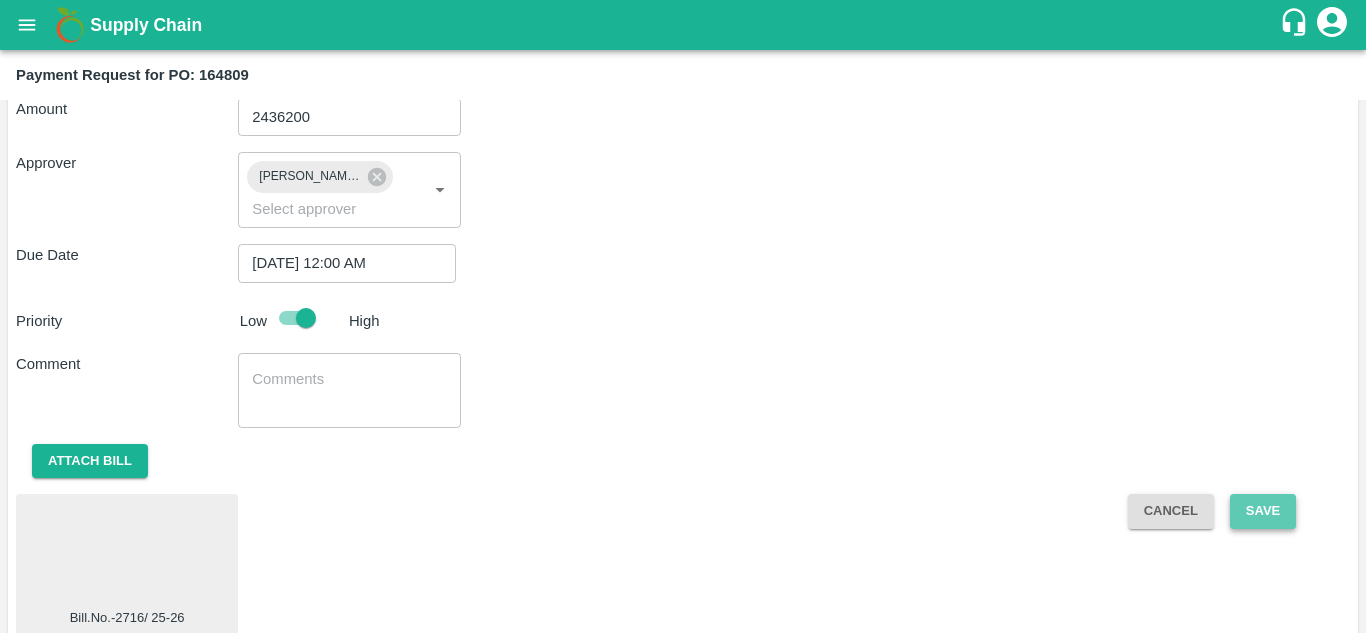 click on "Save" at bounding box center [1263, 511] 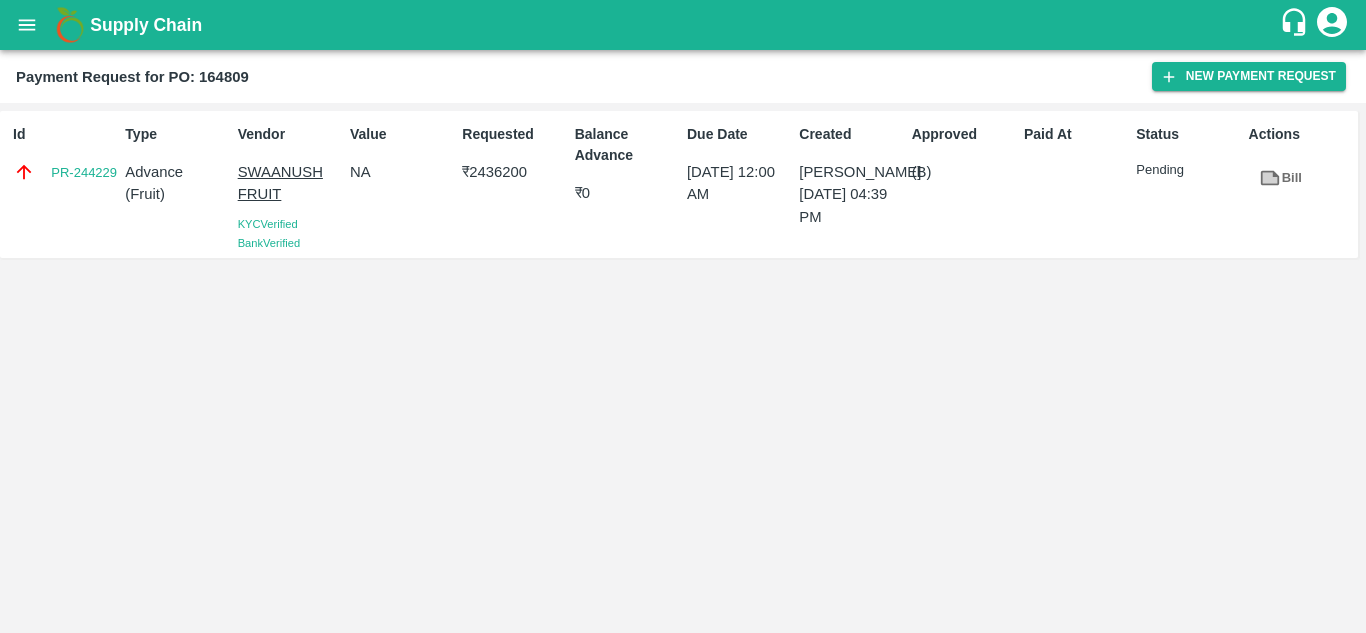 click 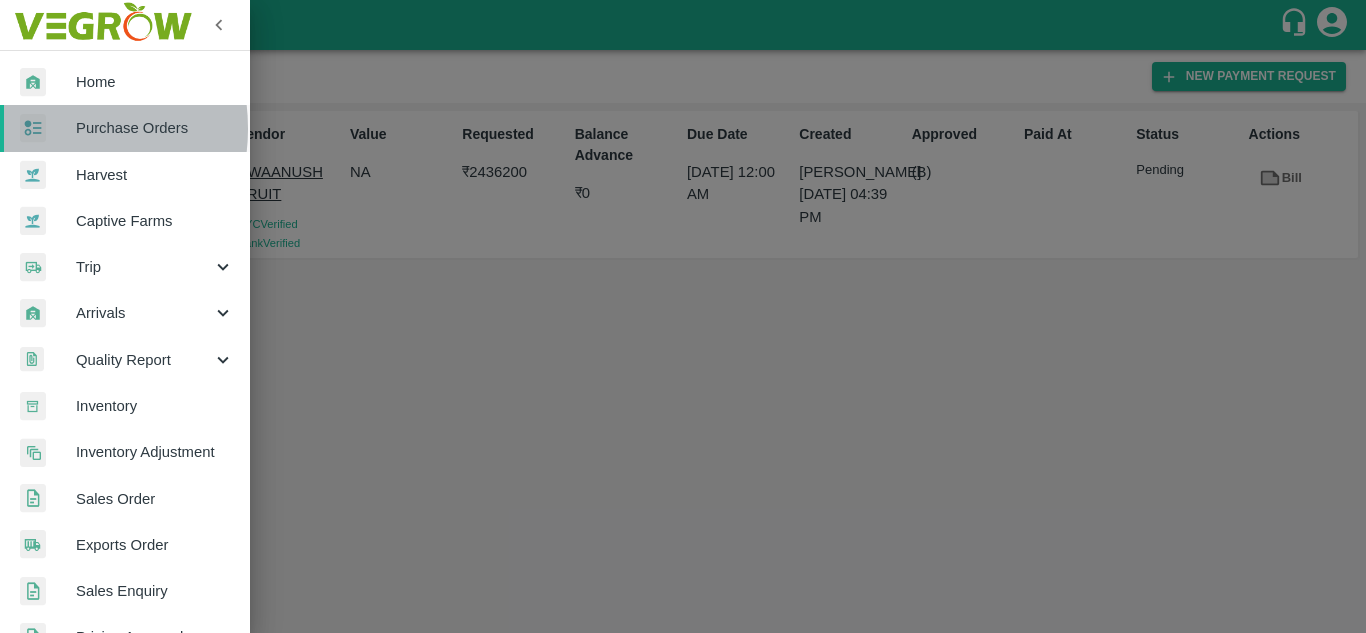 click at bounding box center (48, 128) 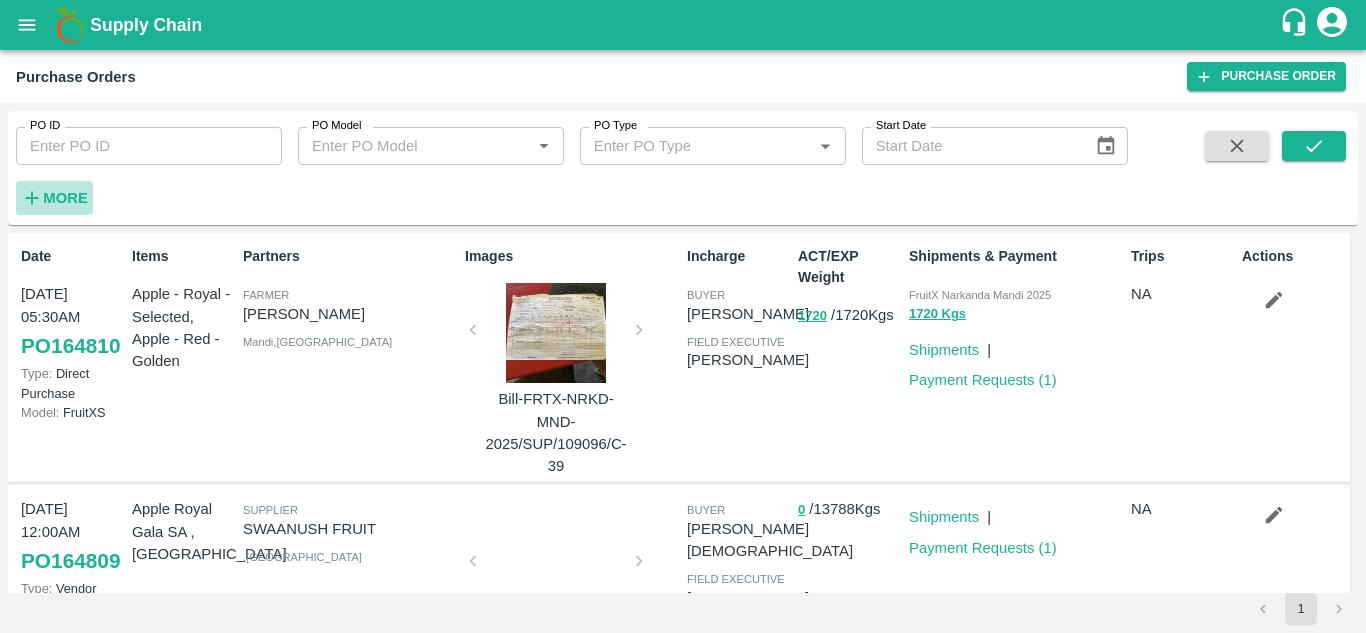click on "More" at bounding box center [65, 198] 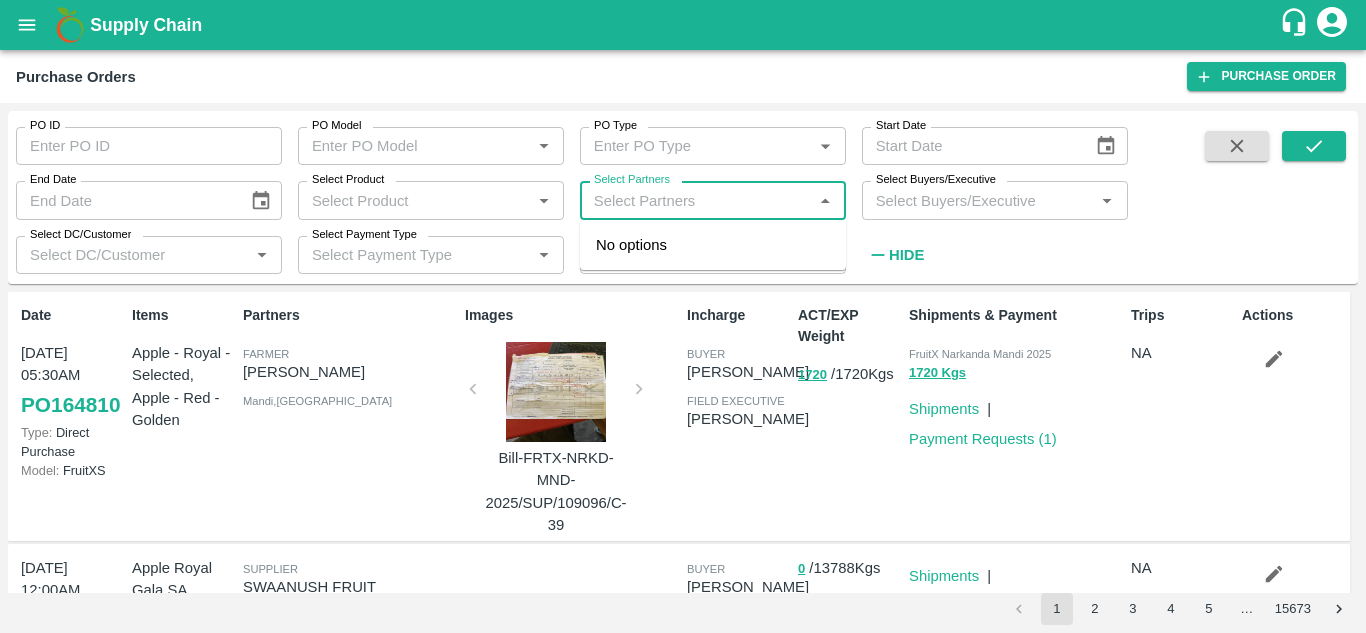 click on "Select Partners" at bounding box center (696, 200) 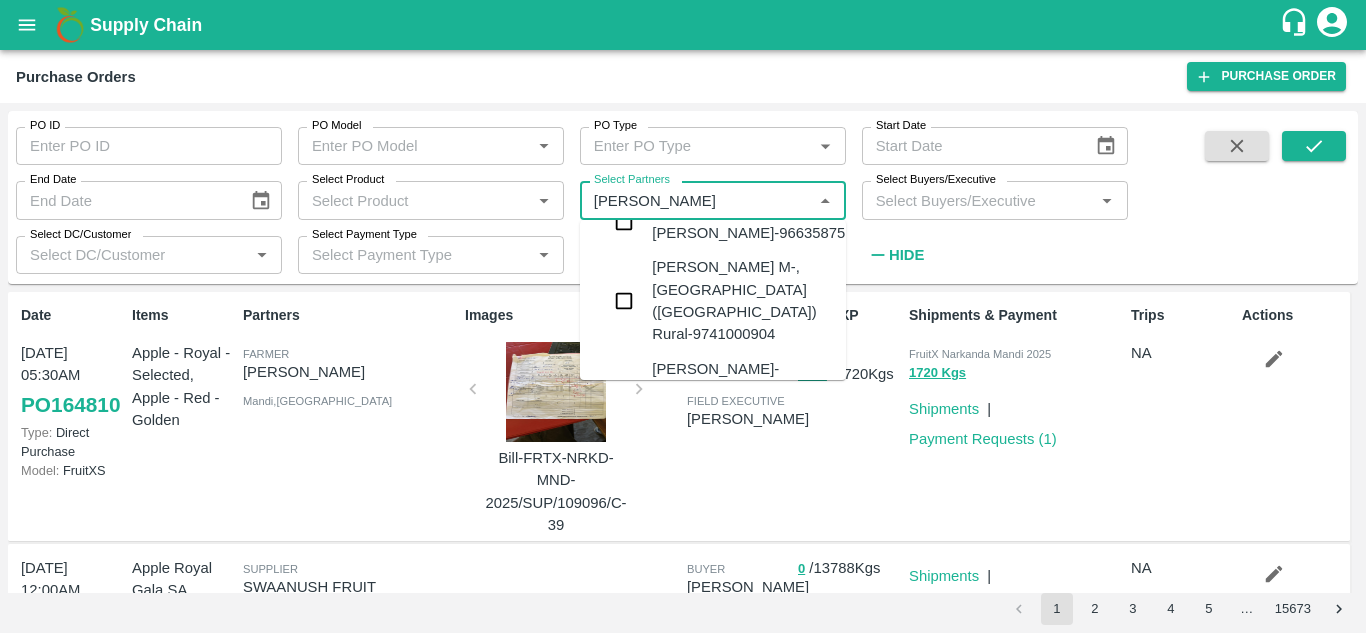 scroll, scrollTop: 0, scrollLeft: 0, axis: both 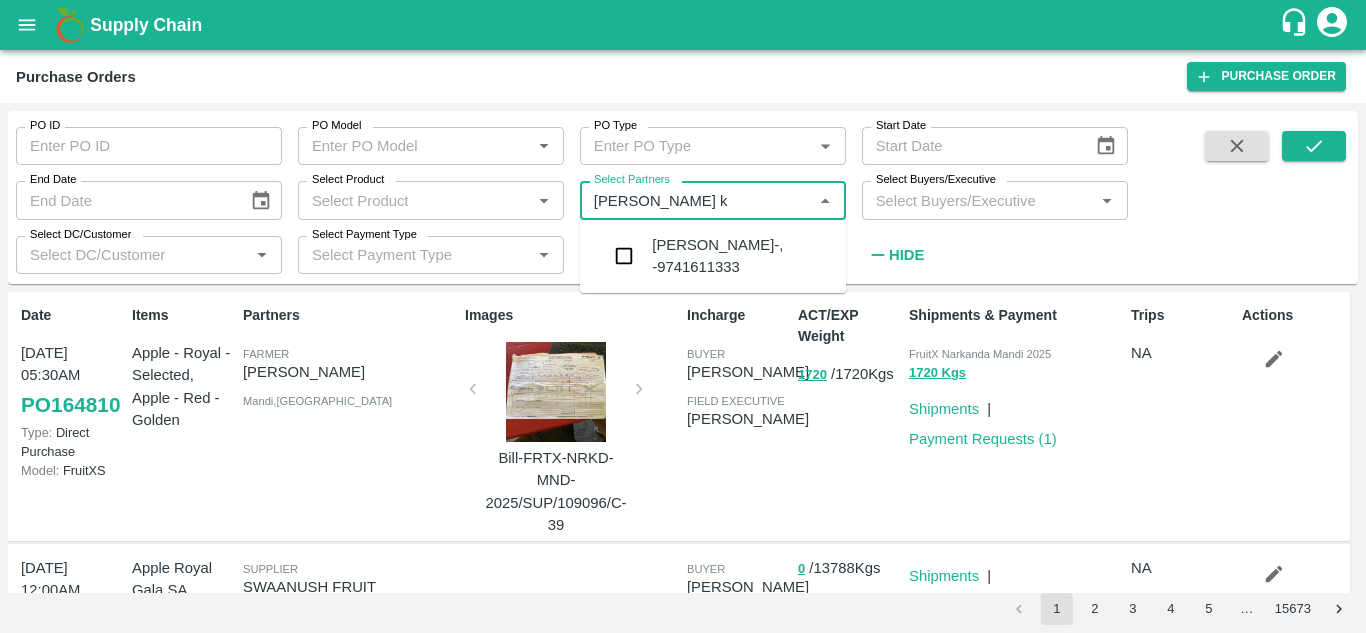 type on "narayanaswamy ki" 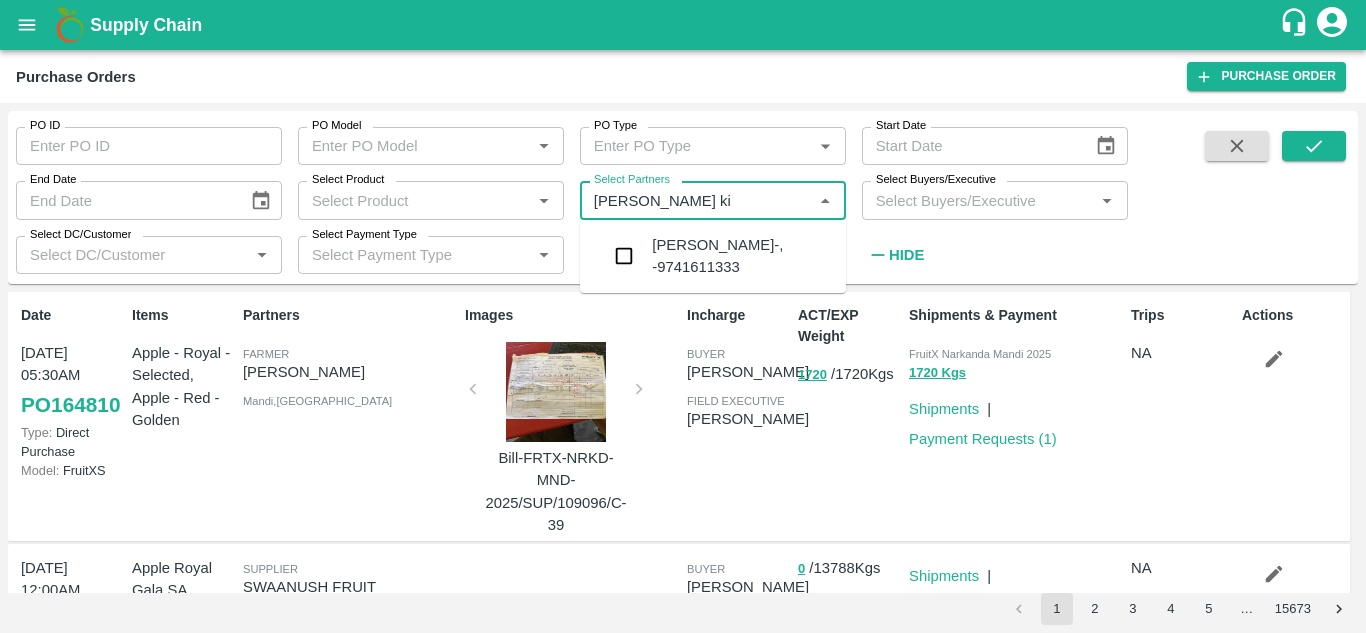 click on "NARAYANASWAMY KIRAN-, -9741611333" at bounding box center [713, 256] 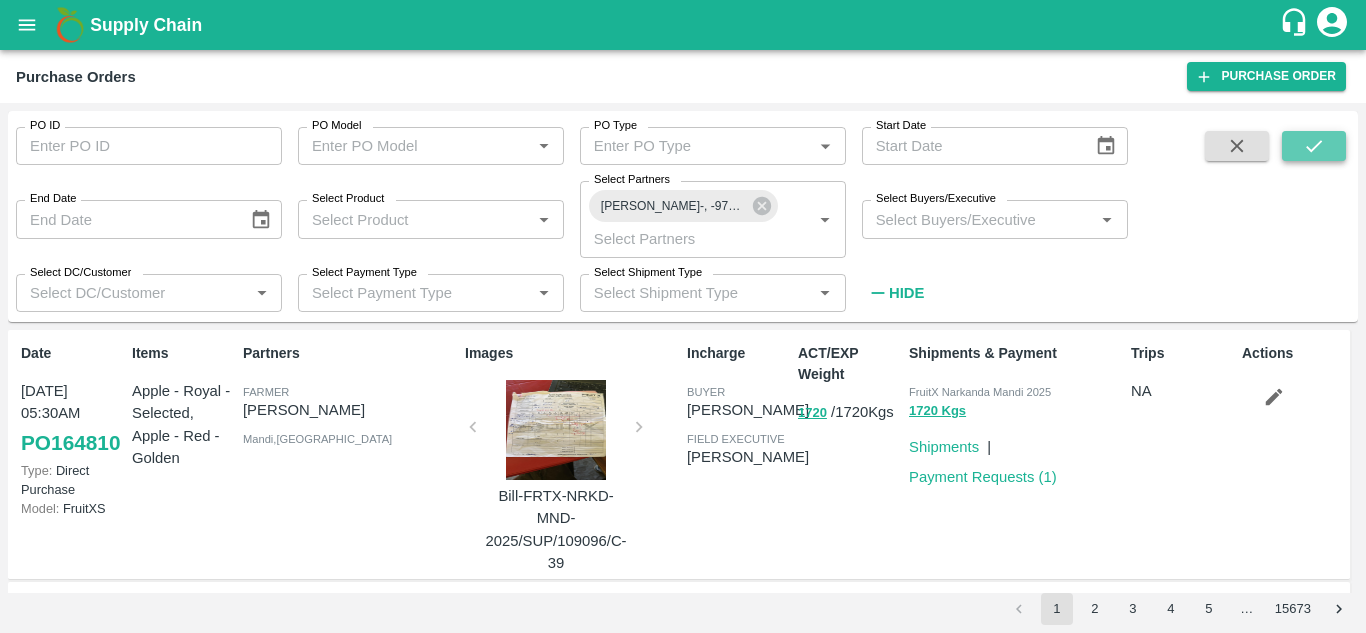 click 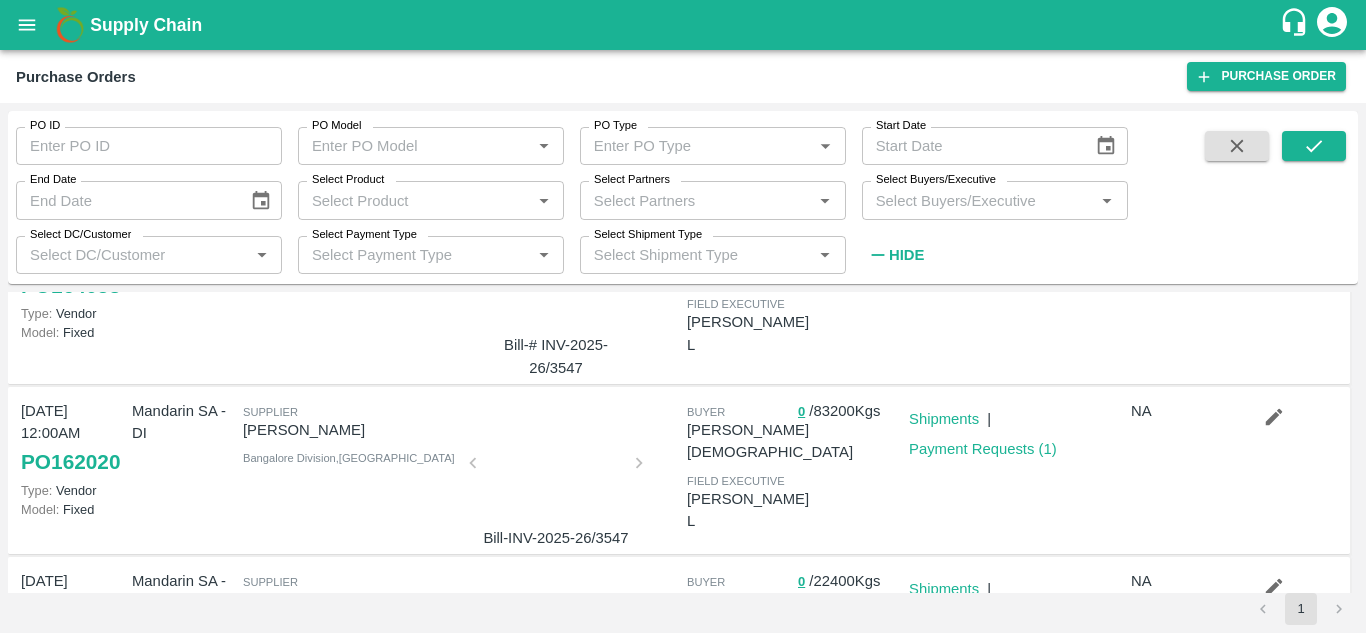 scroll, scrollTop: 154, scrollLeft: 0, axis: vertical 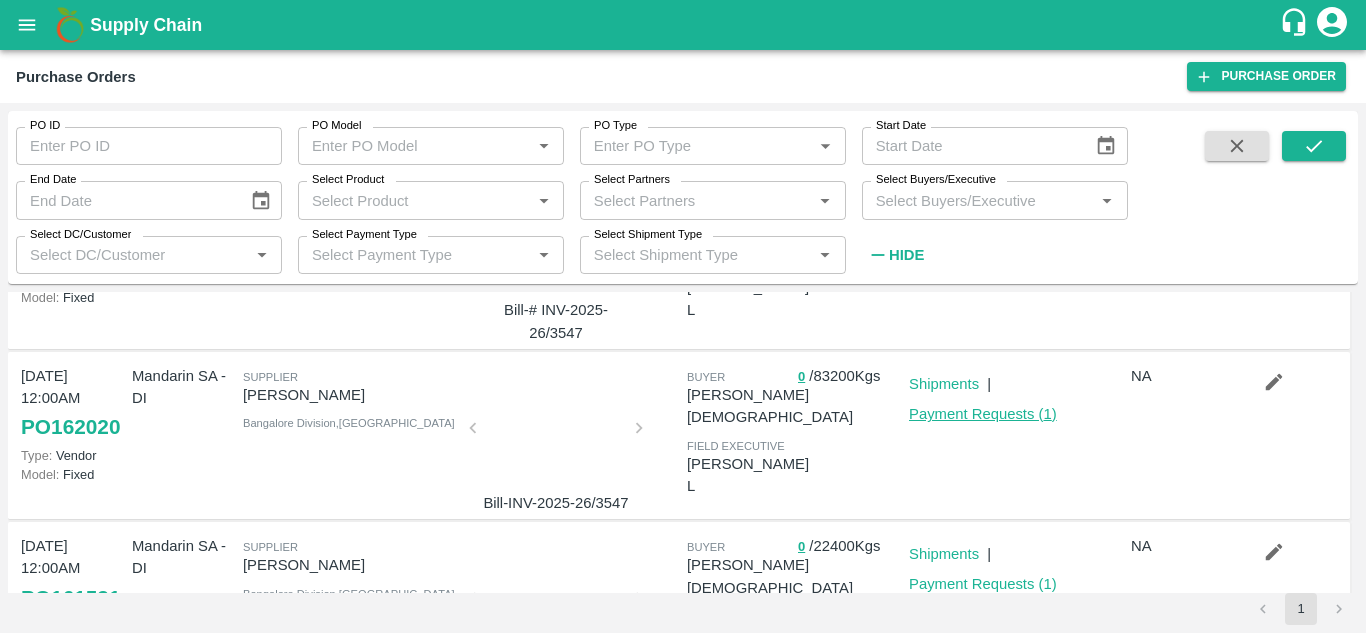 click on "Payment Requests ( 1 )" at bounding box center (983, 414) 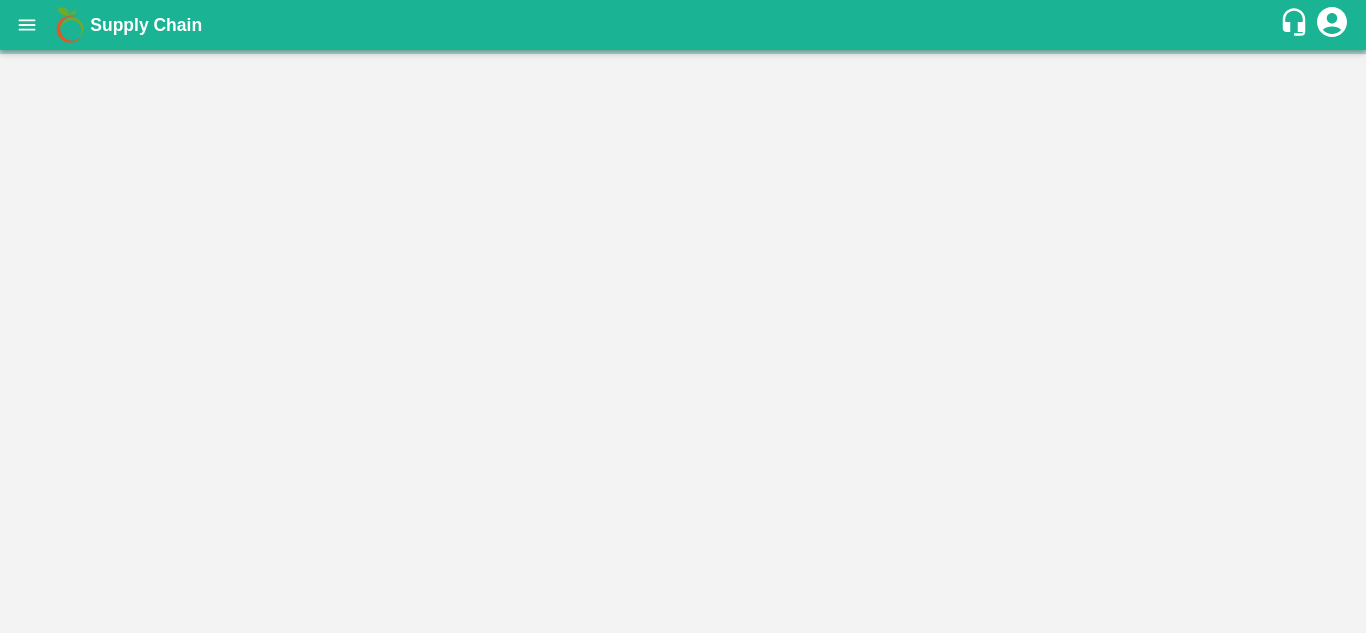 scroll, scrollTop: 0, scrollLeft: 0, axis: both 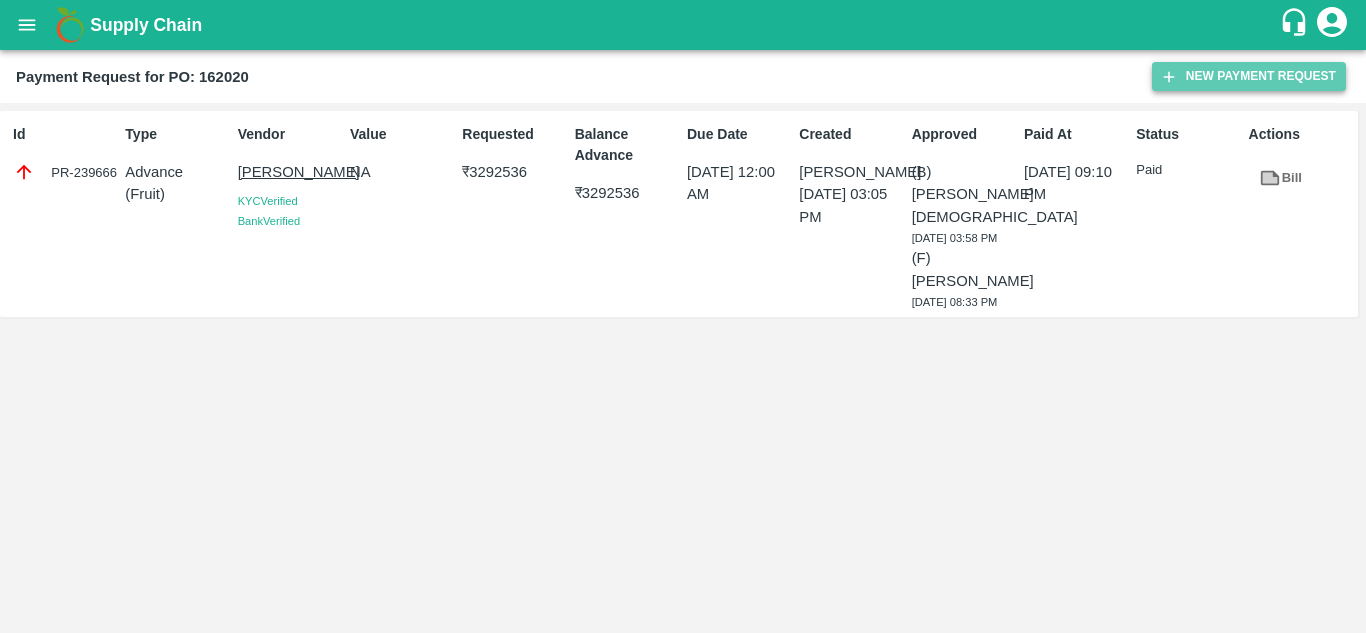 click on "New Payment Request" at bounding box center (1249, 76) 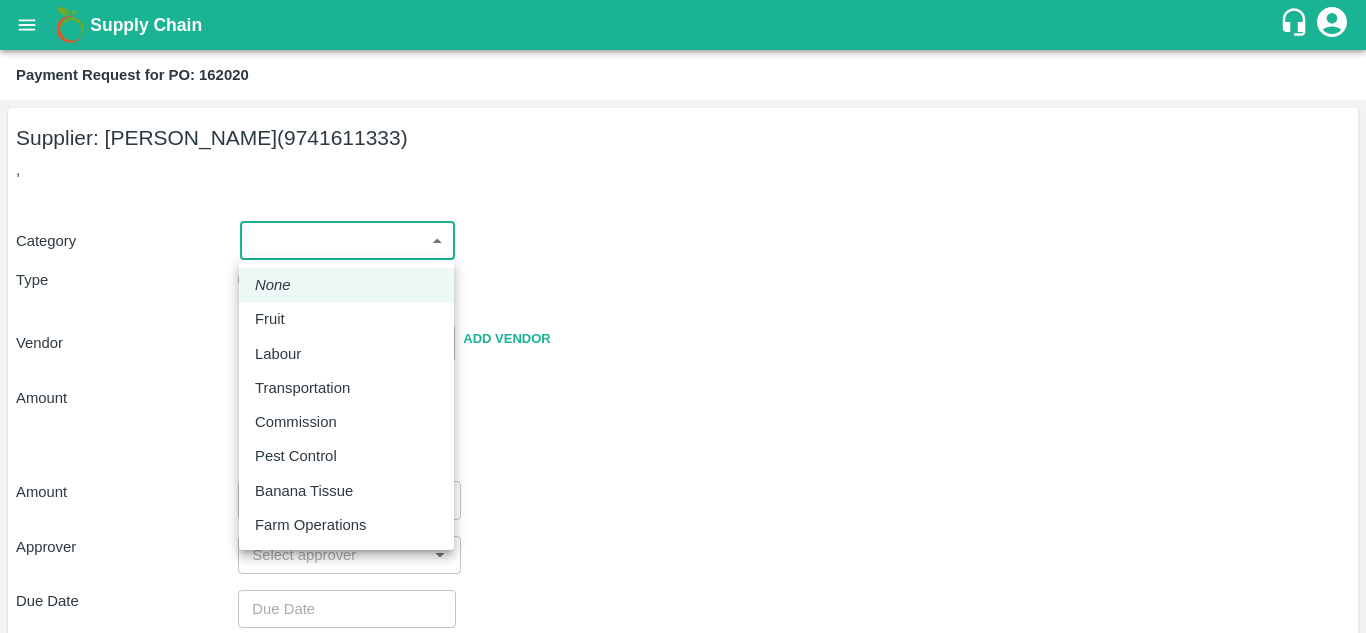 click on "Supply Chain Payment Request for PO: 162020 Supplier:    [GEOGRAPHIC_DATA][PERSON_NAME]  (9741611333) ,  Category ​ ​ Type Advance Bill Vendor ​ Add Vendor Amount Total value Per Kg ​ Amount ​ Approver ​ Due Date ​  Priority  Low  High Comment x ​ Attach bill Cancel Save [GEOGRAPHIC_DATA] Imported [GEOGRAPHIC_DATA] [GEOGRAPHIC_DATA] Imported [GEOGRAPHIC_DATA] - Safal Market [GEOGRAPHIC_DATA] Imported [GEOGRAPHIC_DATA] MDC [GEOGRAPHIC_DATA] [GEOGRAPHIC_DATA] [GEOGRAPHIC_DATA] MDC [GEOGRAPHIC_DATA] Modern Trade [GEOGRAPHIC_DATA] [GEOGRAPHIC_DATA] [GEOGRAPHIC_DATA] virtual imported [GEOGRAPHIC_DATA] [GEOGRAPHIC_DATA] [GEOGRAPHIC_DATA] [GEOGRAPHIC_DATA] [GEOGRAPHIC_DATA] B2R [GEOGRAPHIC_DATA]  FruitX [GEOGRAPHIC_DATA] Direct Customer [PERSON_NAME] Logout None Fruit Labour Transportation Commission Pest Control Banana Tissue Farm Operations" at bounding box center [683, 316] 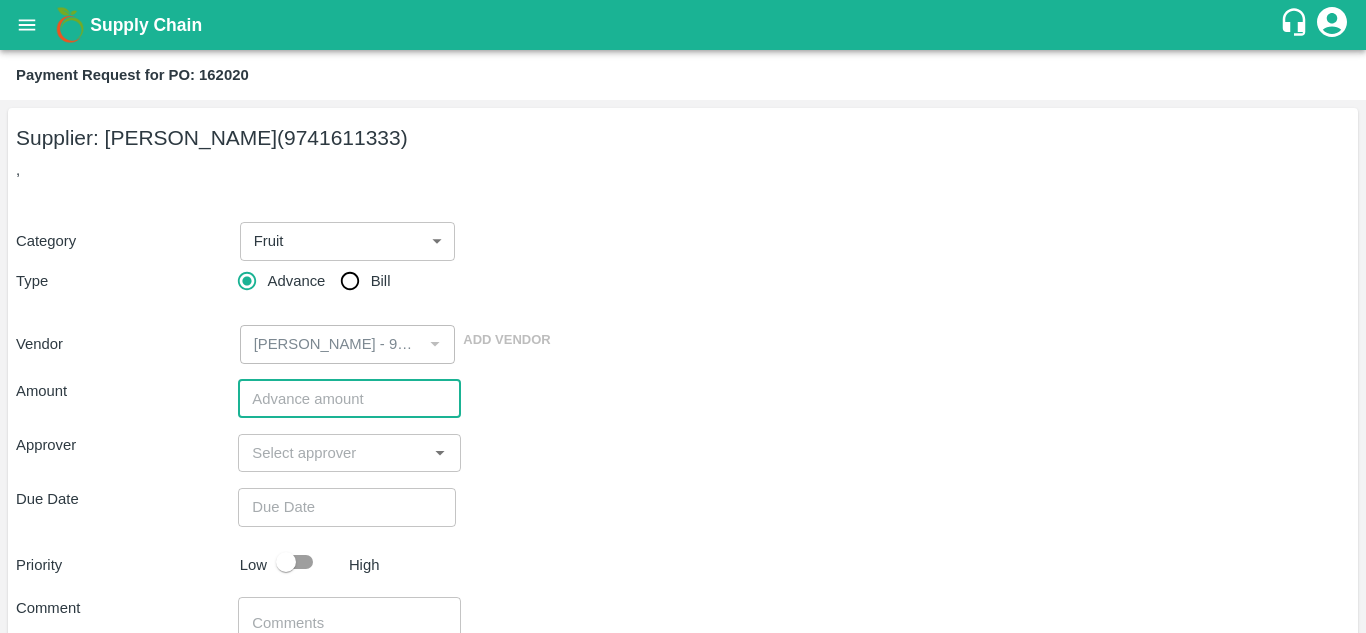 click at bounding box center [349, 399] 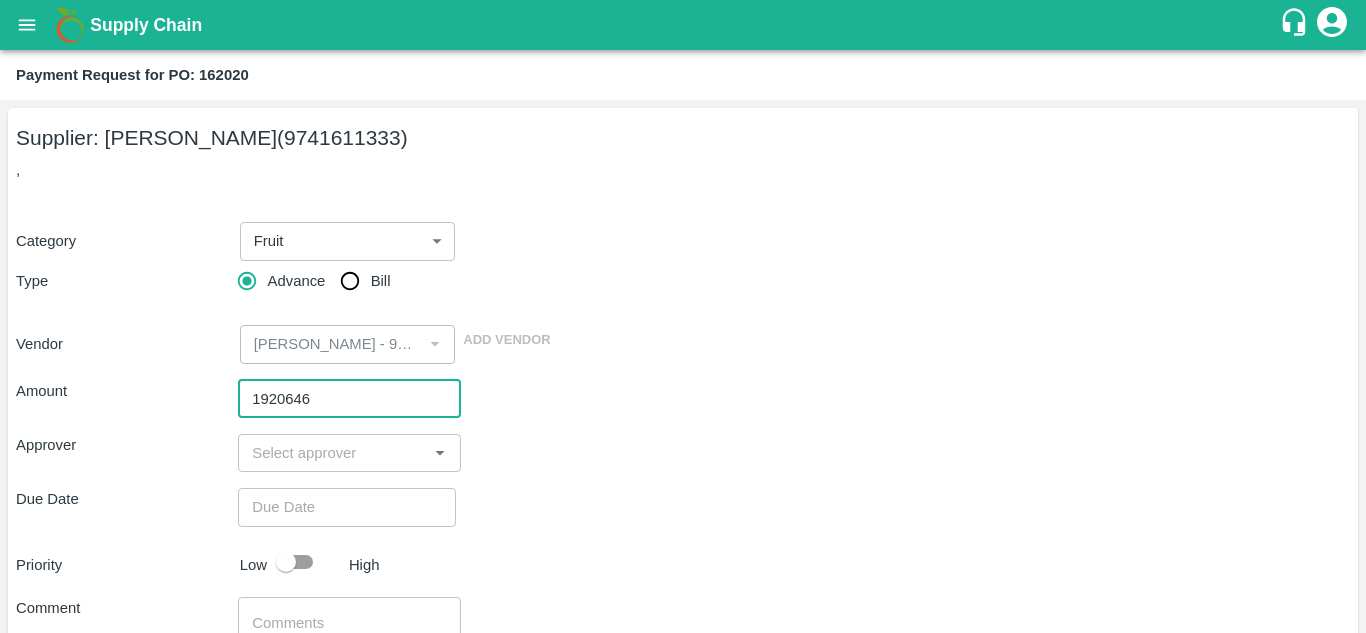 type on "1920646" 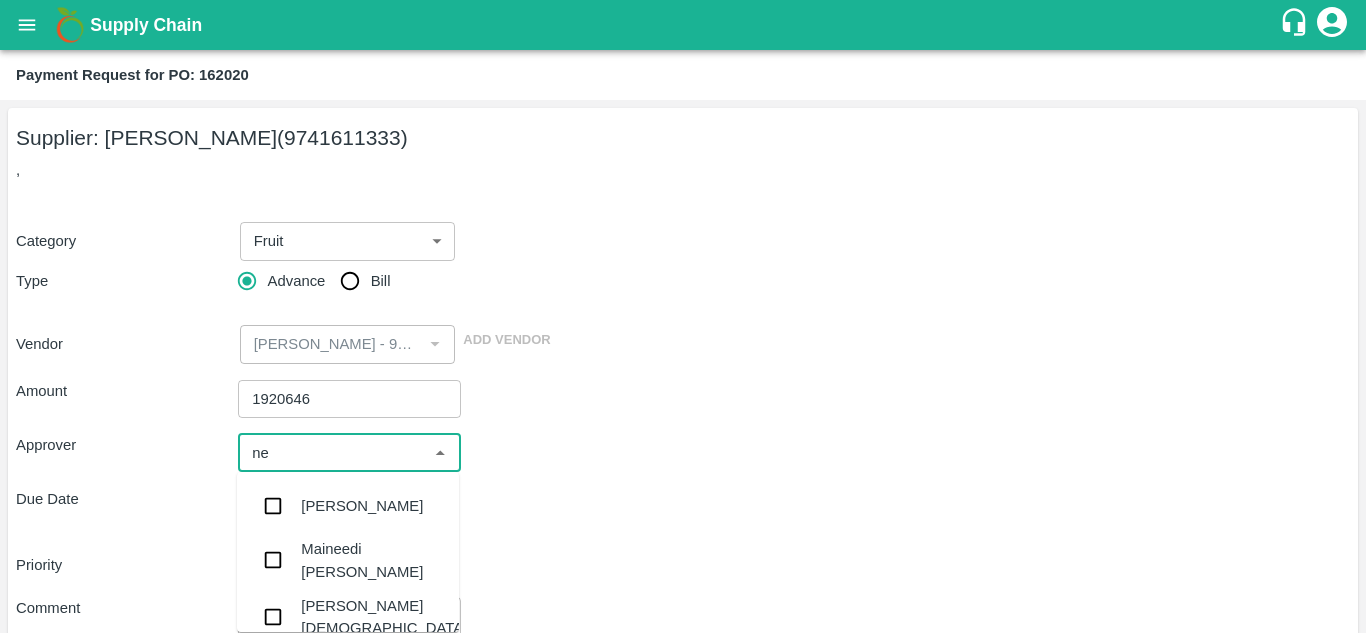 type on "nee" 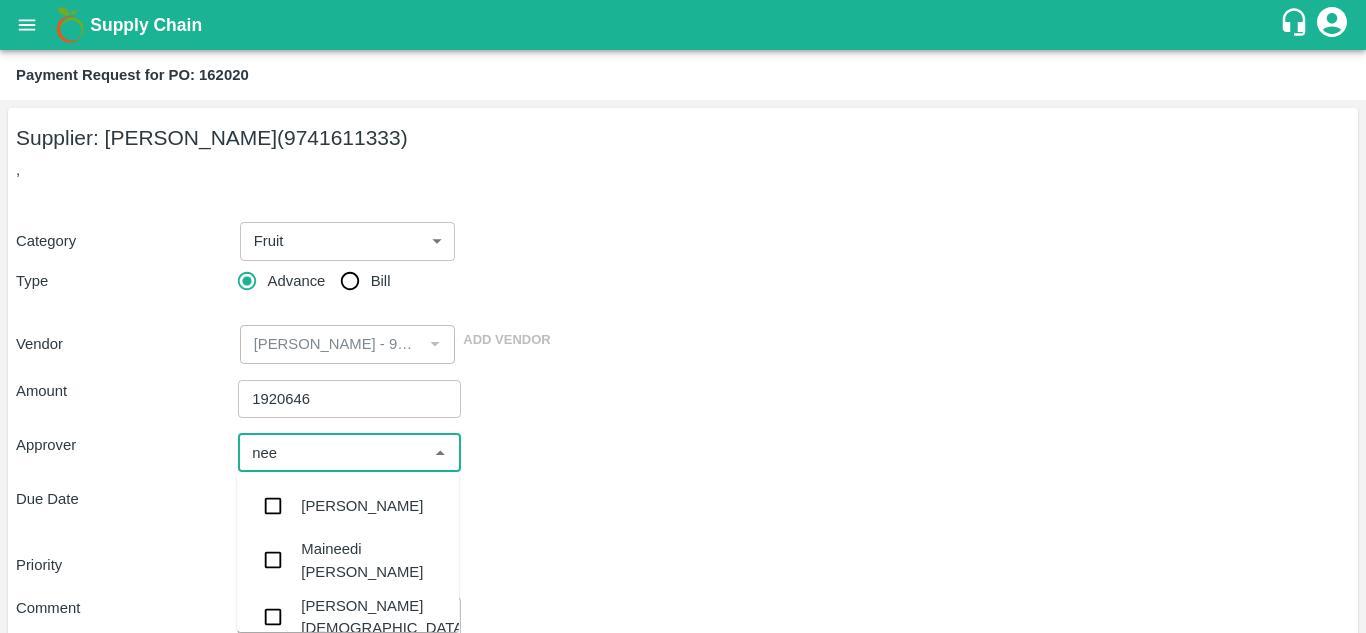click on "[PERSON_NAME][DEMOGRAPHIC_DATA]" at bounding box center [384, 617] 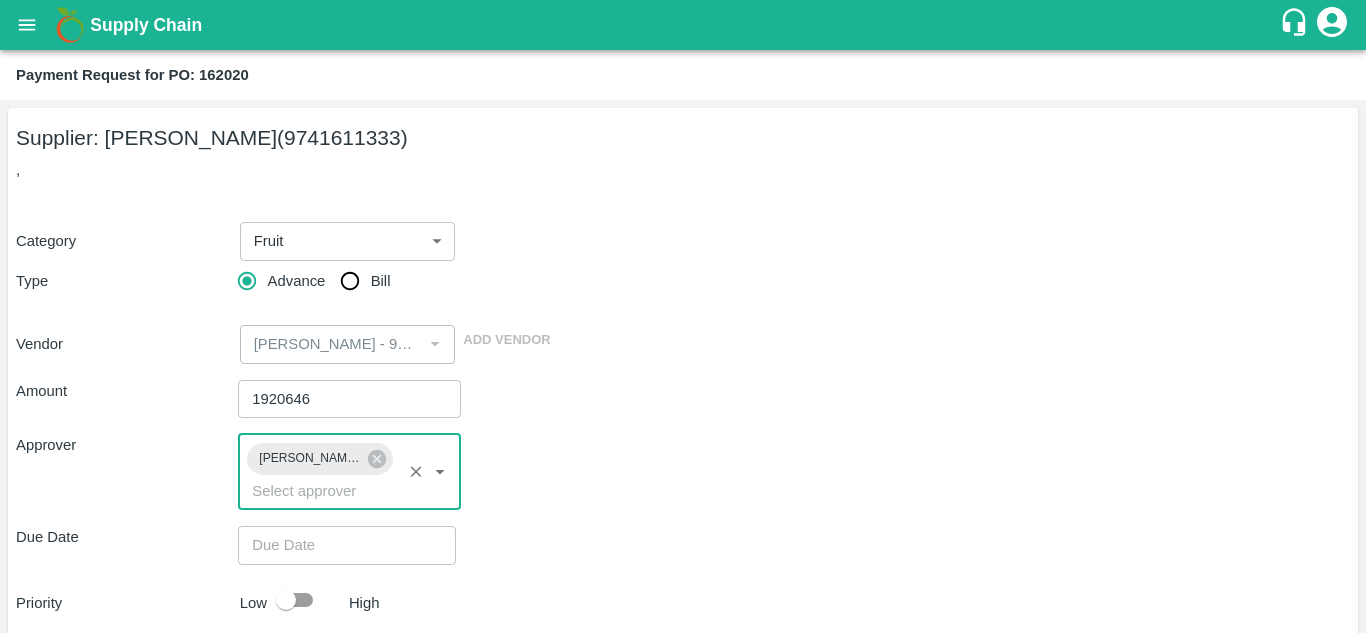 scroll, scrollTop: 176, scrollLeft: 0, axis: vertical 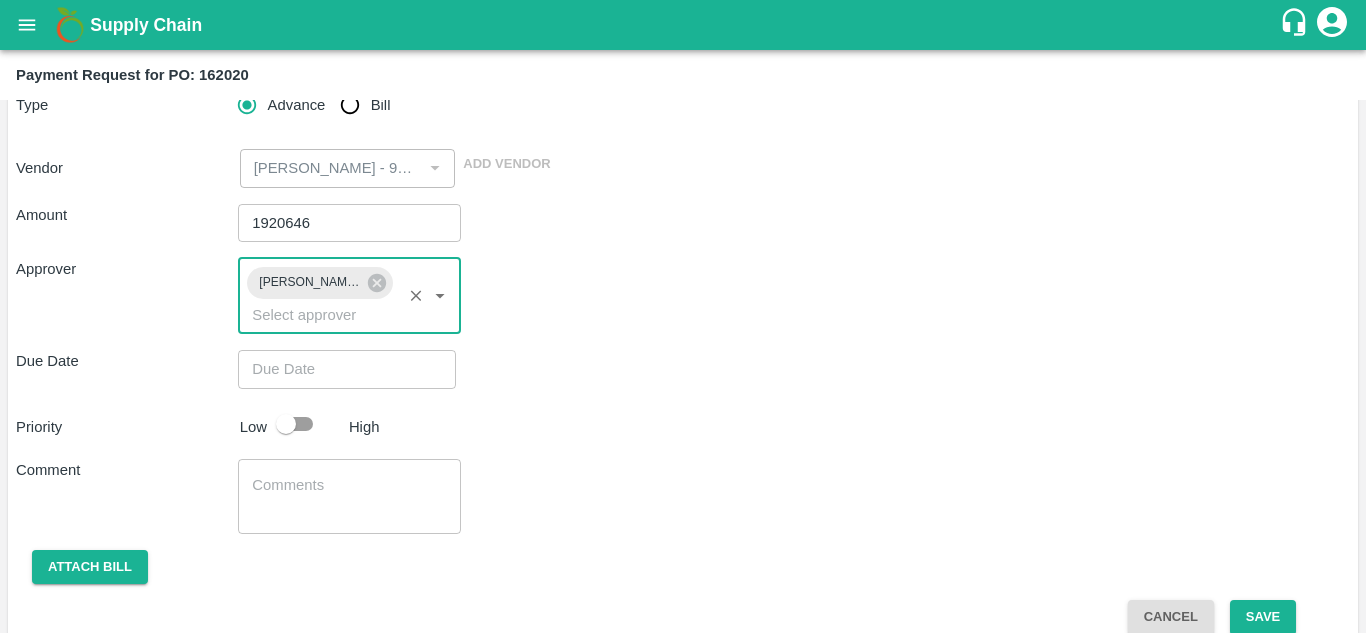 type on "DD/MM/YYYY hh:mm aa" 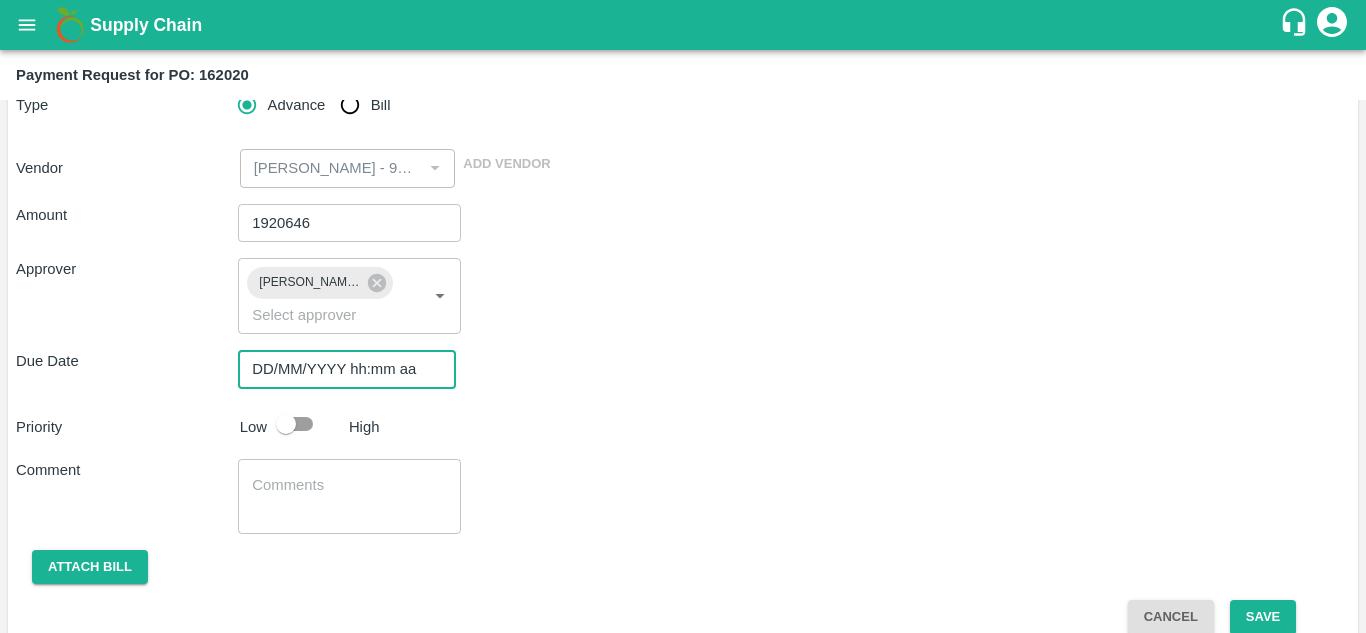 click on "DD/MM/YYYY hh:mm aa" at bounding box center [340, 369] 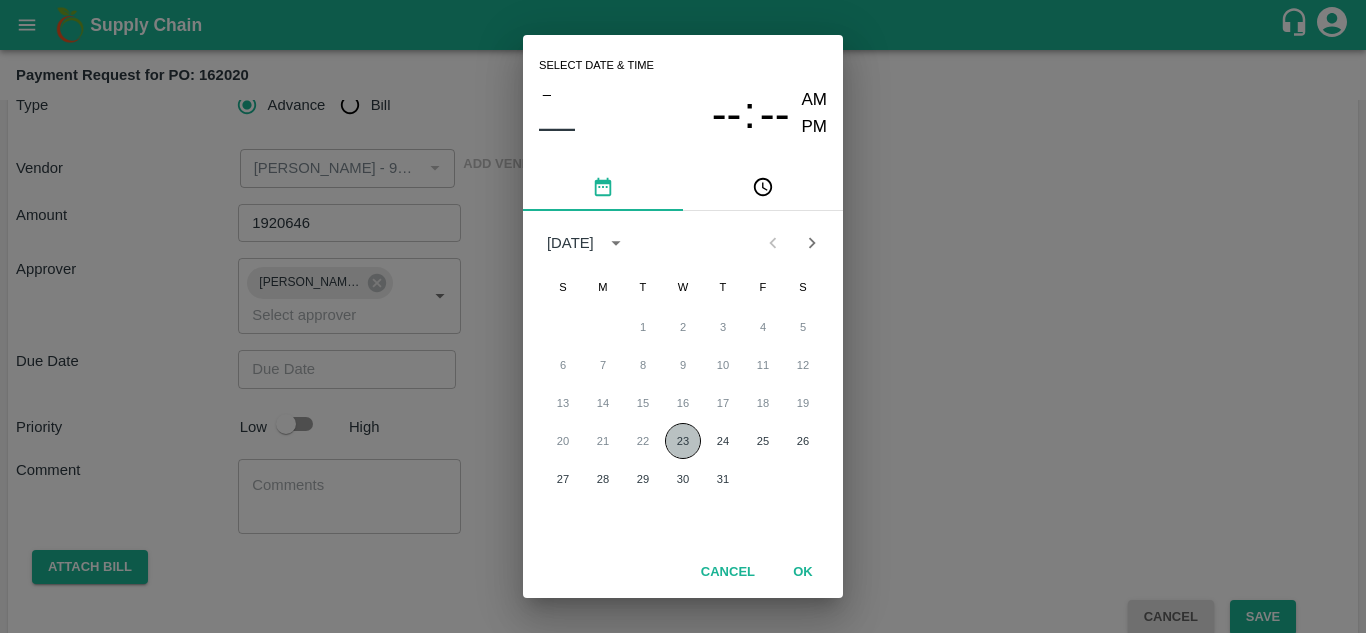 click on "23" at bounding box center [683, 441] 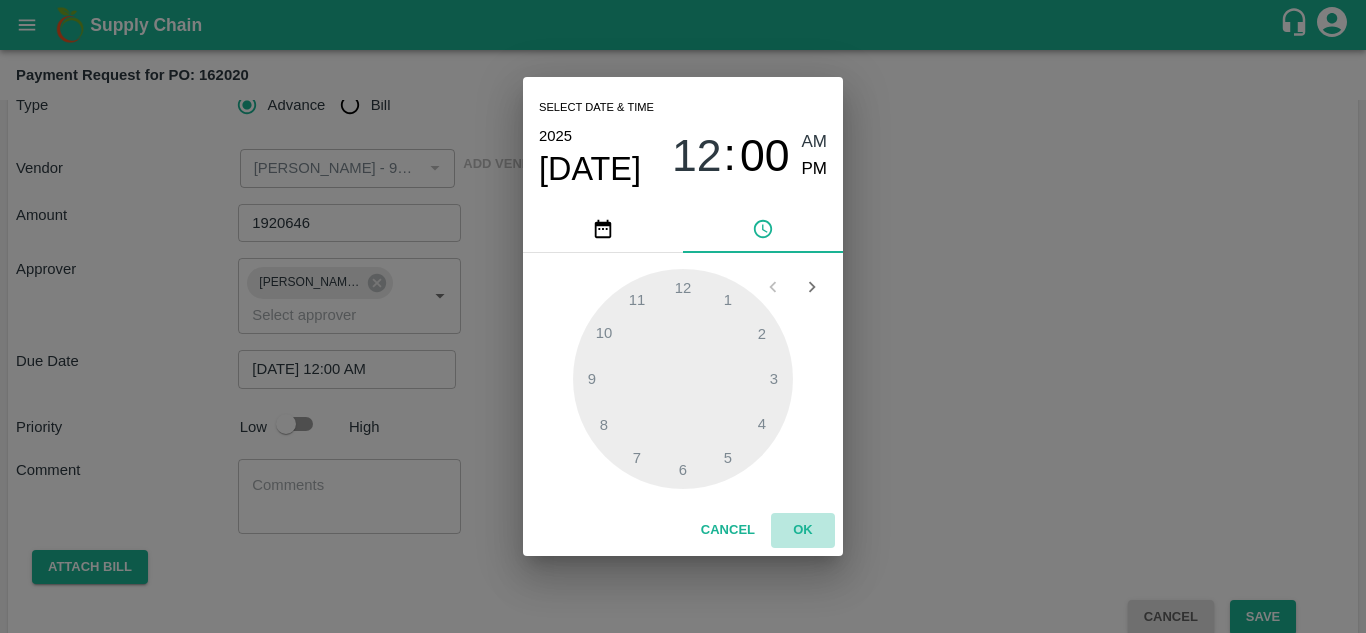 click on "OK" at bounding box center (803, 530) 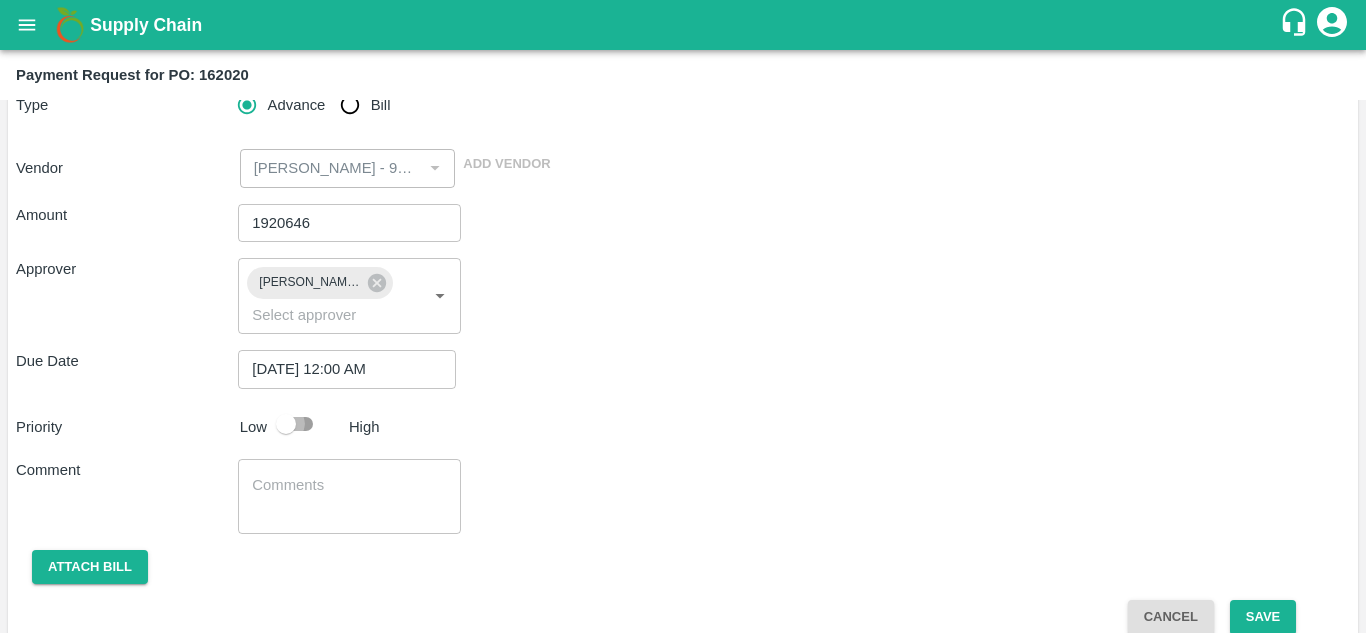 click at bounding box center [286, 424] 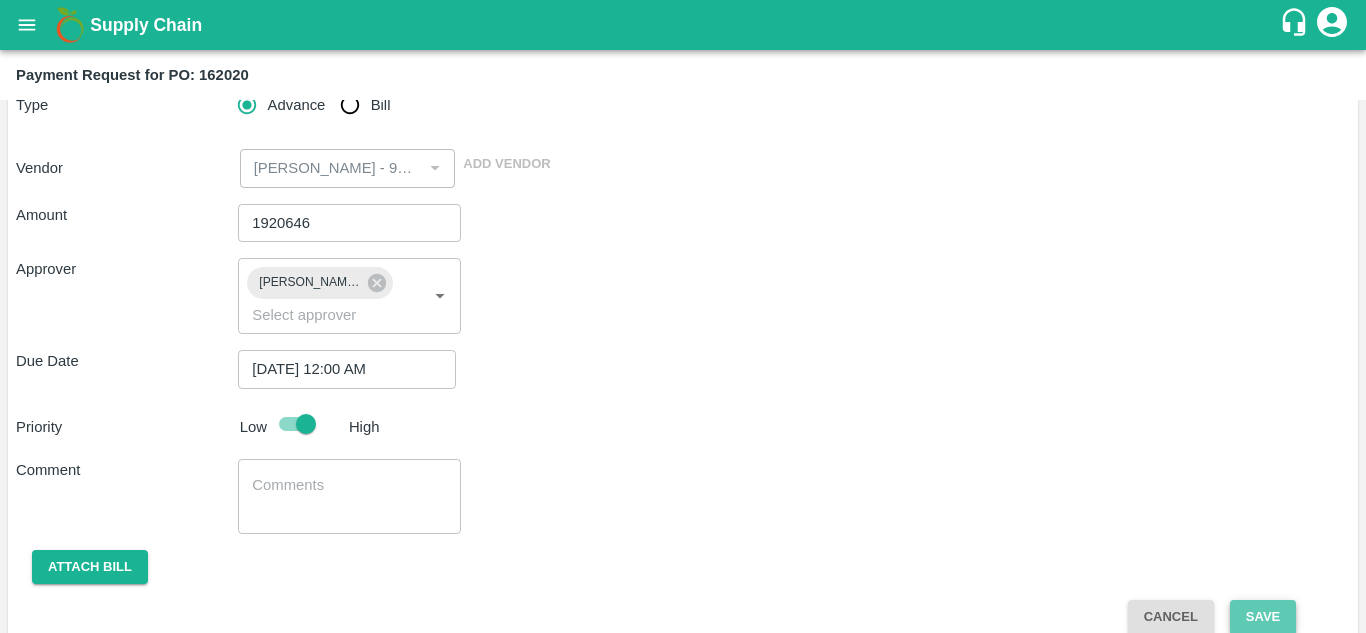 click on "Save" at bounding box center (1263, 617) 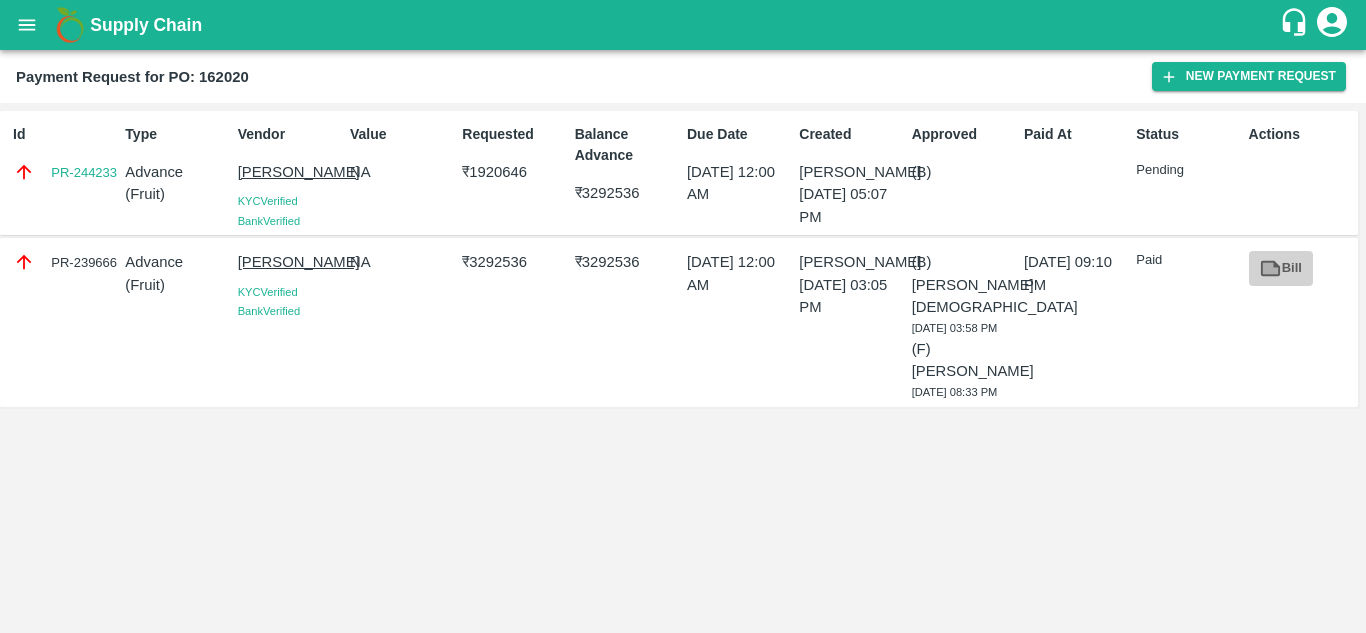 click on "Bill" at bounding box center (1281, 268) 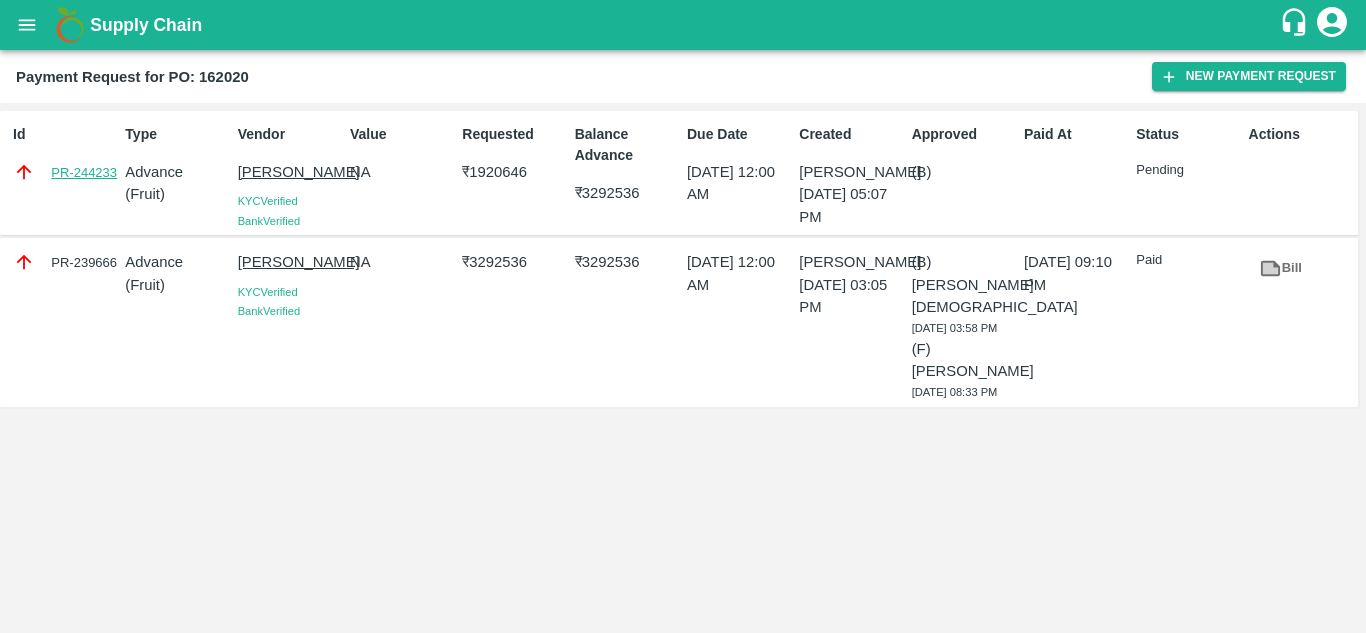 click on "PR-244233" at bounding box center [84, 173] 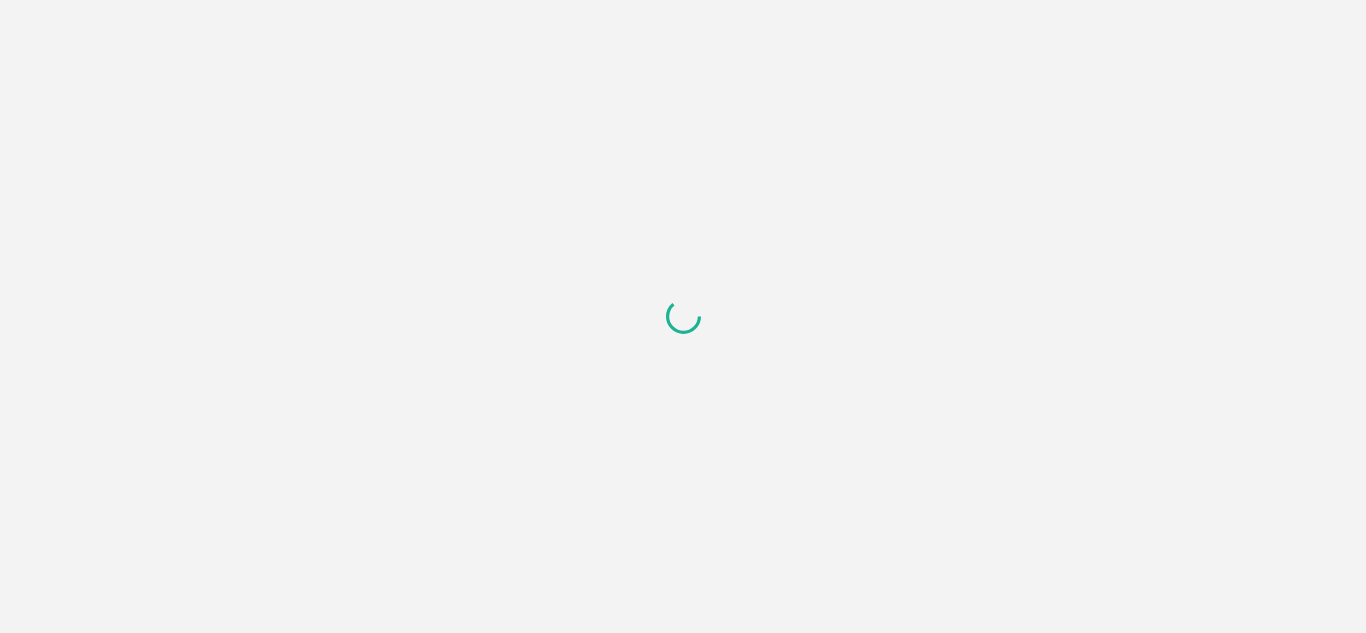 scroll, scrollTop: 0, scrollLeft: 0, axis: both 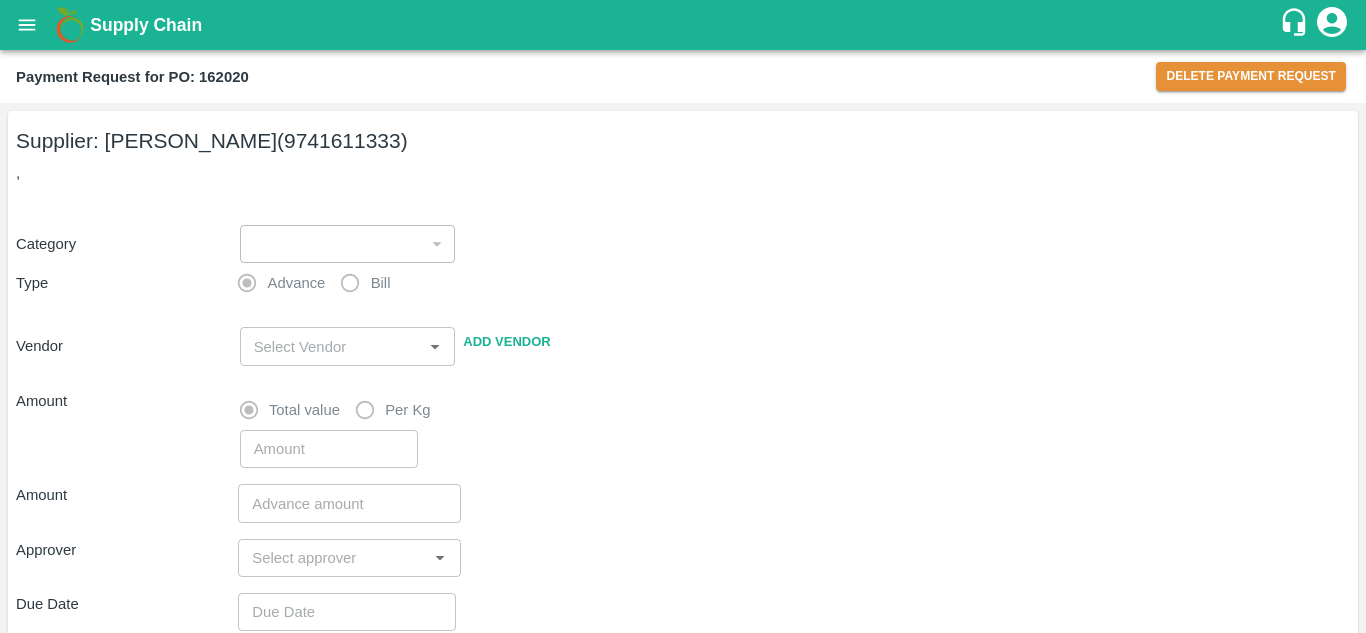 type on "1" 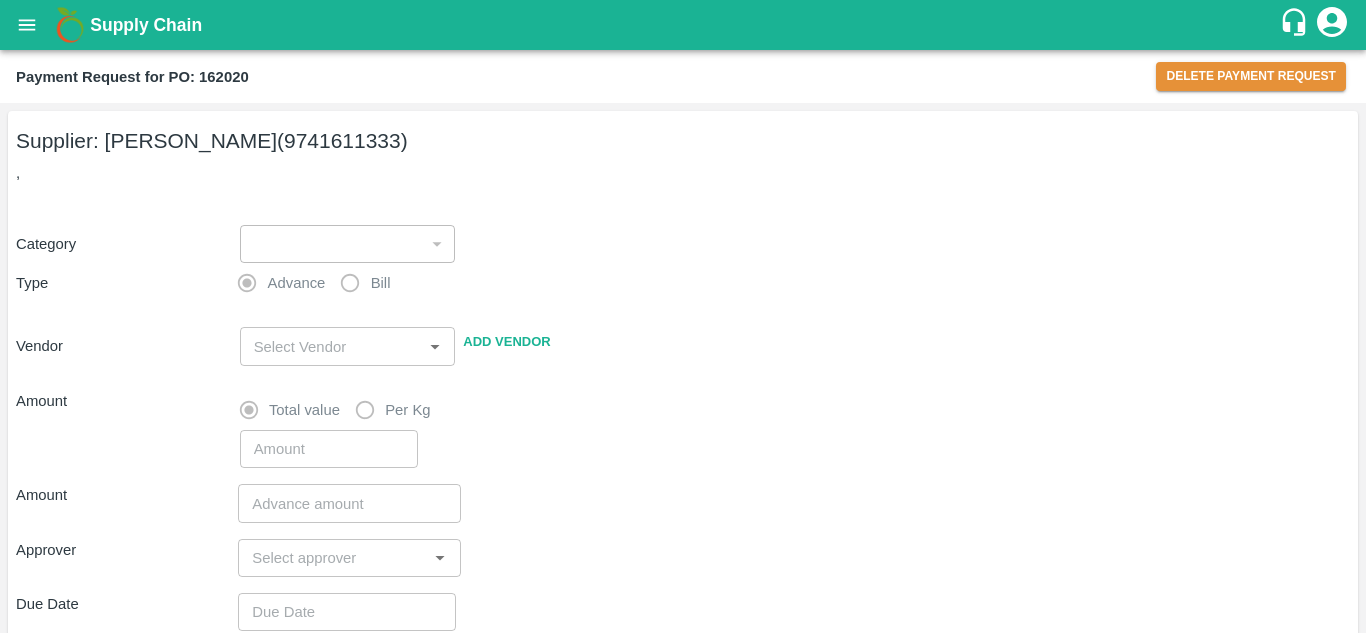 type on "[PERSON_NAME] - 9741611333(Supplier)" 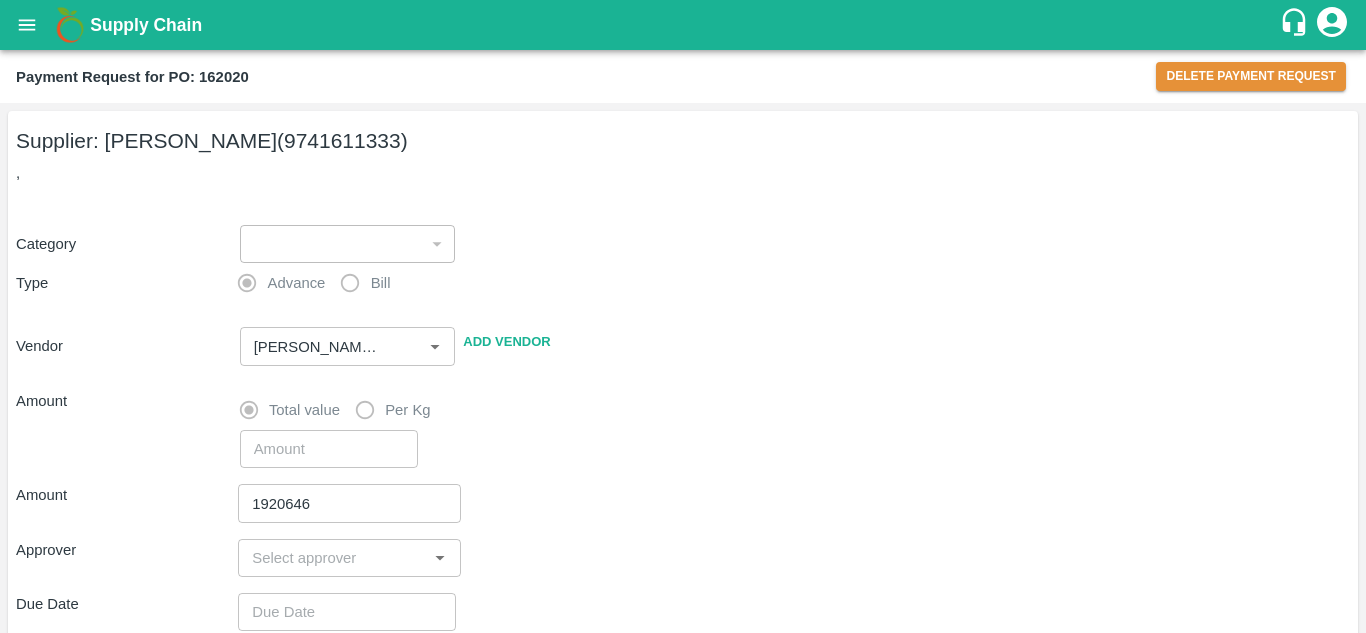 type on "[DATE] 12:00 AM" 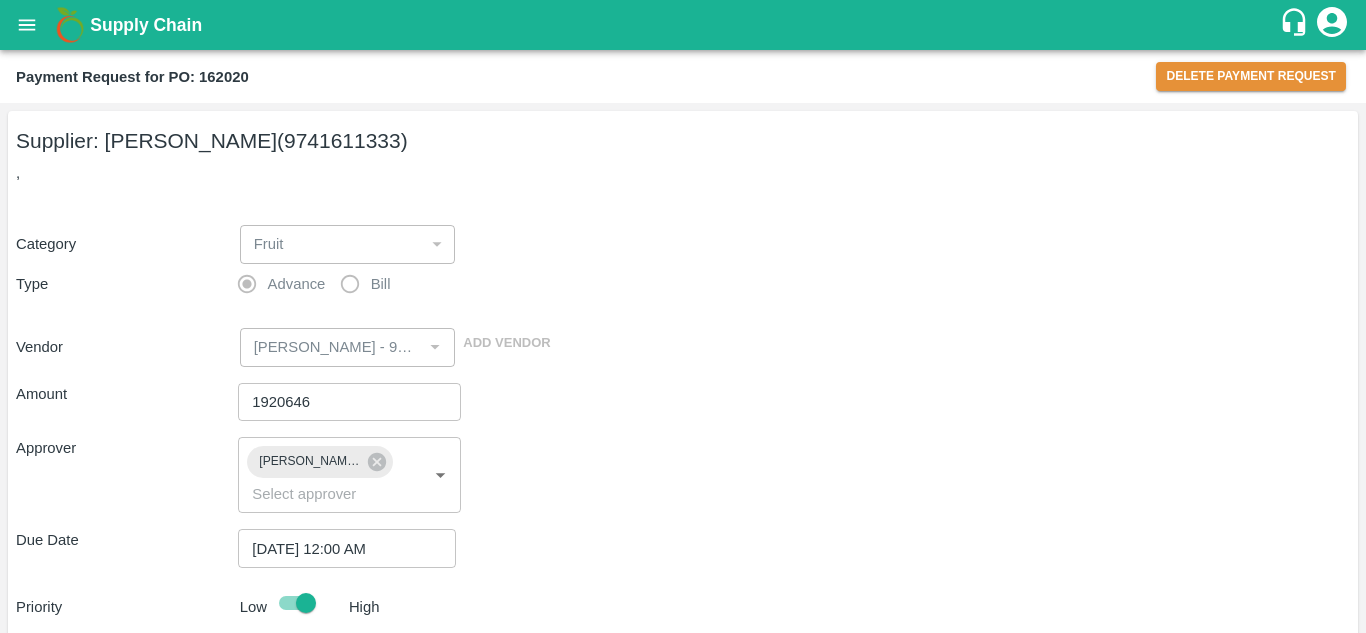 scroll, scrollTop: 179, scrollLeft: 0, axis: vertical 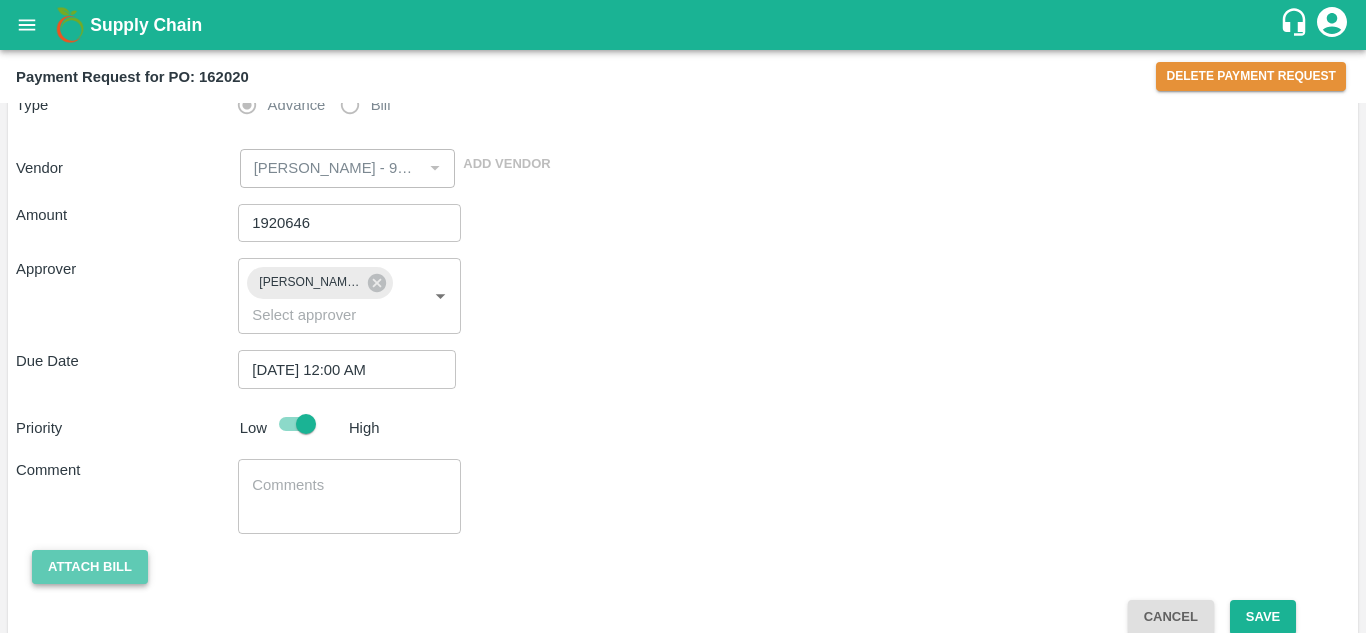 click on "Attach bill" at bounding box center [90, 567] 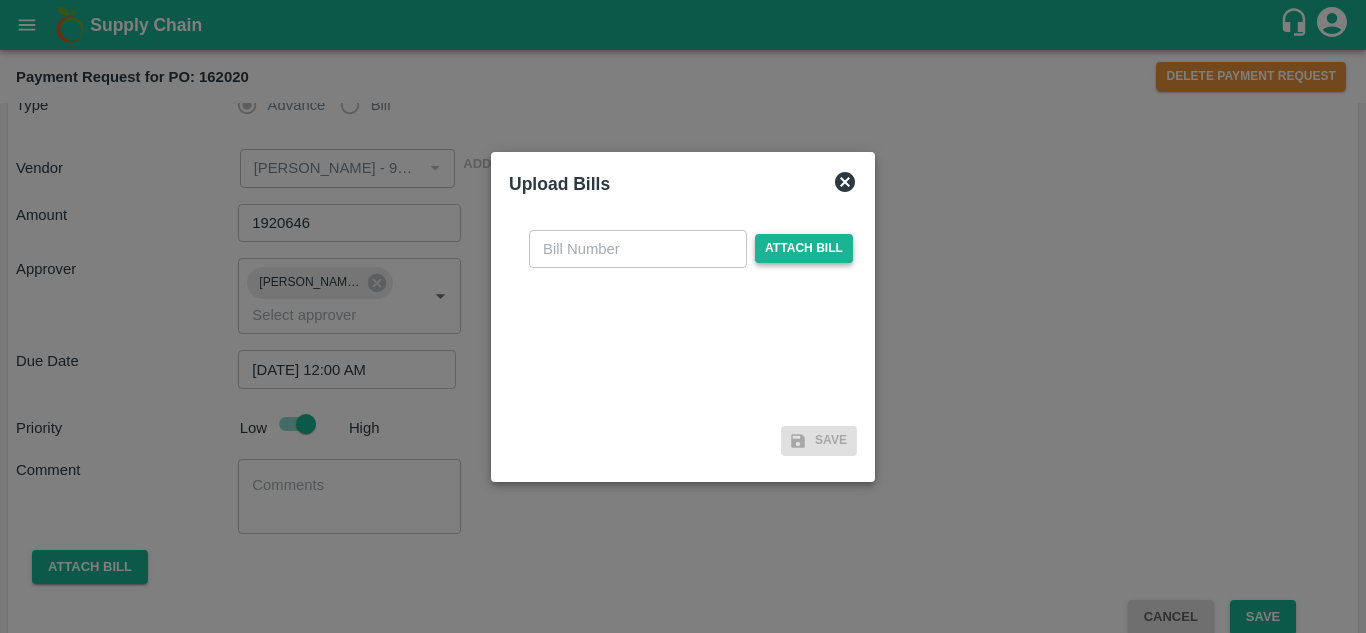 click on "Attach bill" at bounding box center [804, 248] 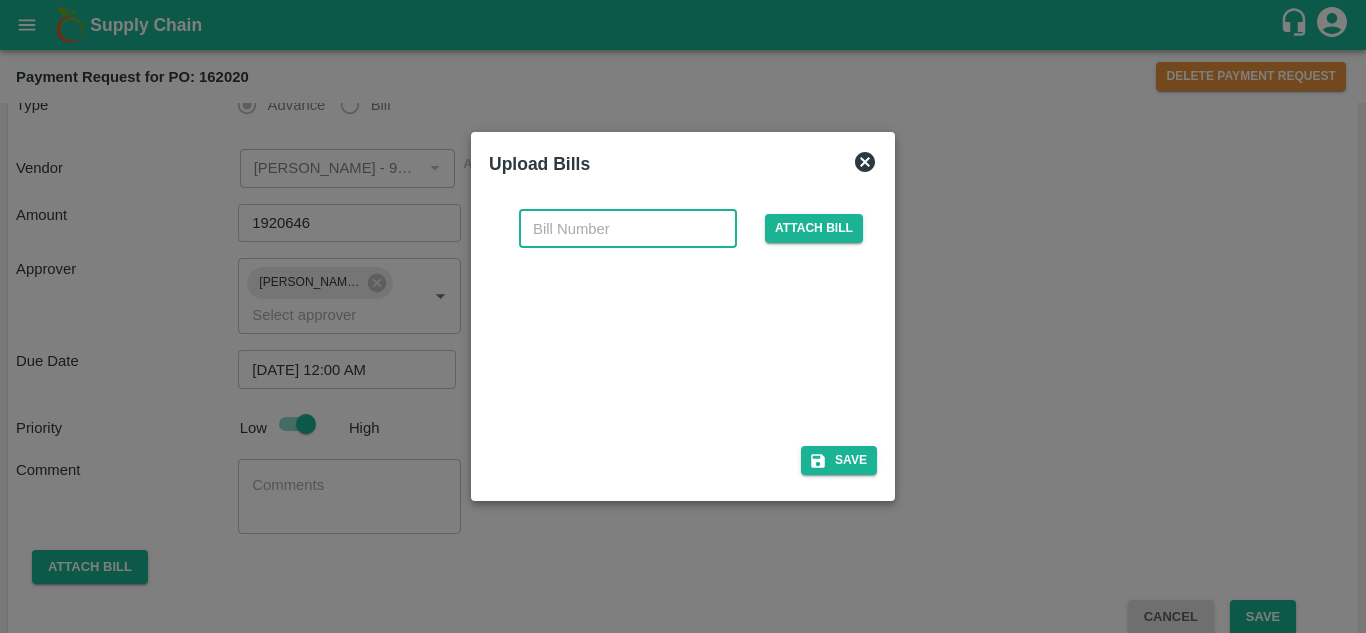 click at bounding box center [628, 229] 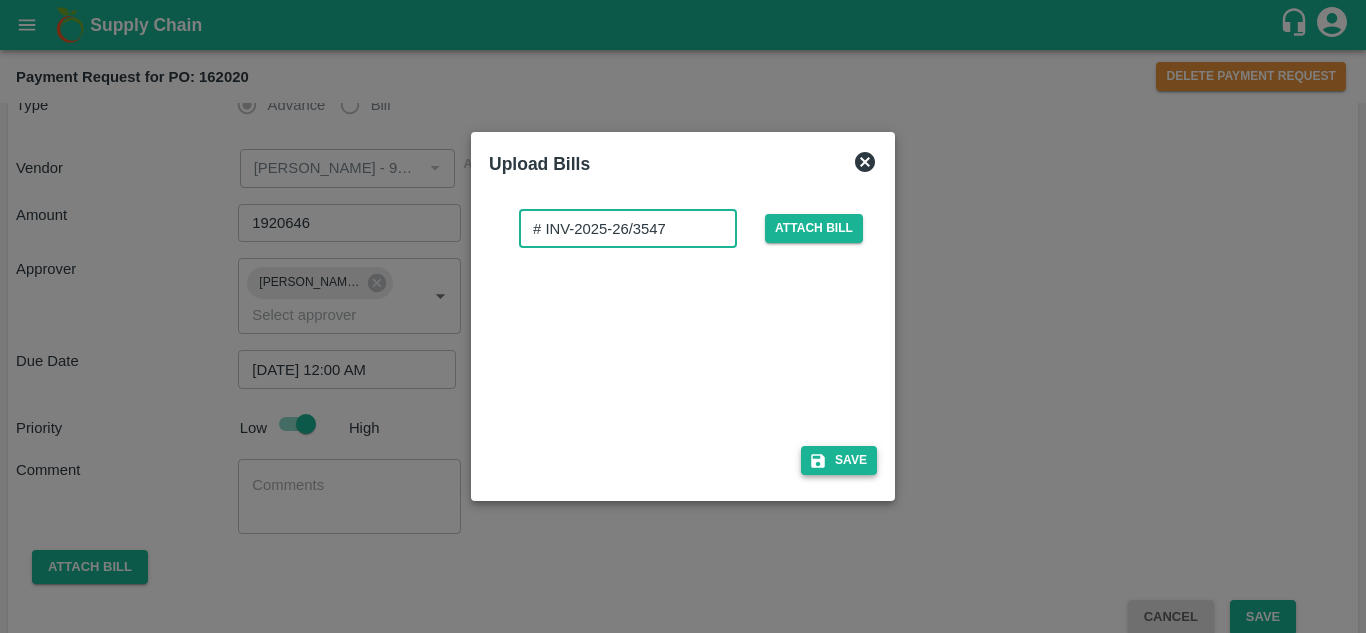 type on "# INV-2025-26/3547" 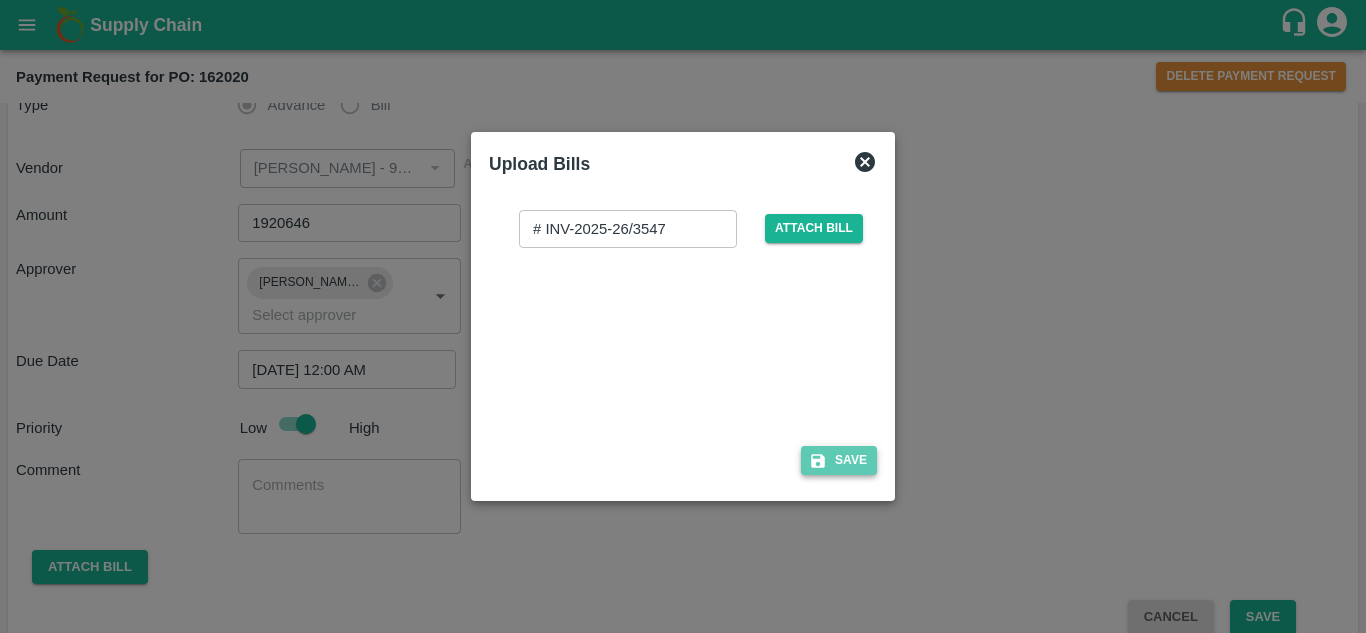 click on "Save" at bounding box center [839, 460] 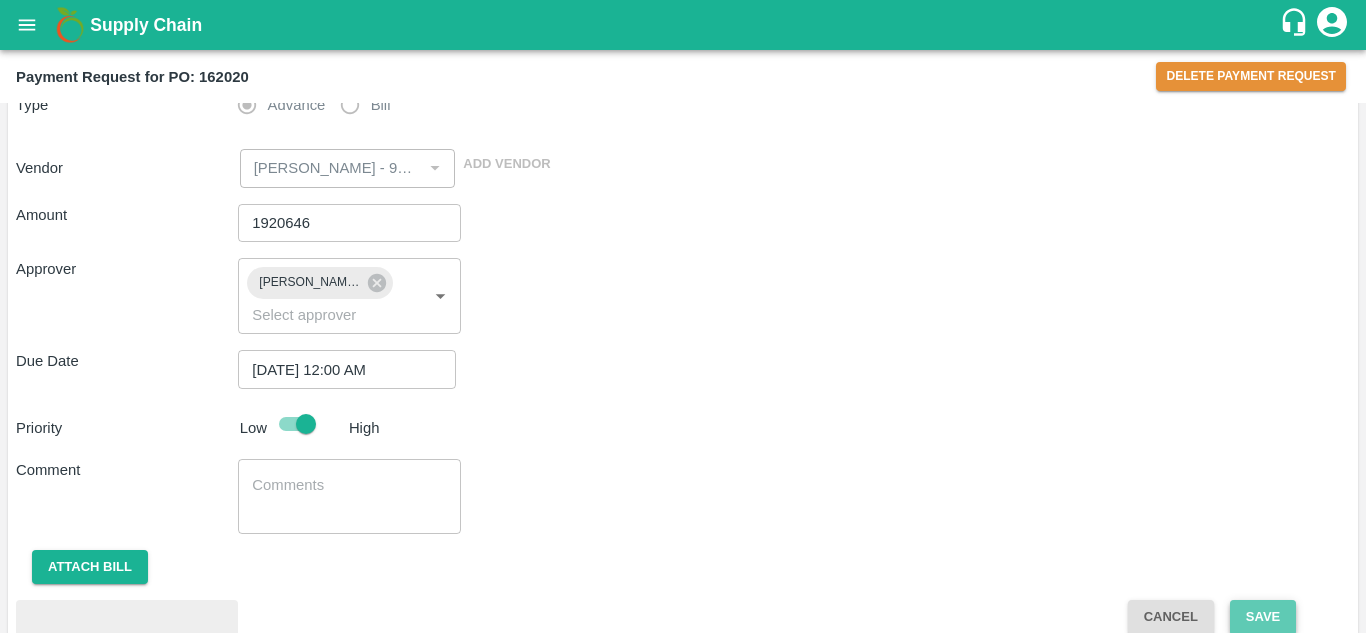 click on "Save" at bounding box center (1263, 617) 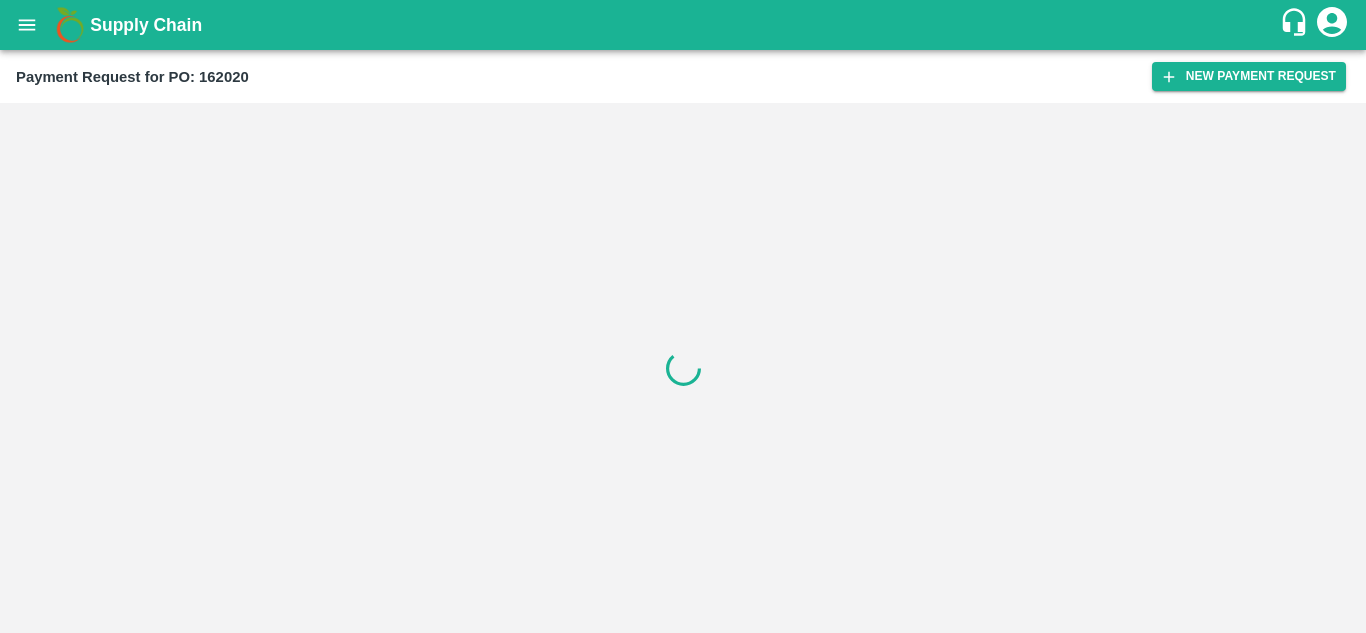 scroll, scrollTop: 0, scrollLeft: 0, axis: both 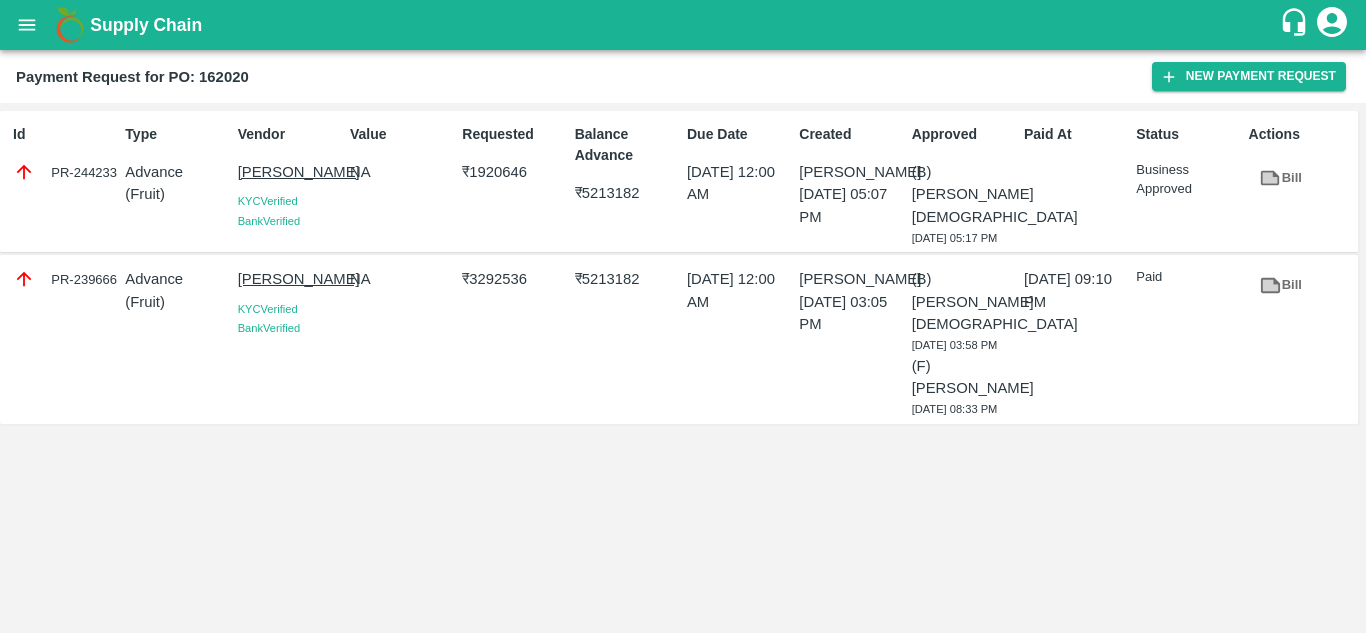 click on "PR-244233" at bounding box center [65, 172] 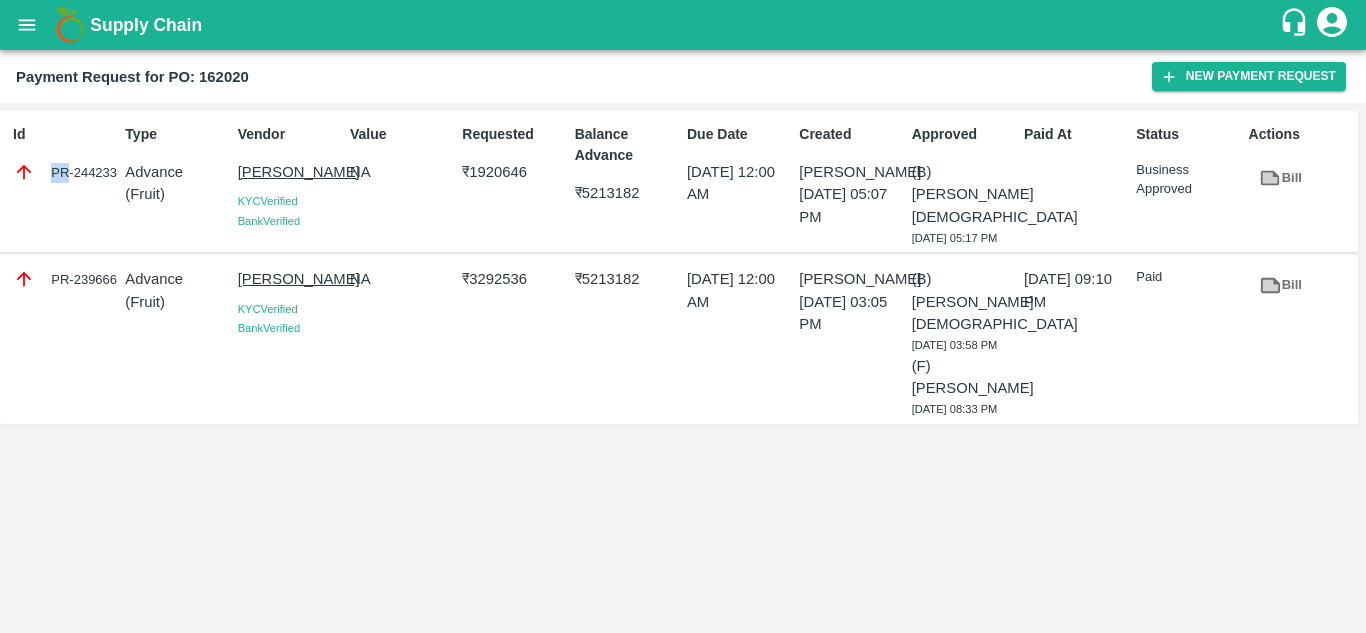 click on "PR-244233" at bounding box center [65, 172] 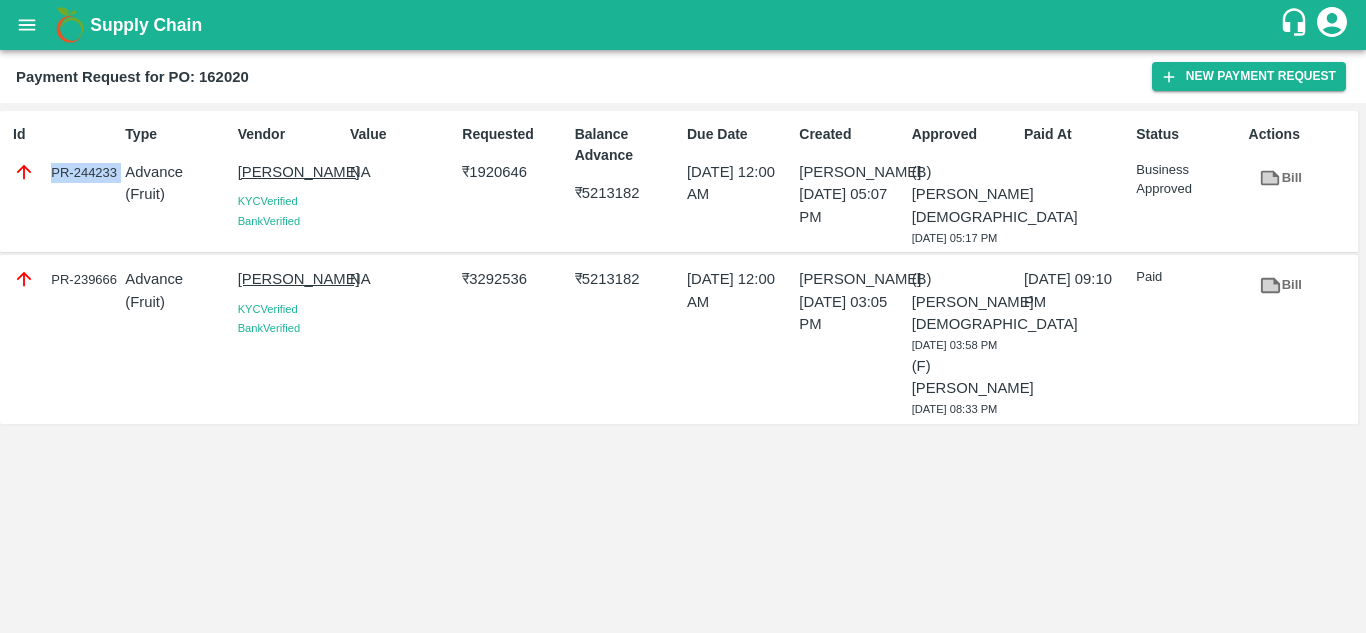 click on "PR-244233" at bounding box center (65, 172) 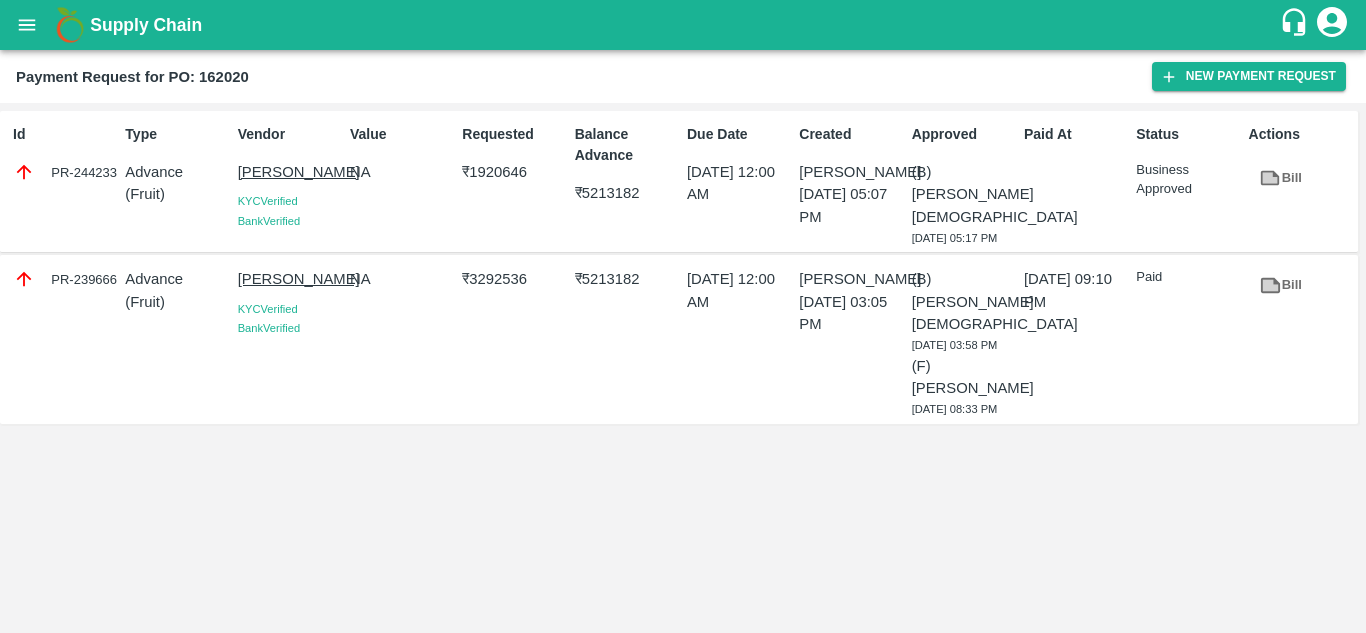 click on "Payment Request for PO: 162020" at bounding box center [132, 77] 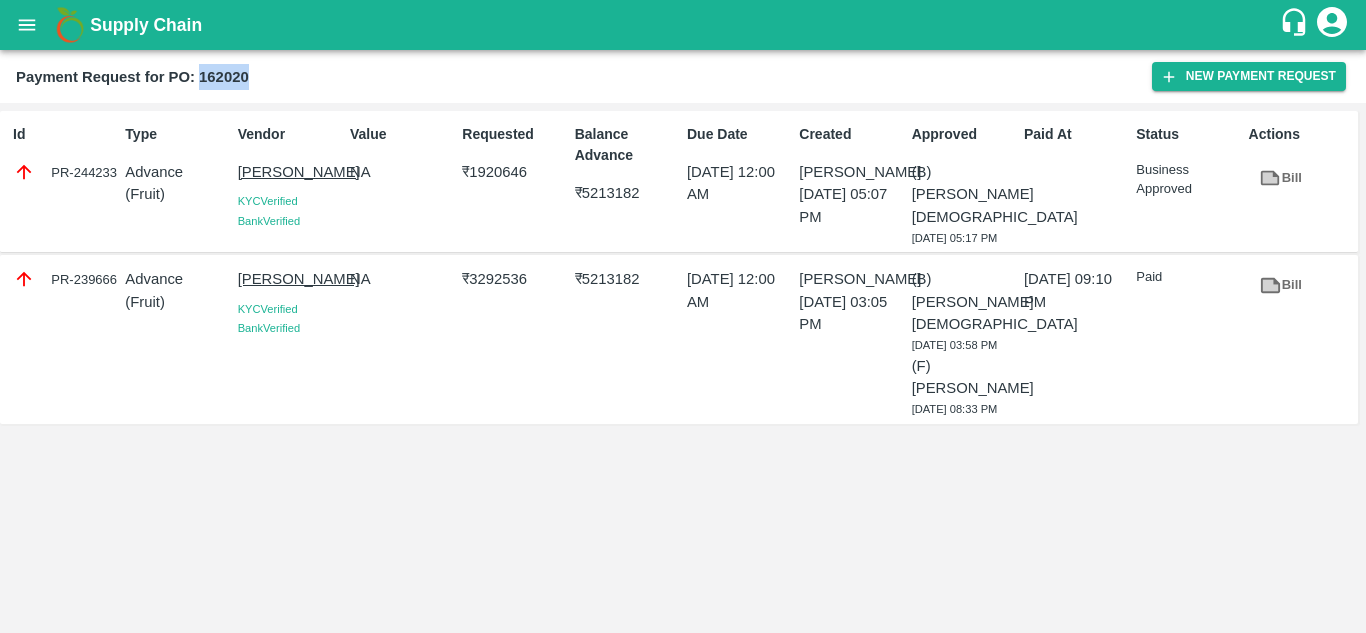 click on "Payment Request for PO: 162020" at bounding box center (132, 77) 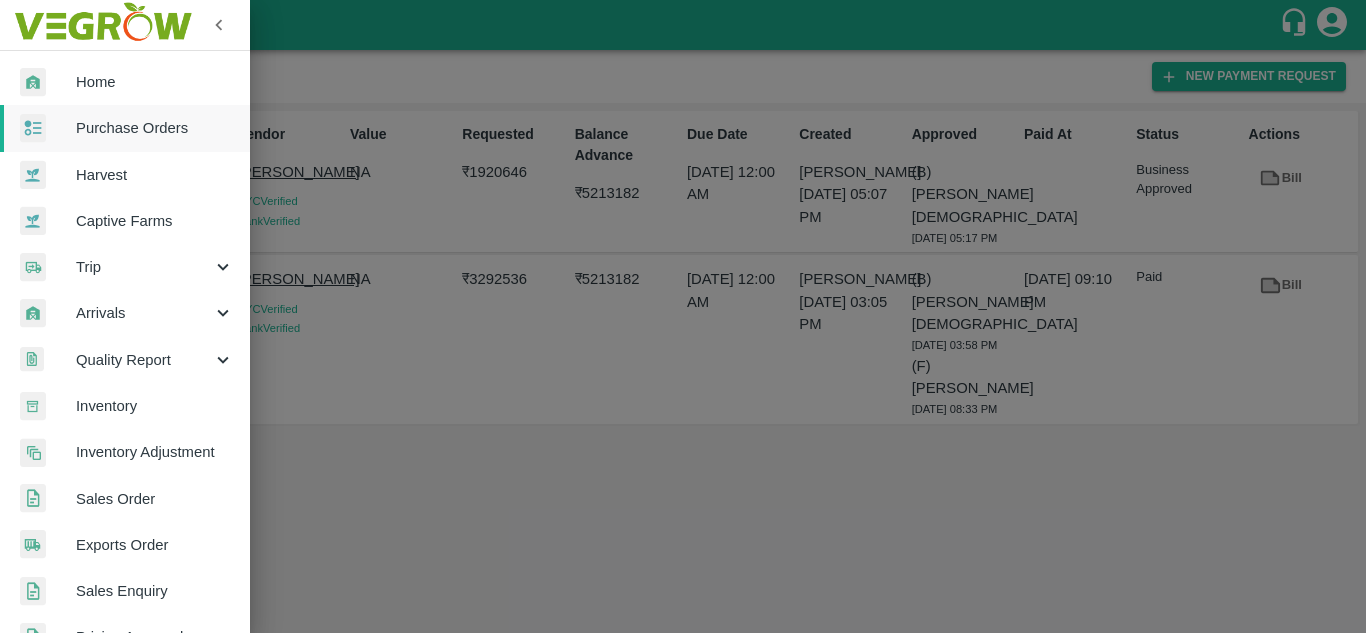 scroll, scrollTop: 506, scrollLeft: 0, axis: vertical 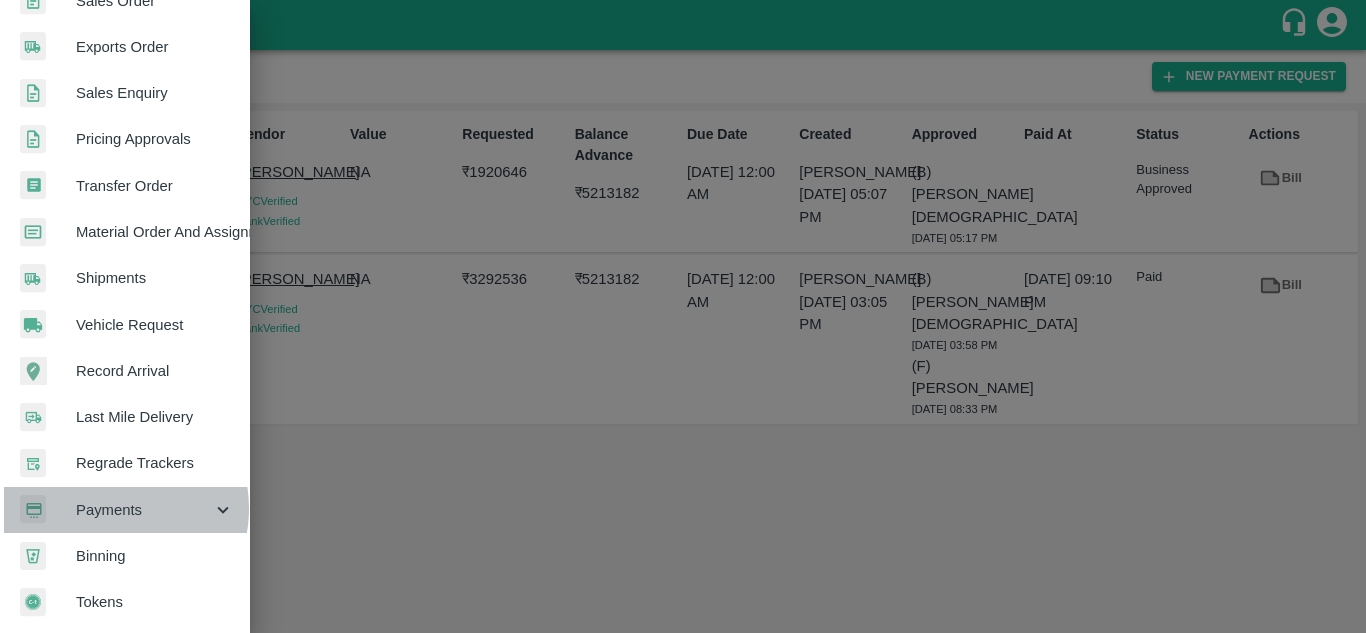 click on "Payments" at bounding box center (144, 510) 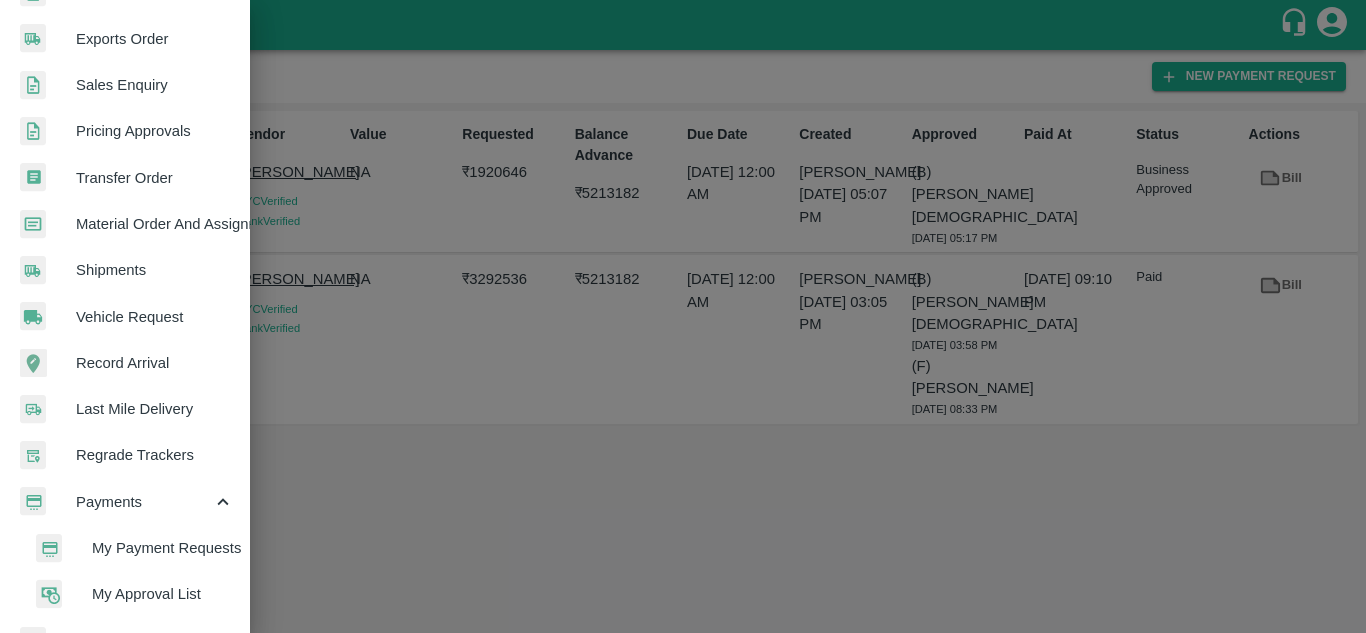 click on "My Payment Requests" at bounding box center (163, 548) 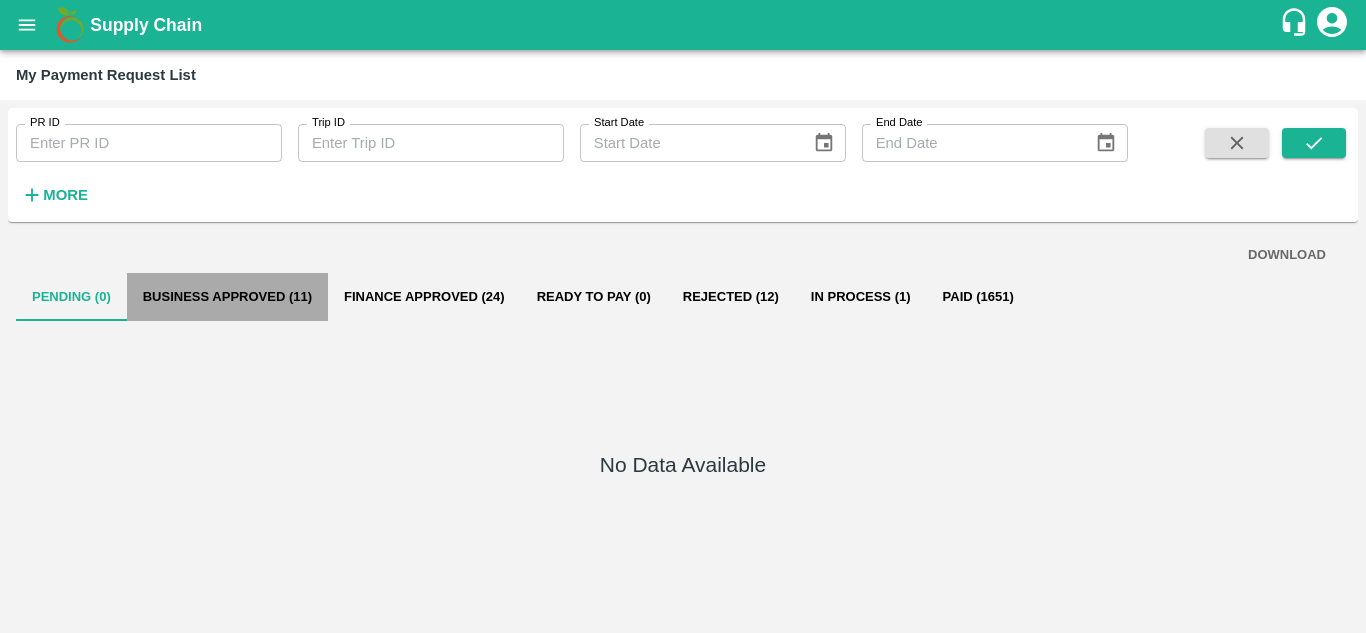 click on "Business Approved (11)" at bounding box center (227, 297) 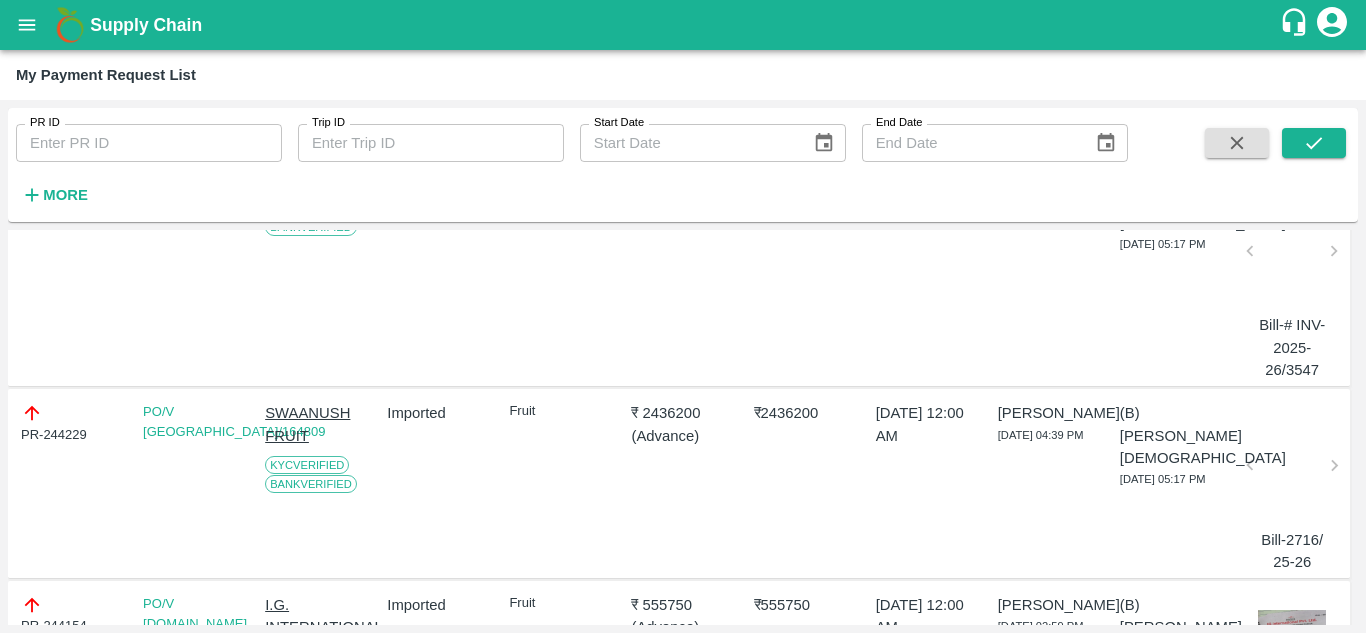 scroll, scrollTop: 208, scrollLeft: 0, axis: vertical 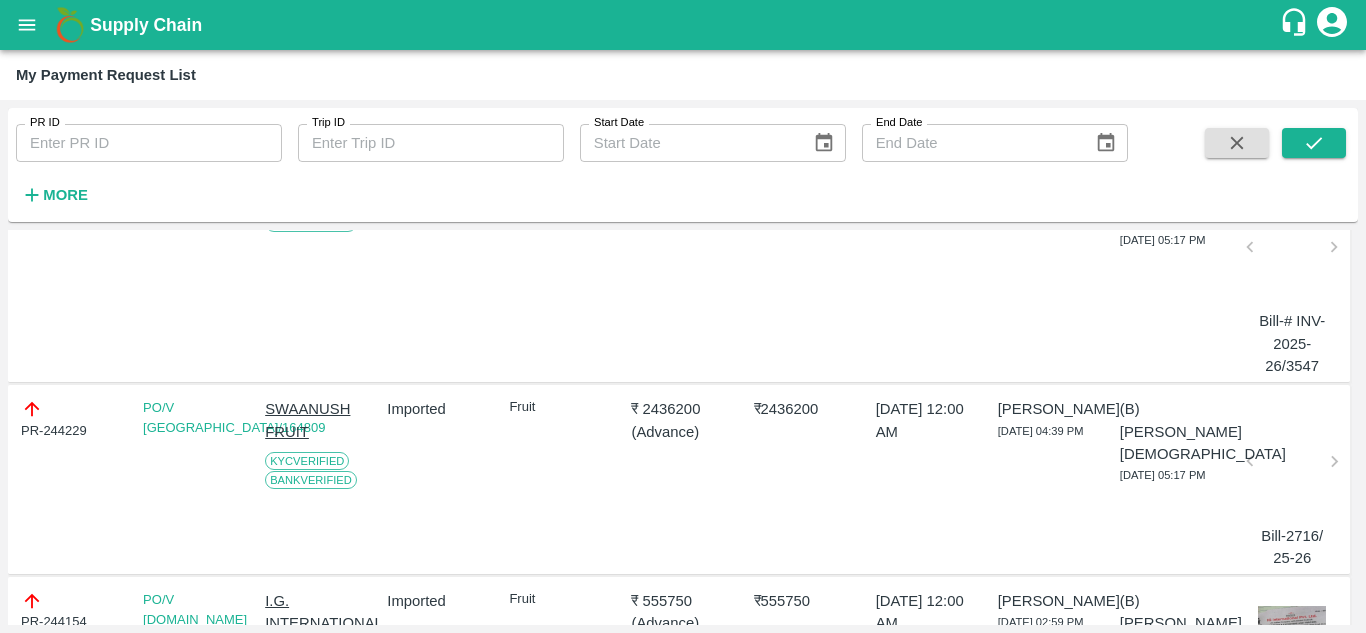 click on "PR-244229" at bounding box center [72, 419] 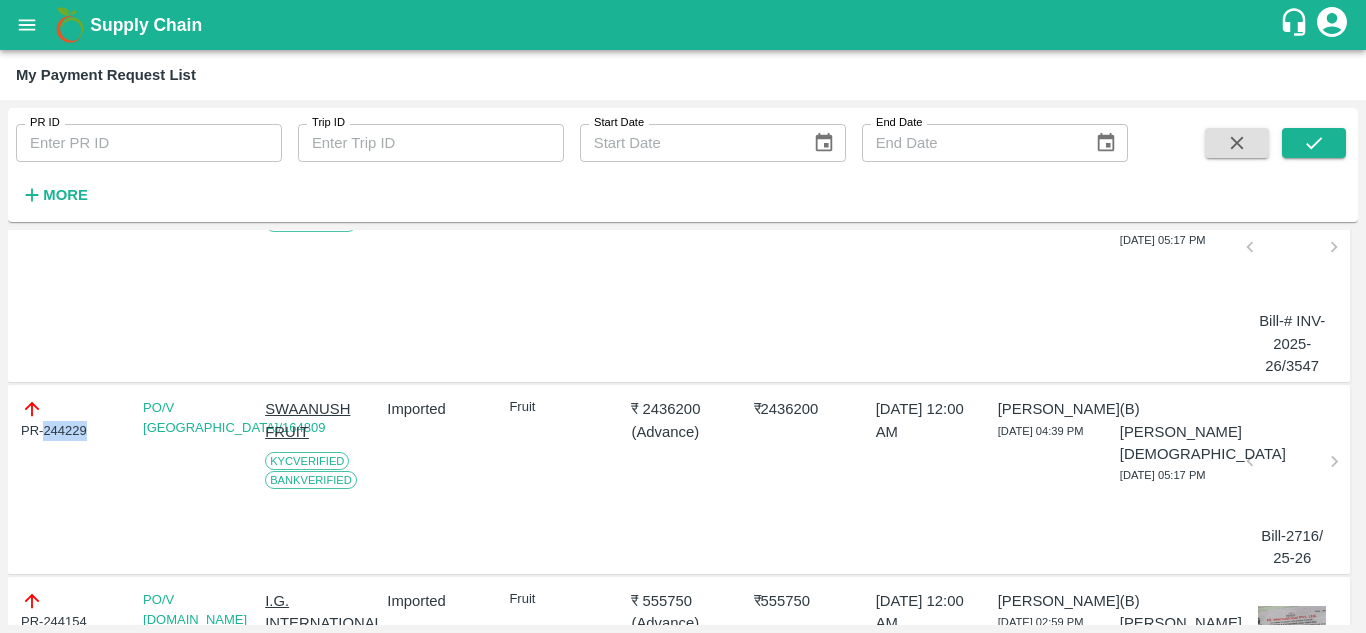 click on "PR-244229" at bounding box center (72, 419) 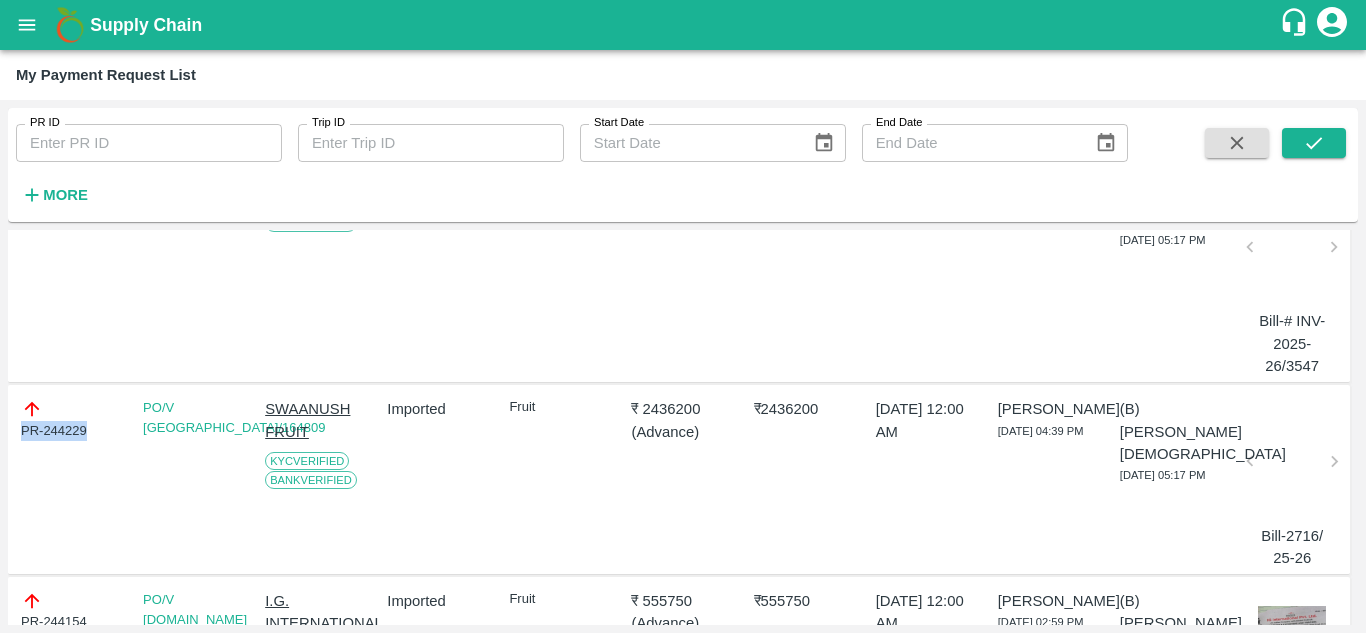 click on "PR-244229" at bounding box center [72, 419] 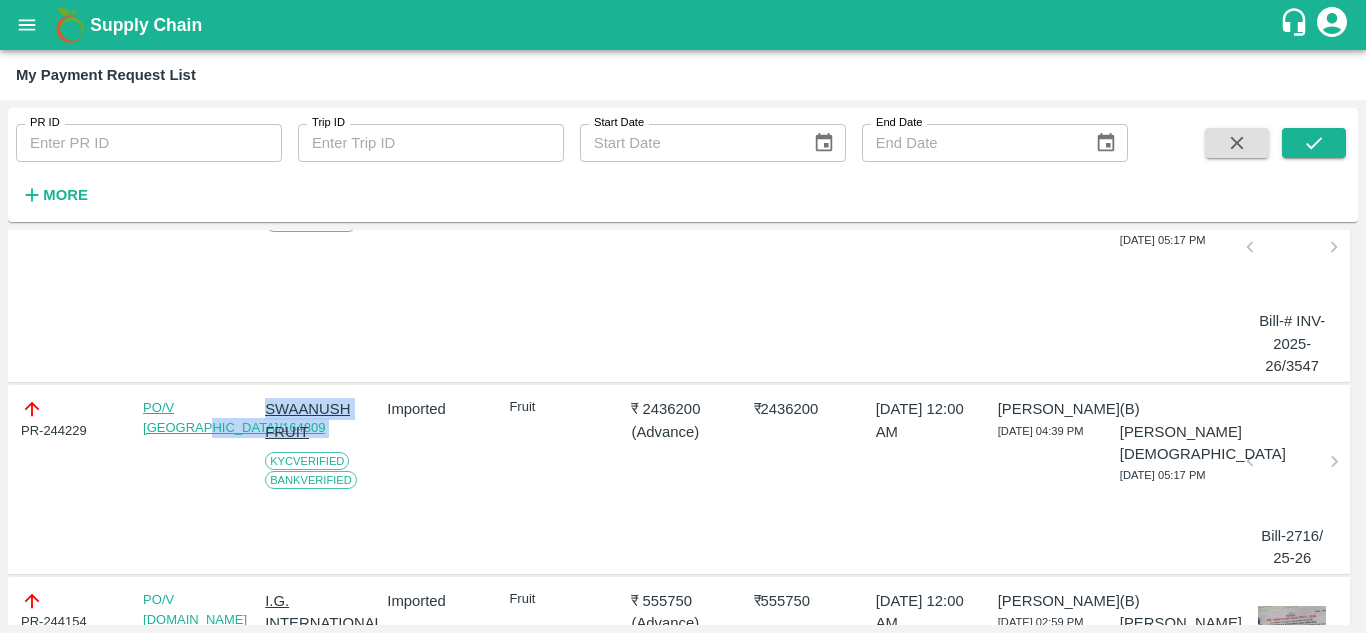 drag, startPoint x: 255, startPoint y: 422, endPoint x: 209, endPoint y: 433, distance: 47.296936 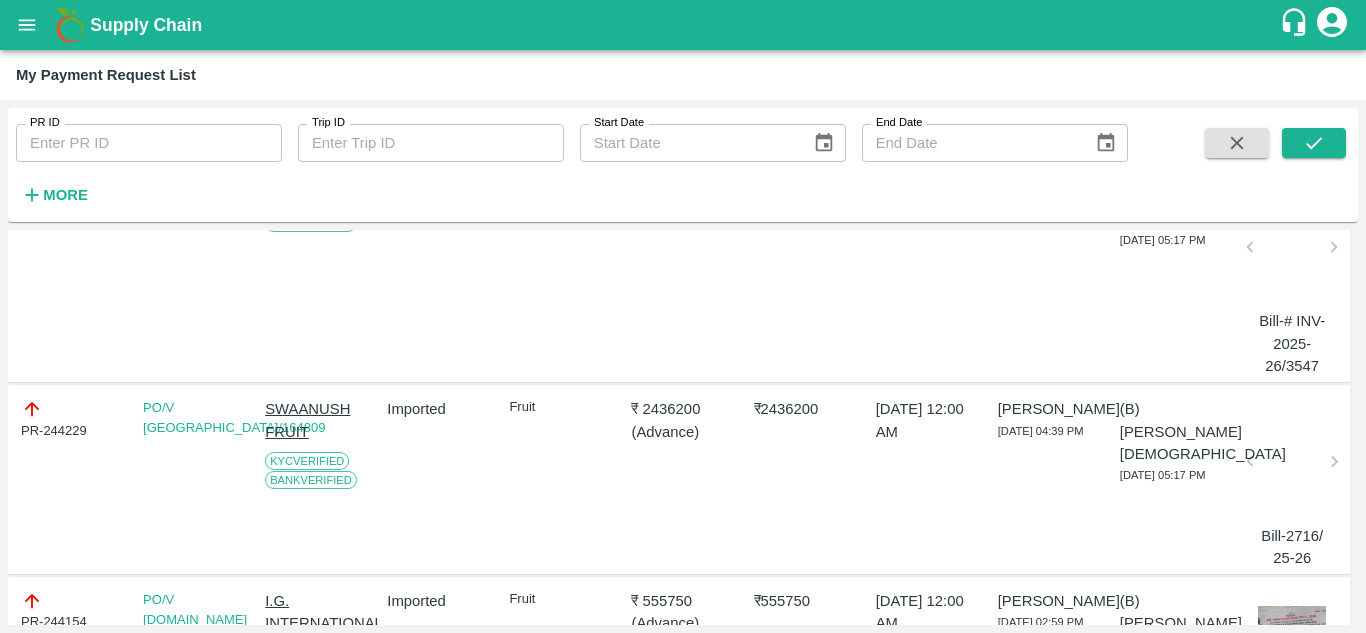 click on "SWAANUSH FRUIT KYC  Verified Bank  Verified" at bounding box center [312, 479] 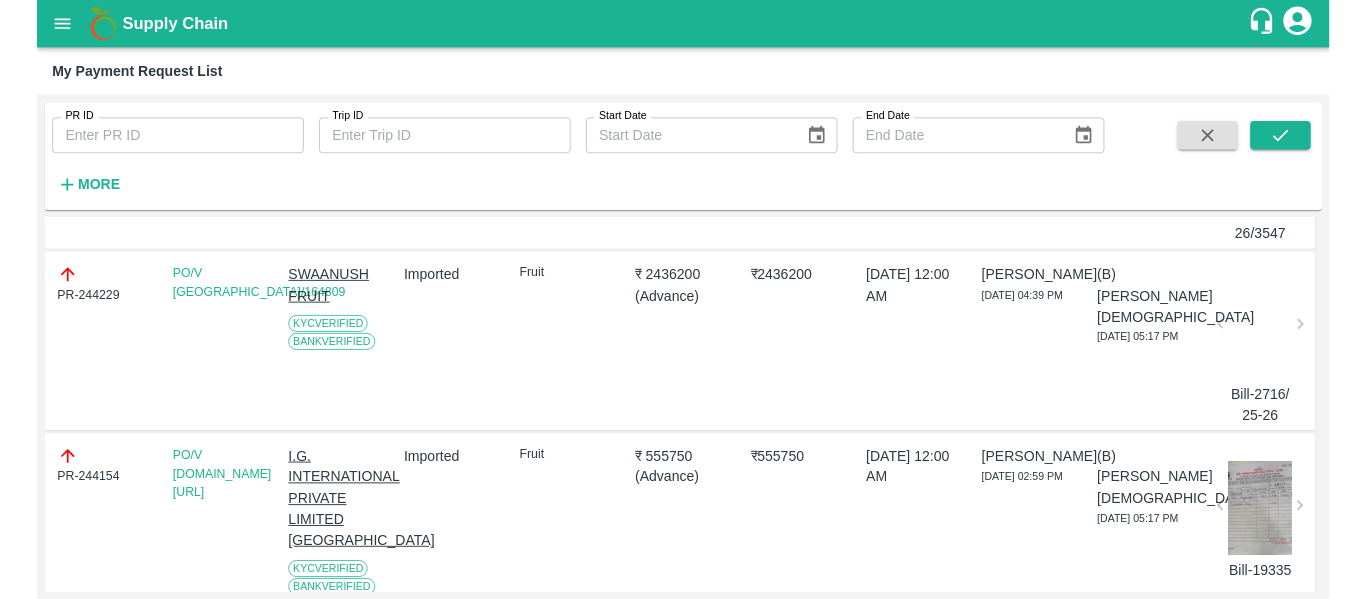scroll, scrollTop: 328, scrollLeft: 0, axis: vertical 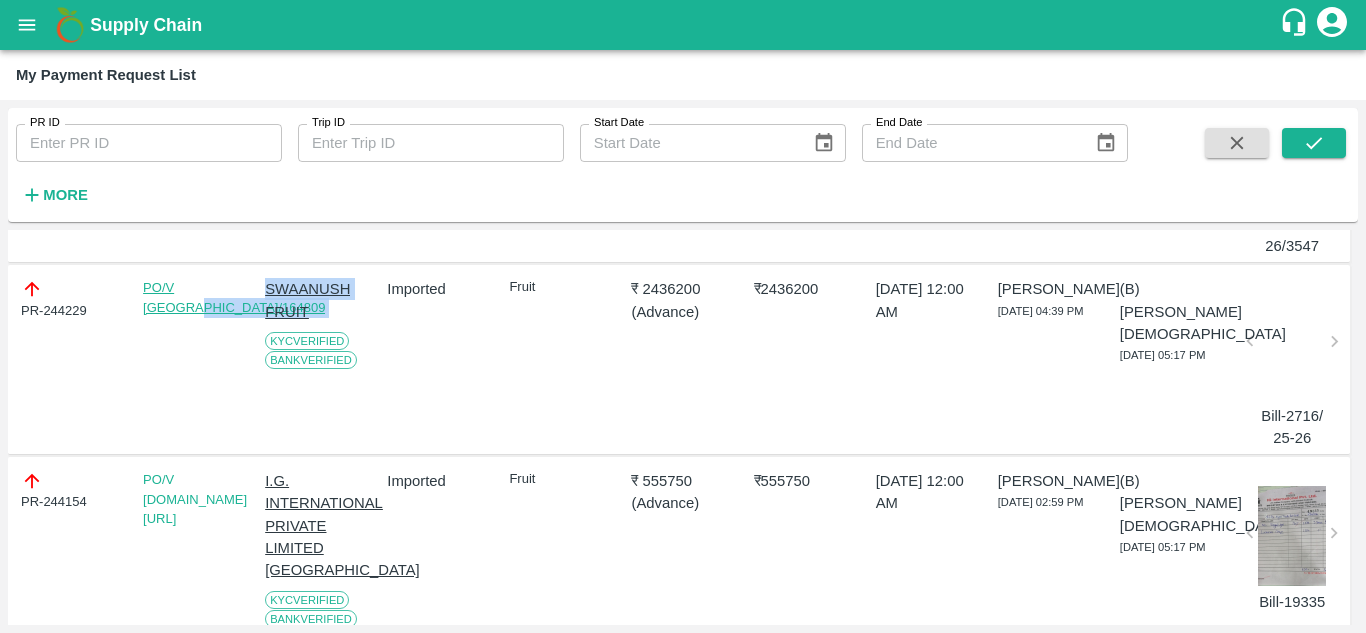 drag, startPoint x: 251, startPoint y: 302, endPoint x: 205, endPoint y: 310, distance: 46.69047 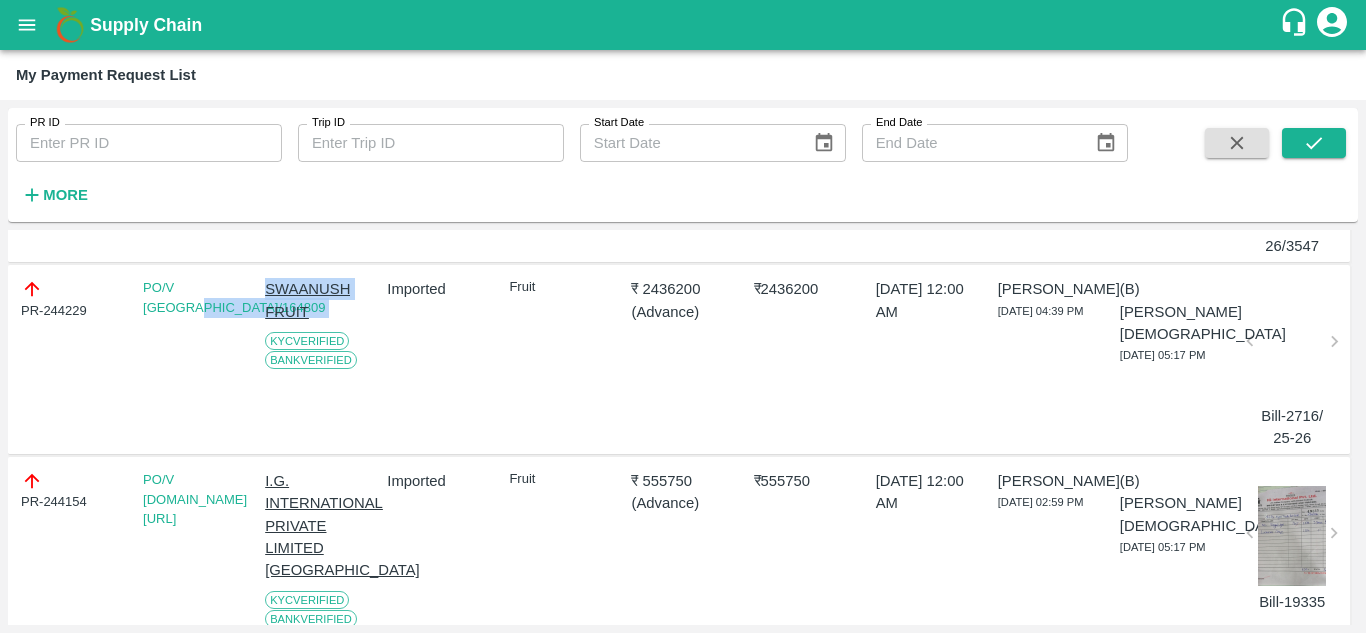 click on "PO/V SWAANU/164809" at bounding box center (190, 359) 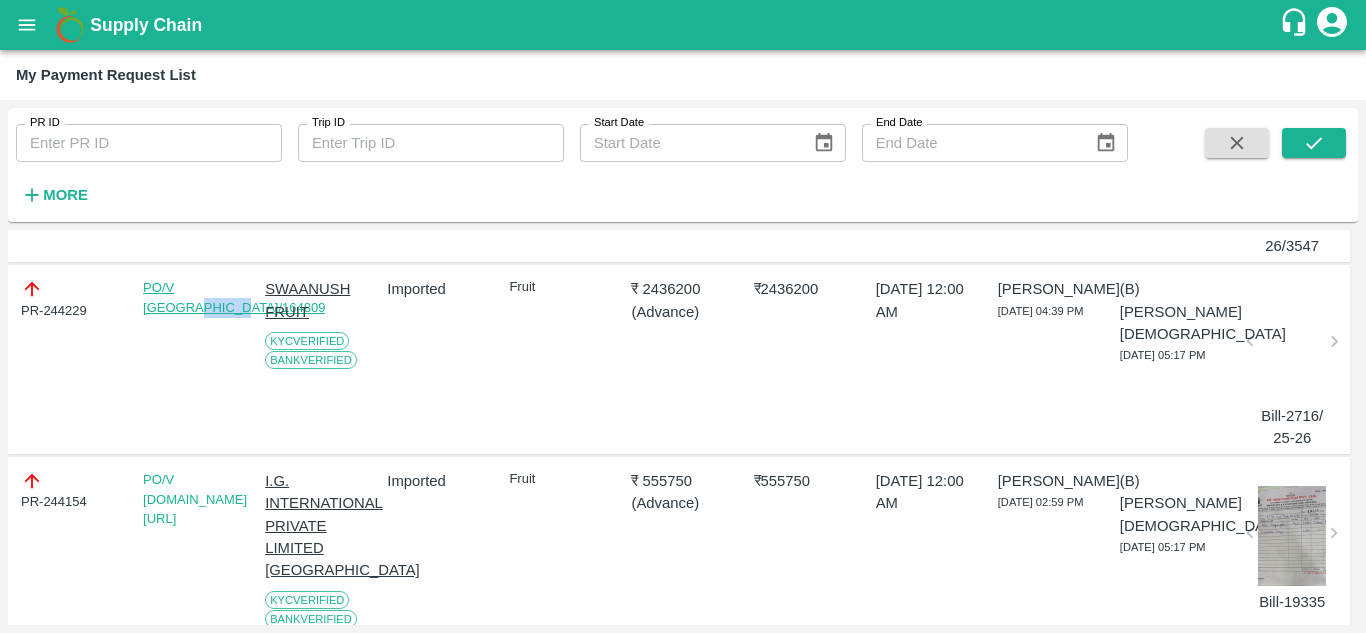 drag, startPoint x: 249, startPoint y: 304, endPoint x: 205, endPoint y: 313, distance: 44.911022 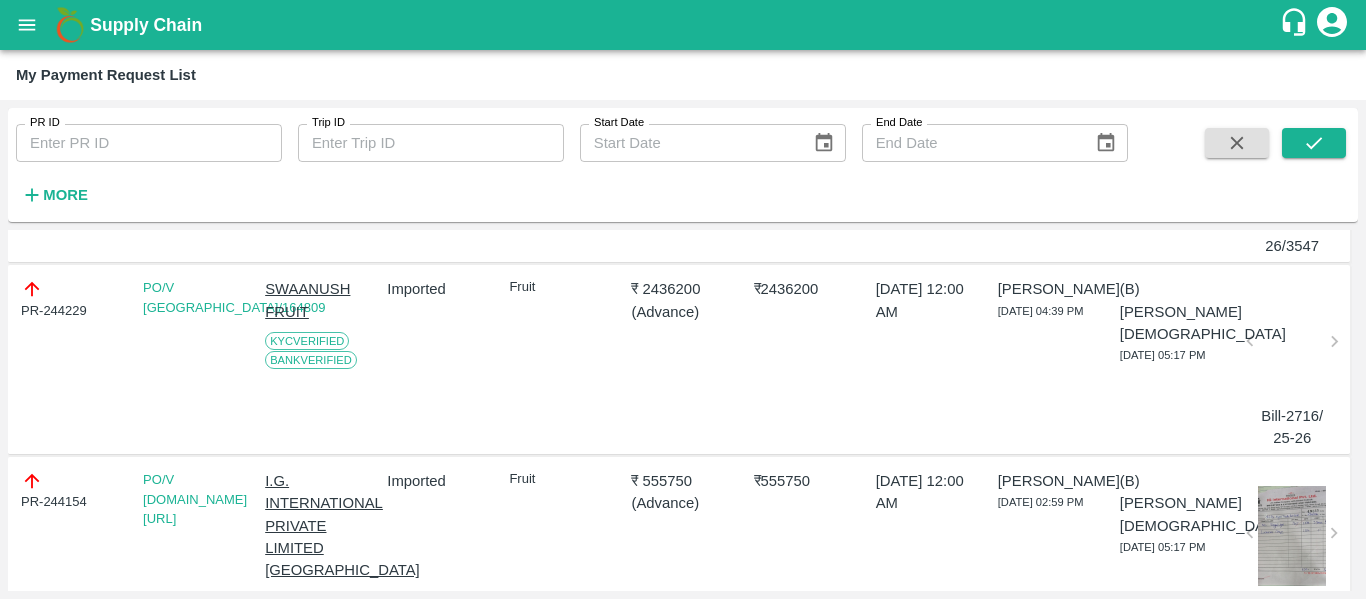 click on "SWAANUSH FRUIT" at bounding box center (316, 300) 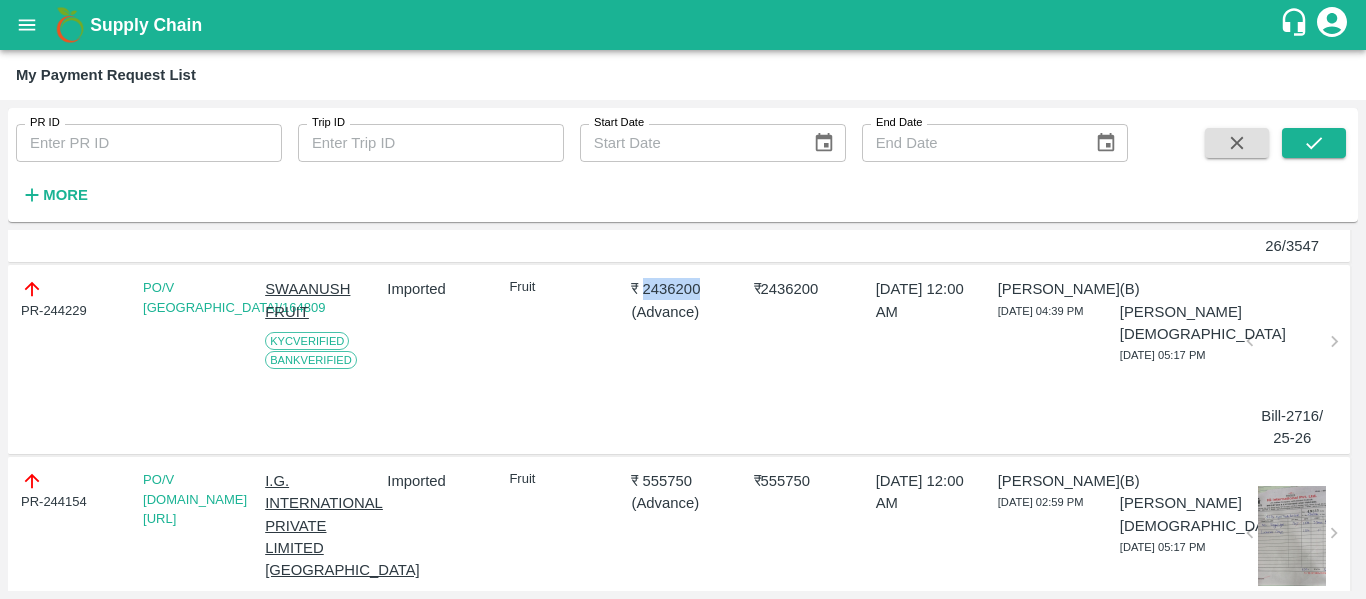 click on "₹ 2436200" at bounding box center (682, 289) 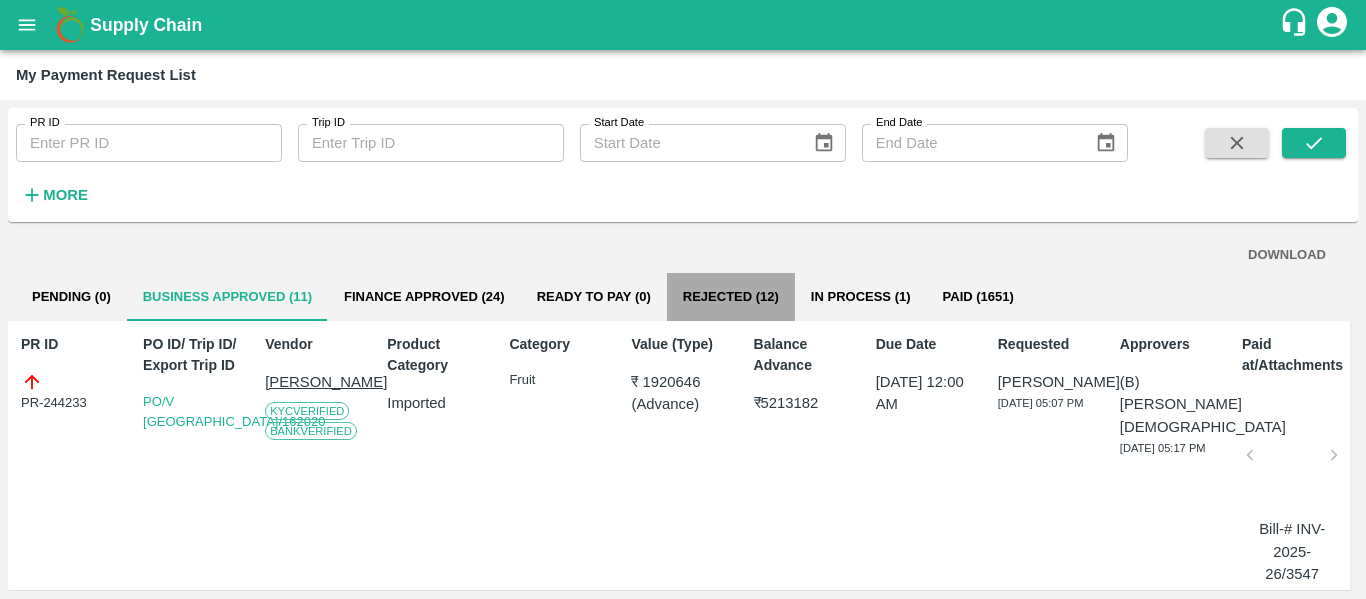 click on "Rejected (12)" at bounding box center [731, 297] 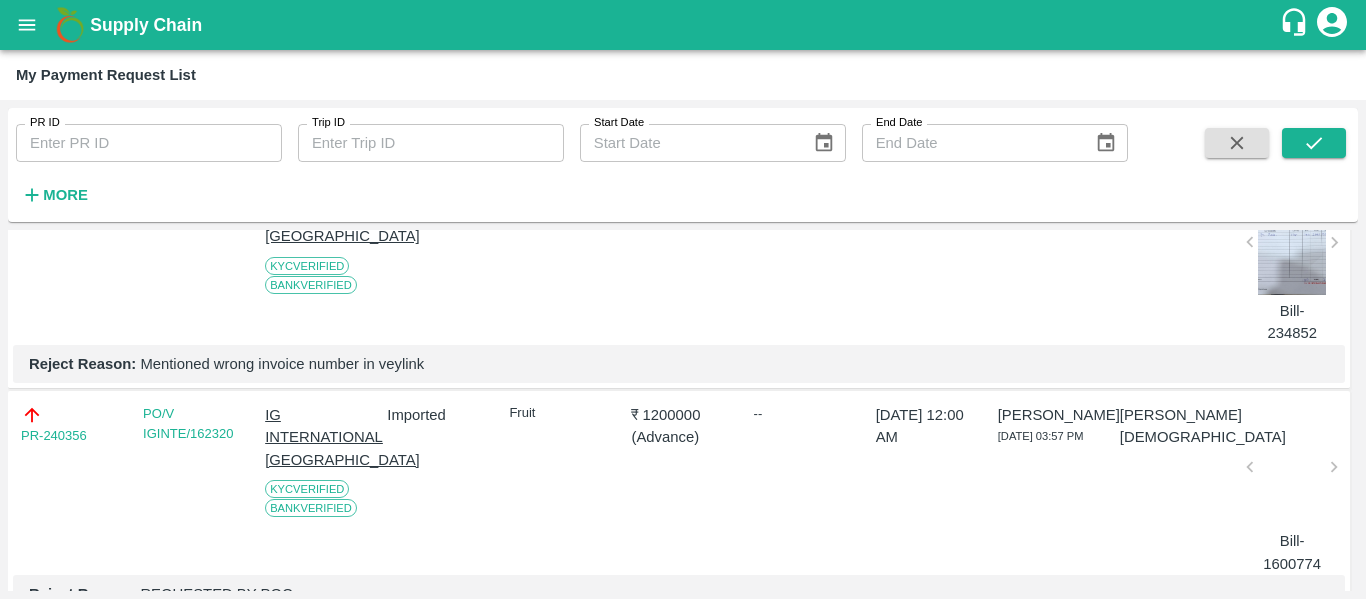 scroll, scrollTop: 0, scrollLeft: 0, axis: both 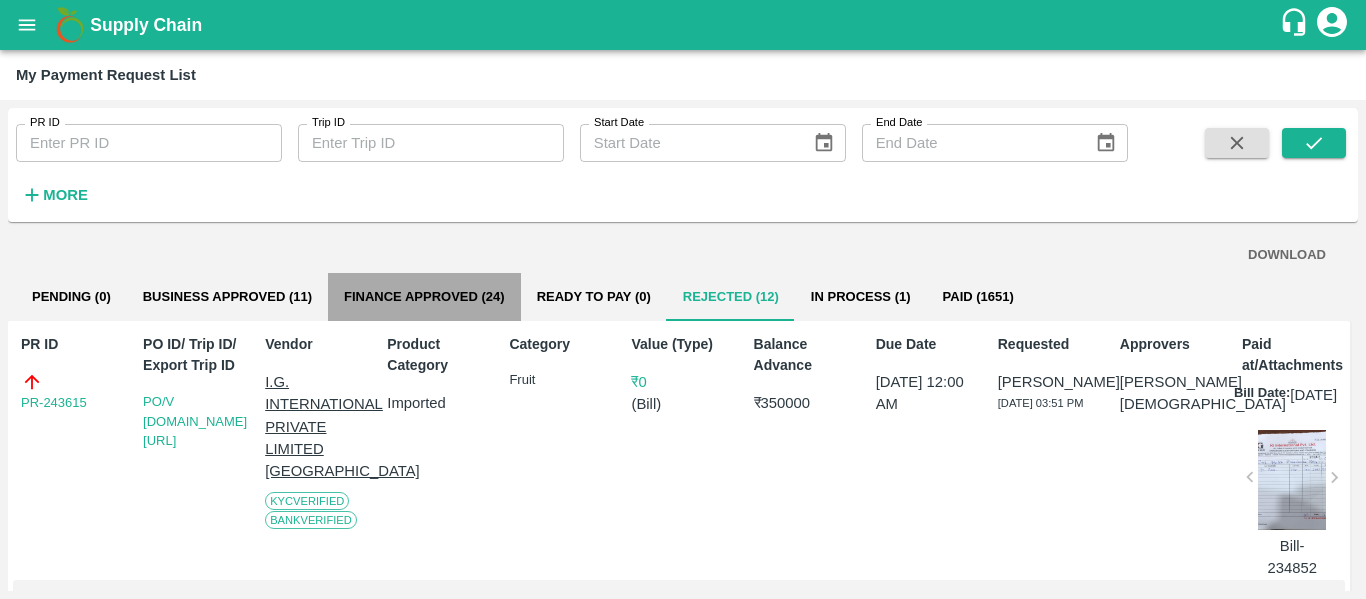 click on "Finance Approved (24)" at bounding box center (424, 297) 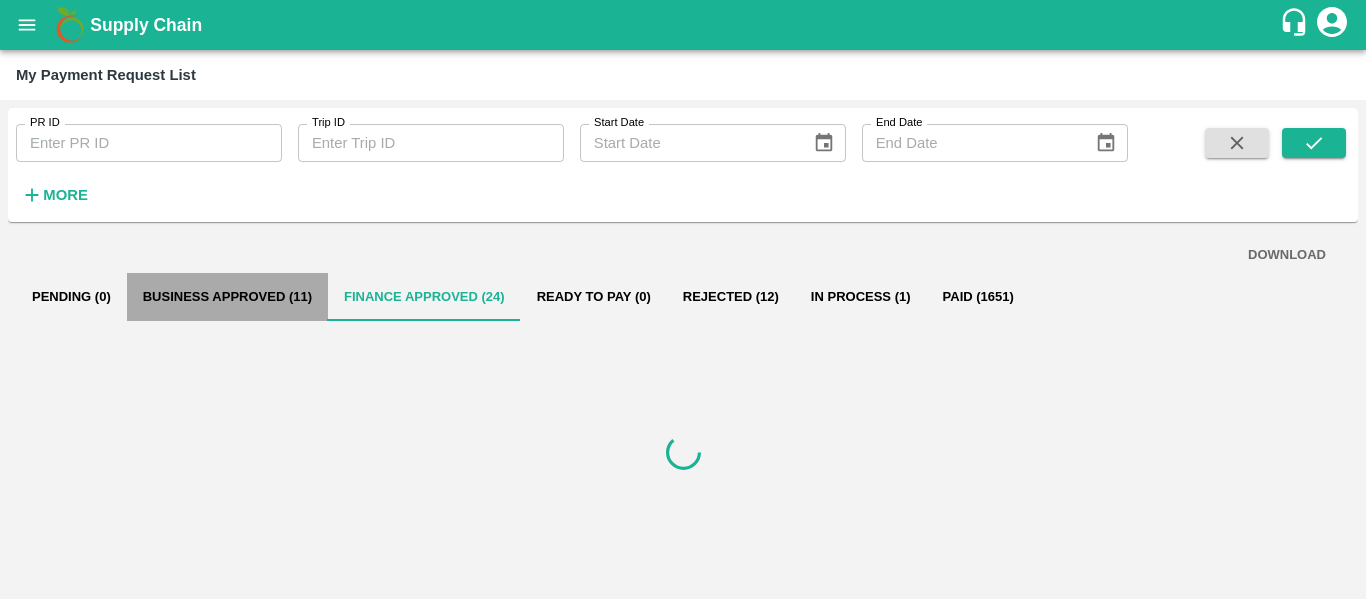 click on "Business Approved (11)" at bounding box center (227, 297) 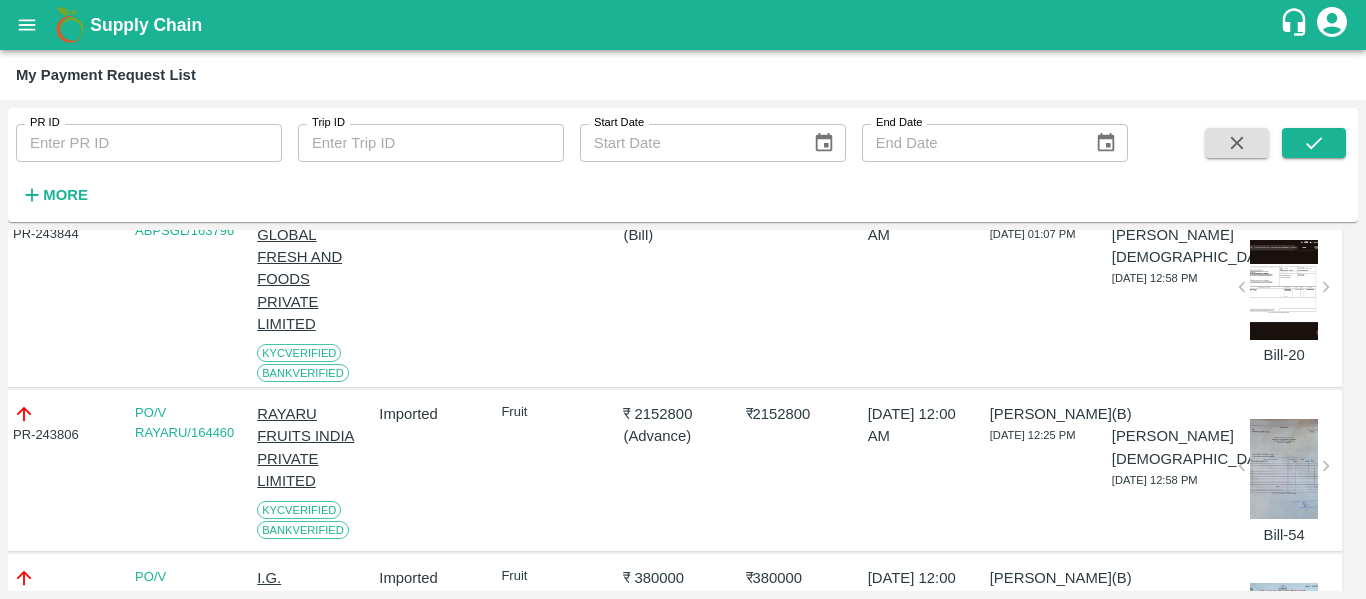 scroll, scrollTop: 1913, scrollLeft: 9, axis: both 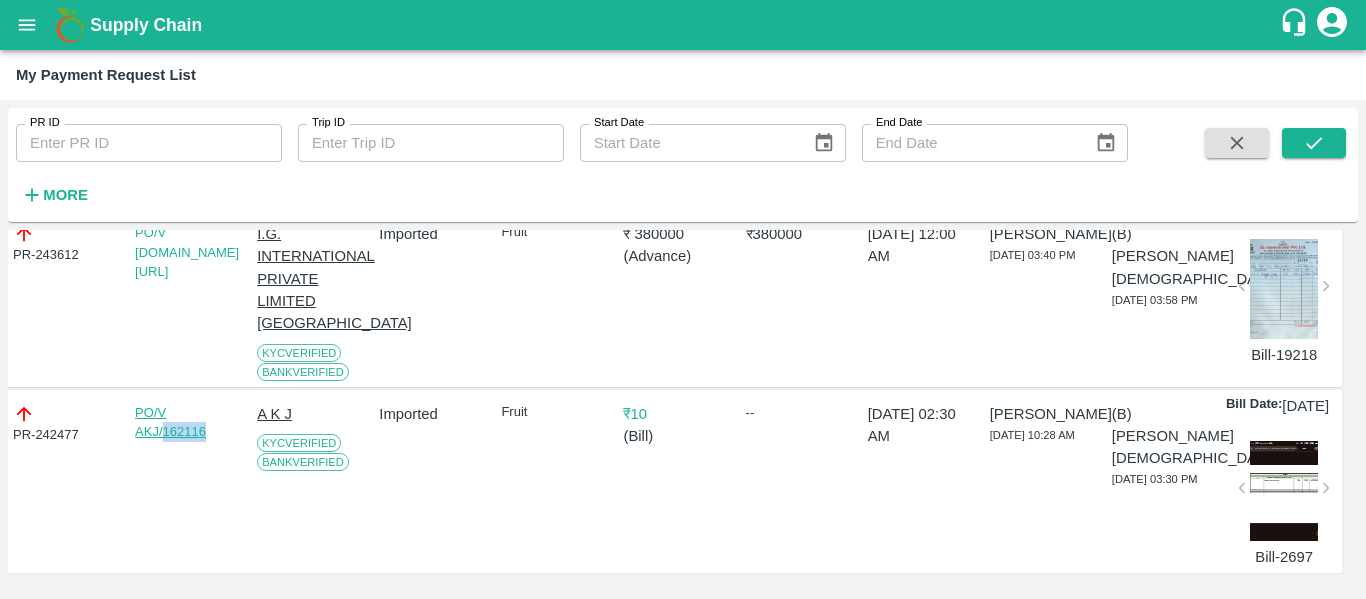 drag, startPoint x: 205, startPoint y: 391, endPoint x: 164, endPoint y: 395, distance: 41.19466 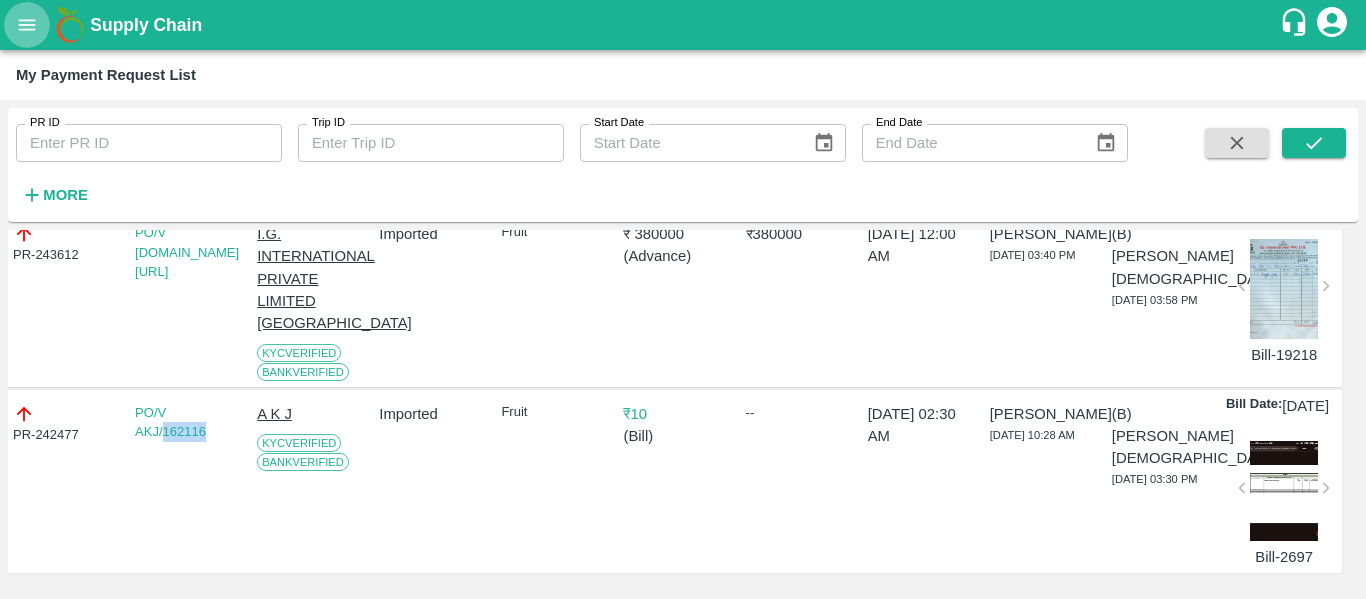 click 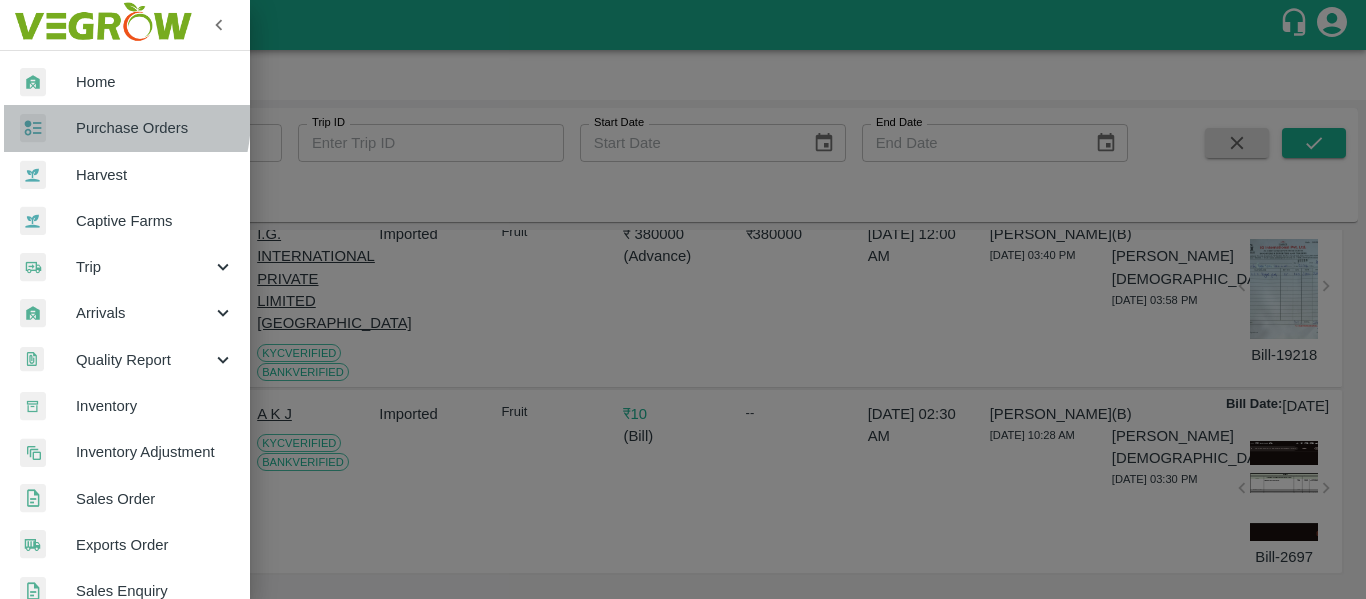 click at bounding box center [48, 128] 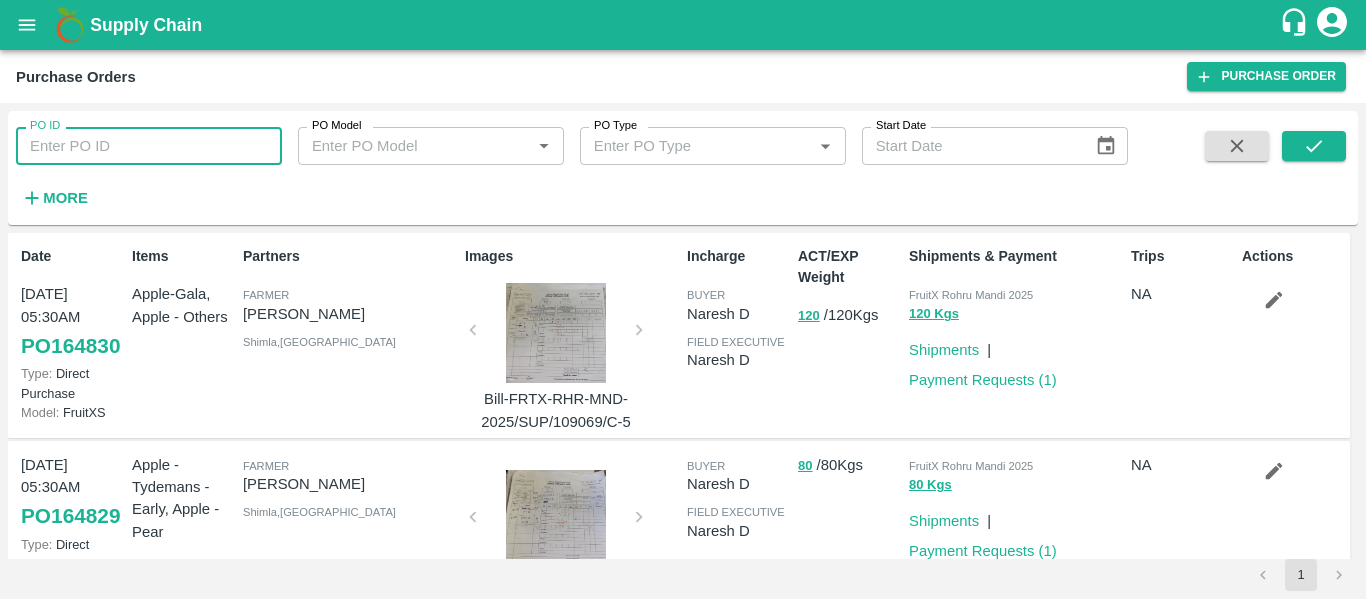 click on "PO ID" at bounding box center (149, 146) 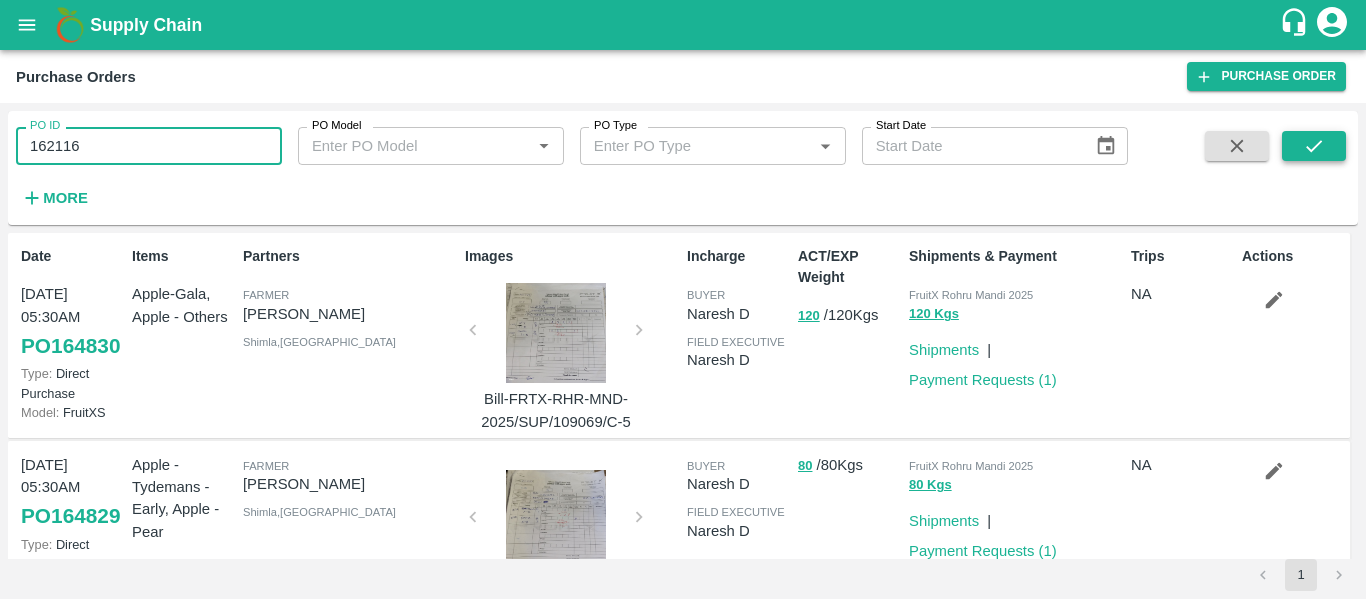type on "162116" 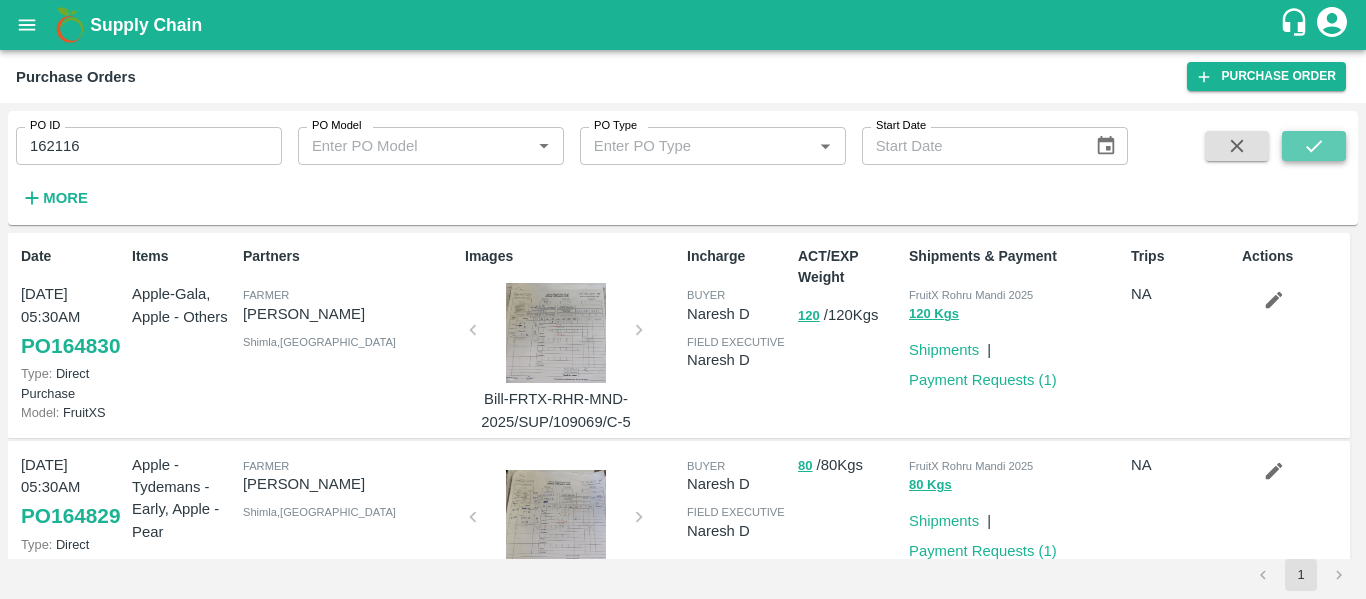 click at bounding box center (1314, 146) 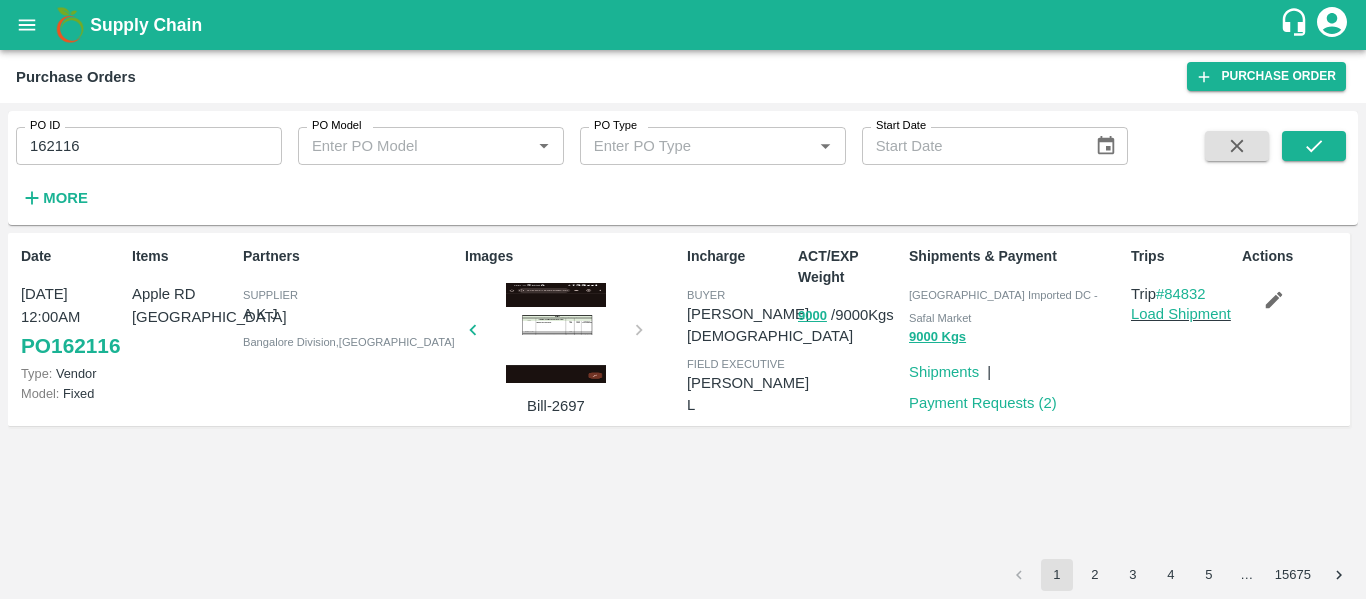 click at bounding box center (556, 333) 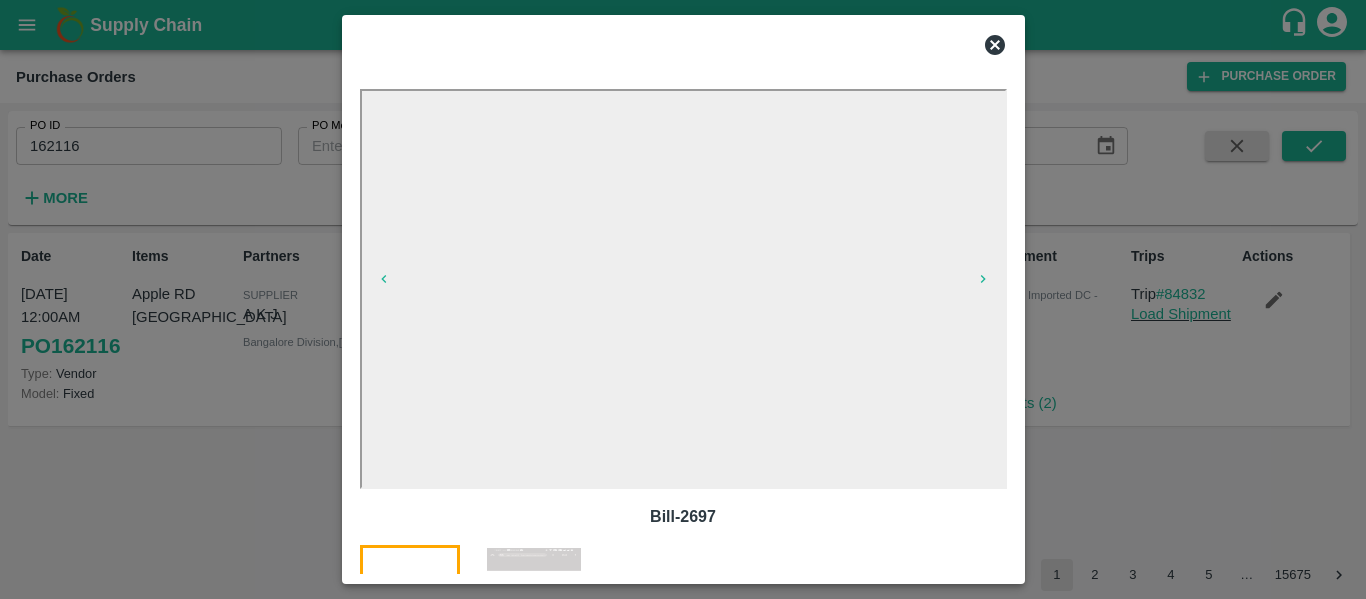 click 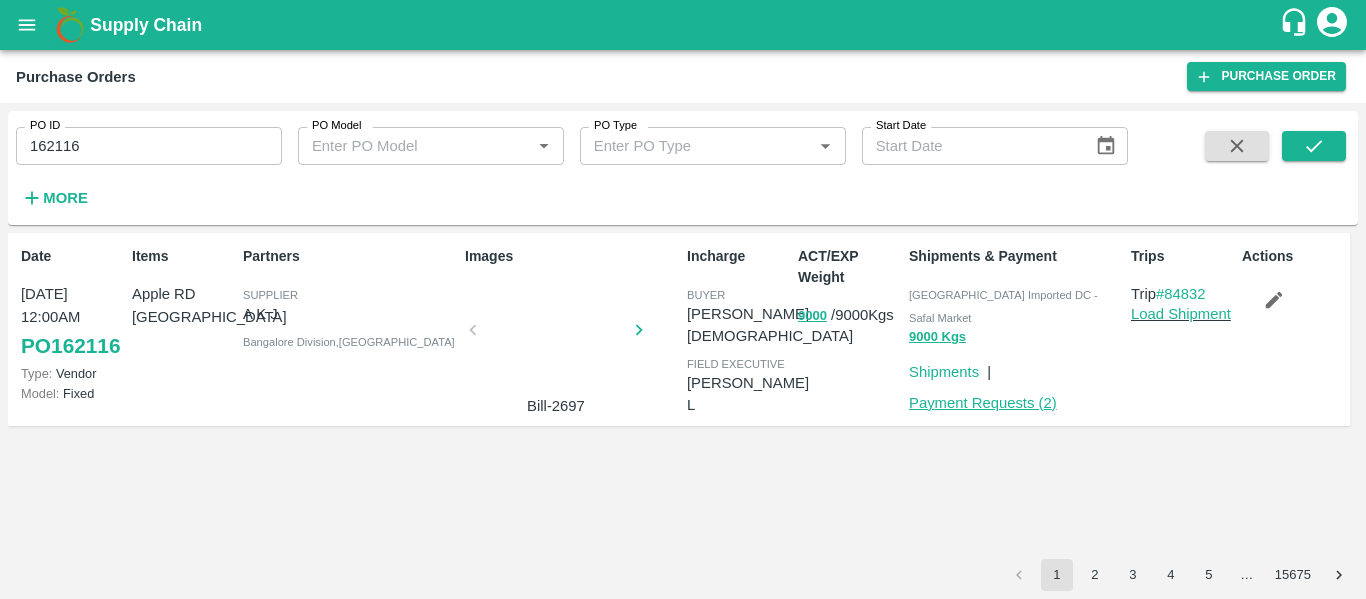 click on "Payment Requests ( 2 )" at bounding box center (983, 403) 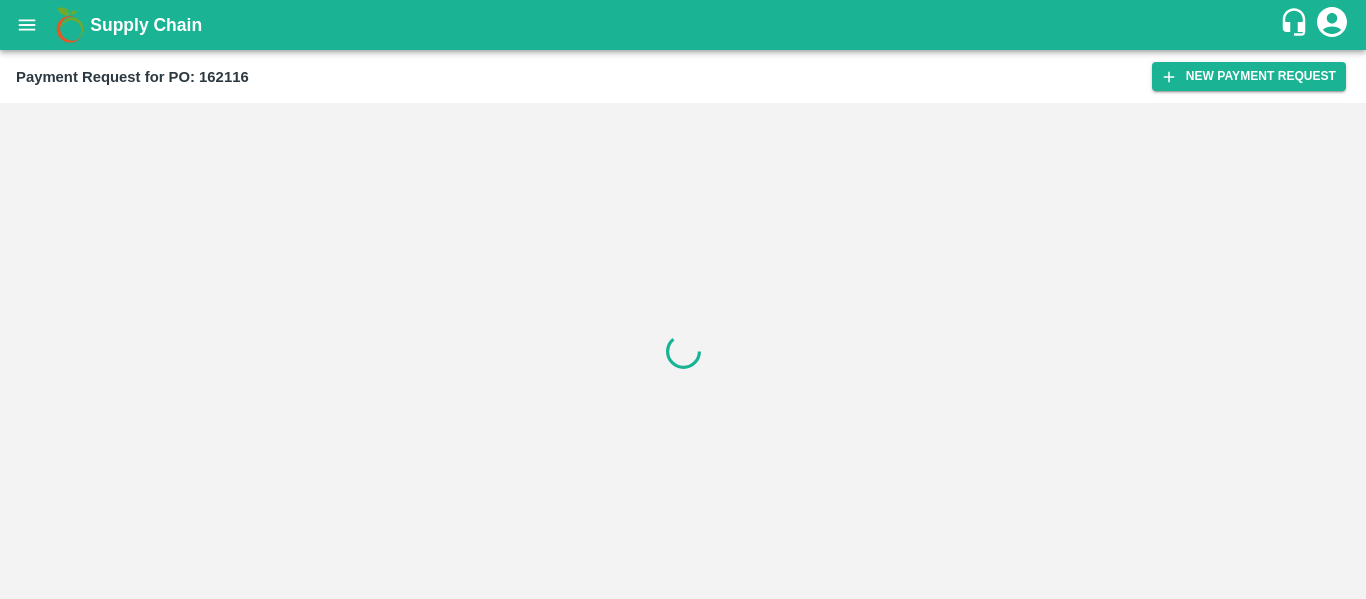 scroll, scrollTop: 0, scrollLeft: 0, axis: both 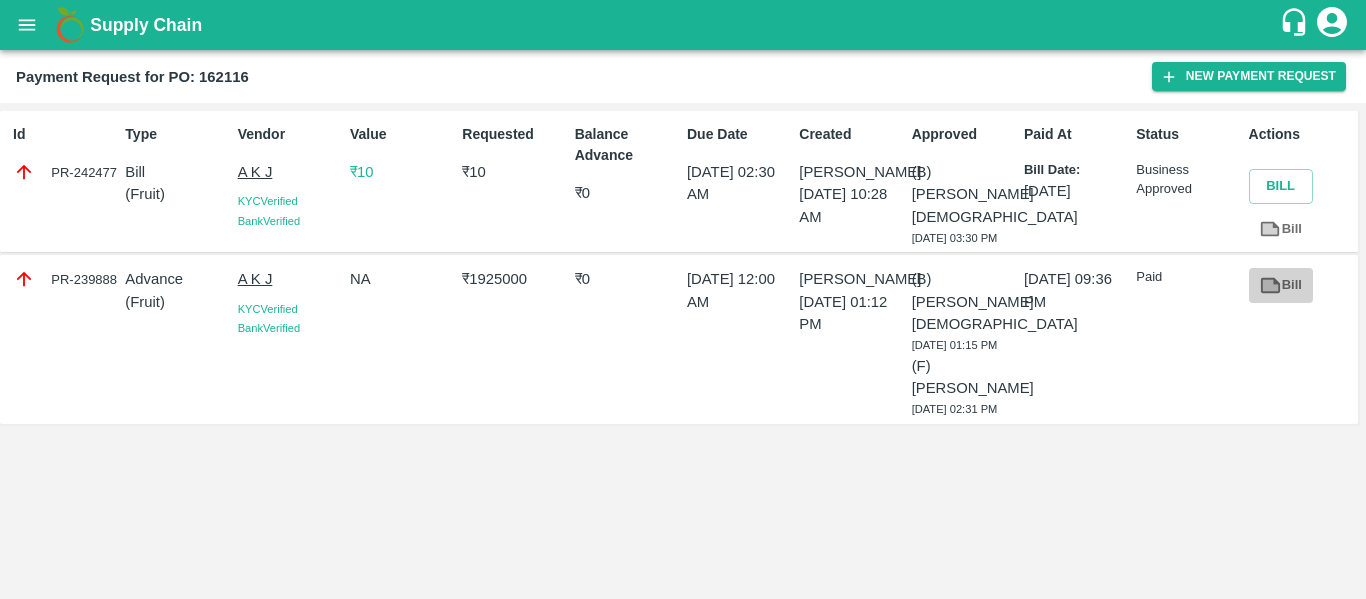 click on "Bill" at bounding box center (1281, 285) 